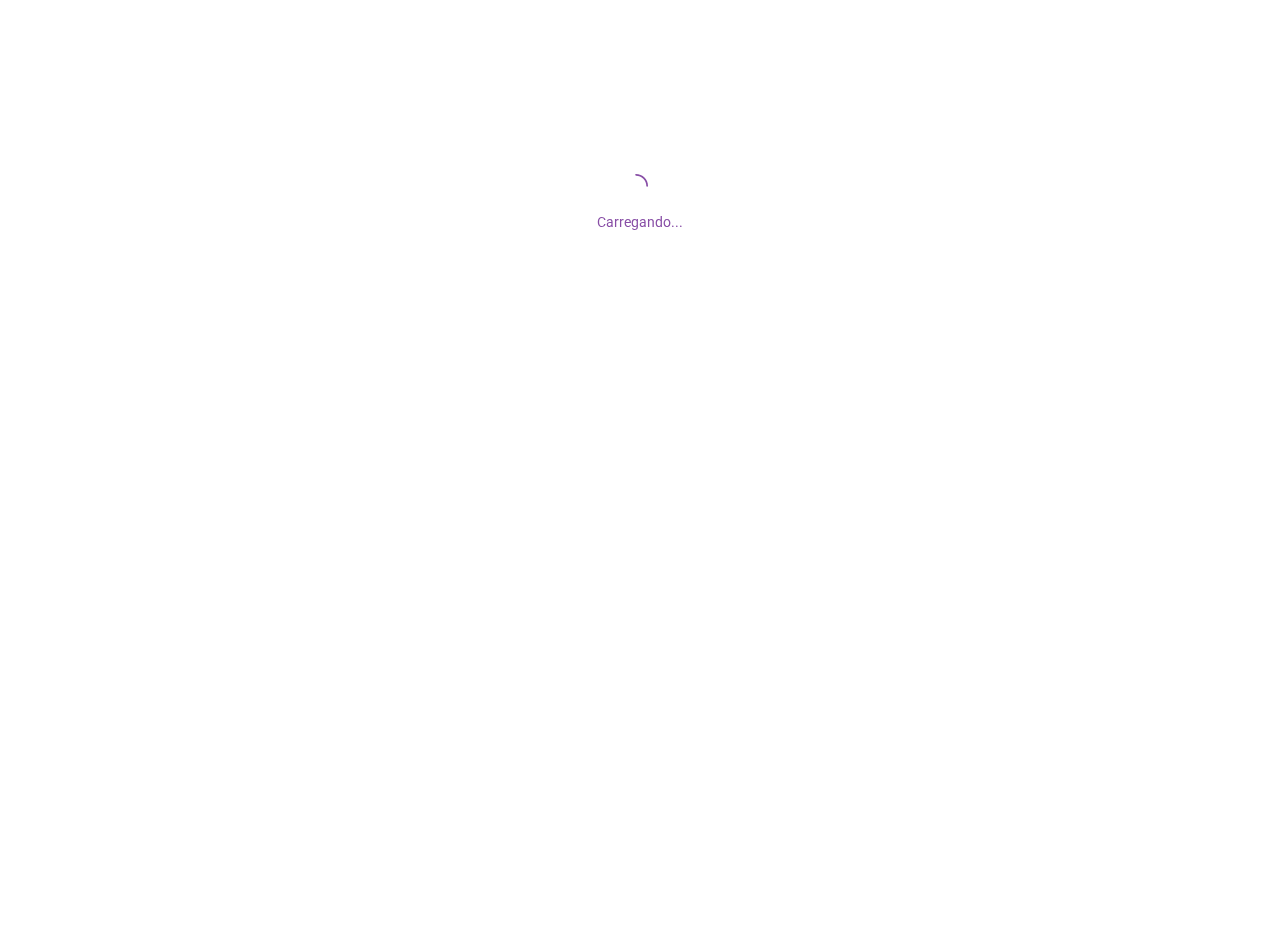 scroll, scrollTop: 0, scrollLeft: 0, axis: both 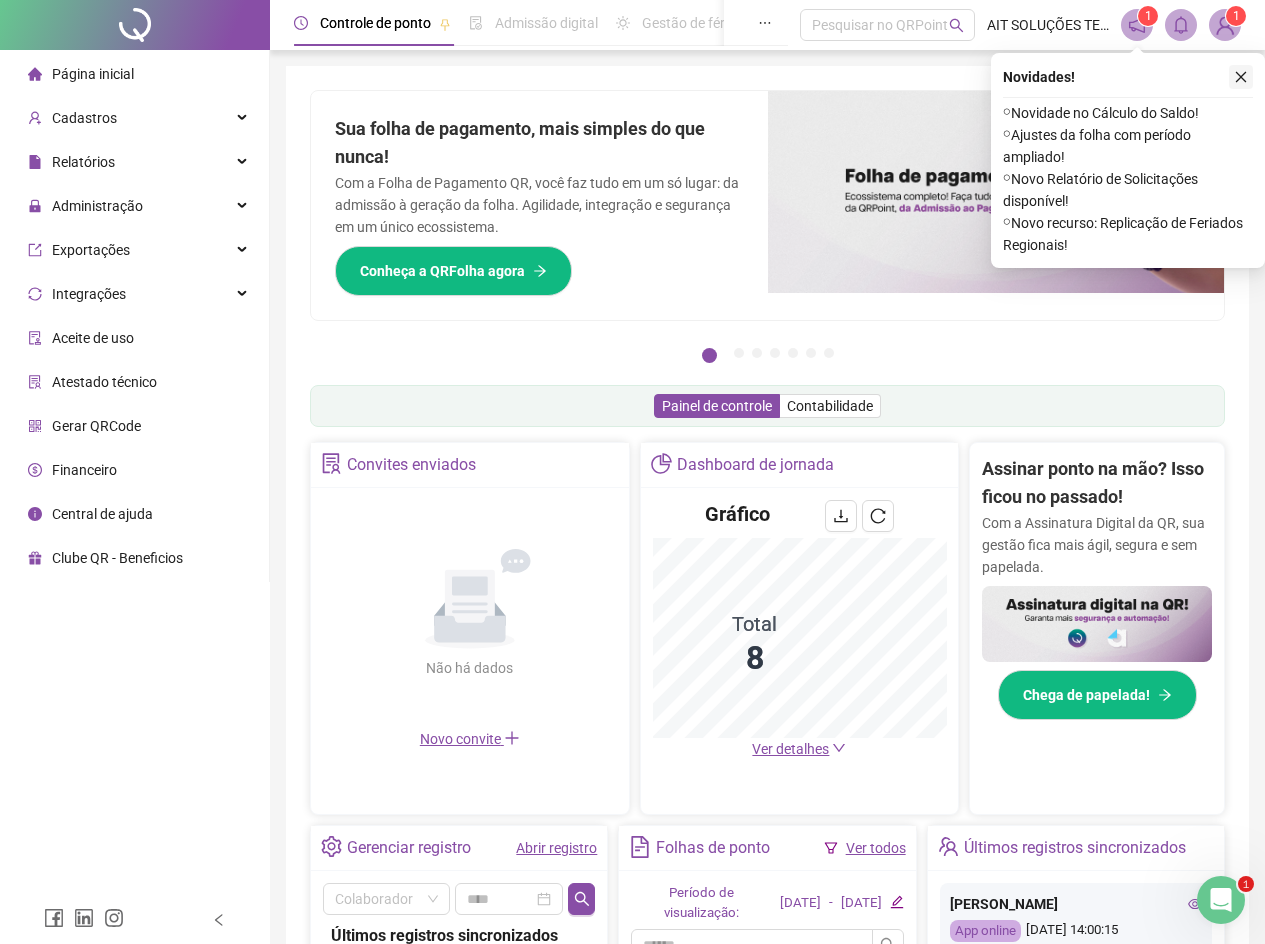 click 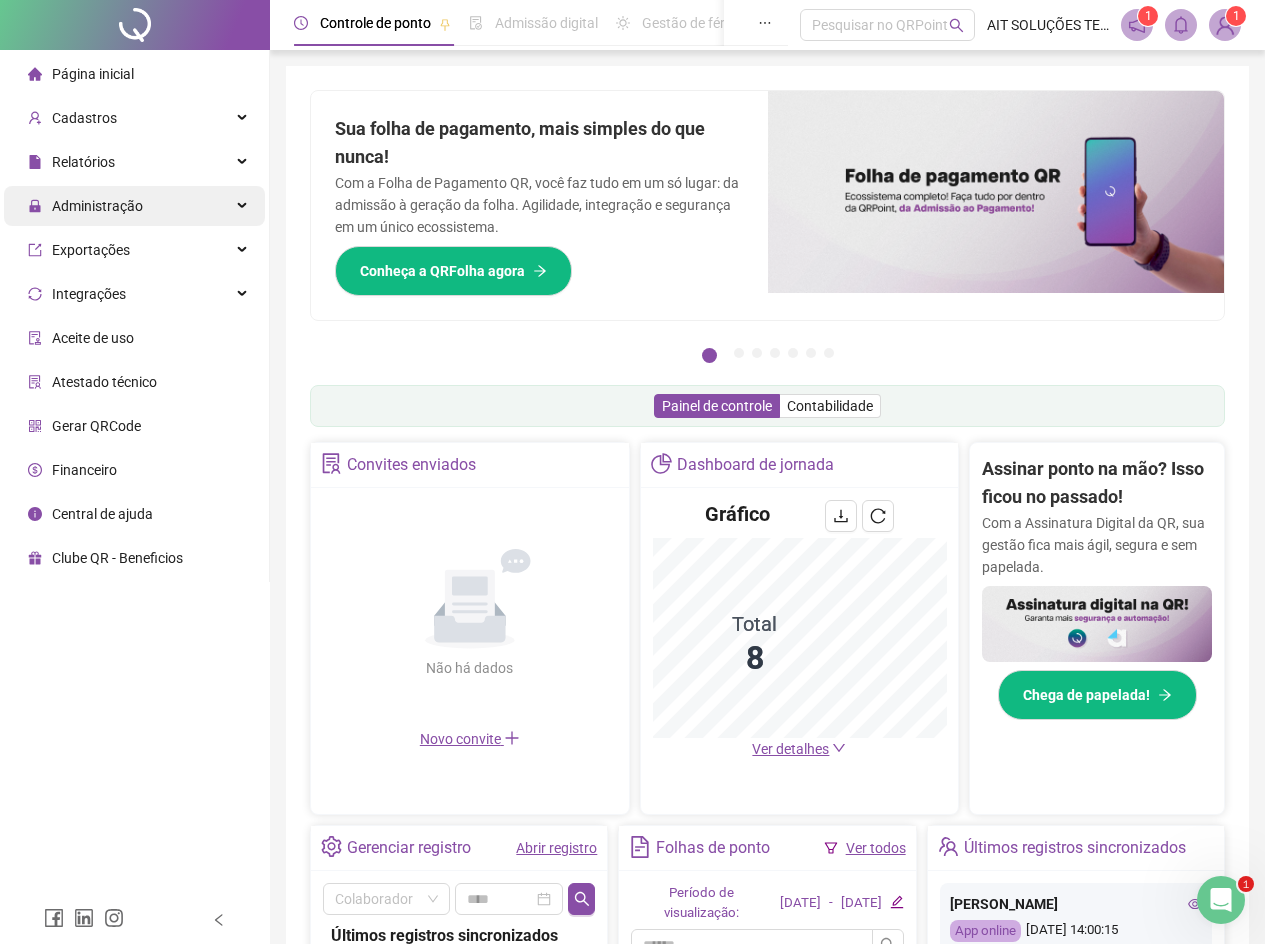 click on "Administração" at bounding box center (134, 206) 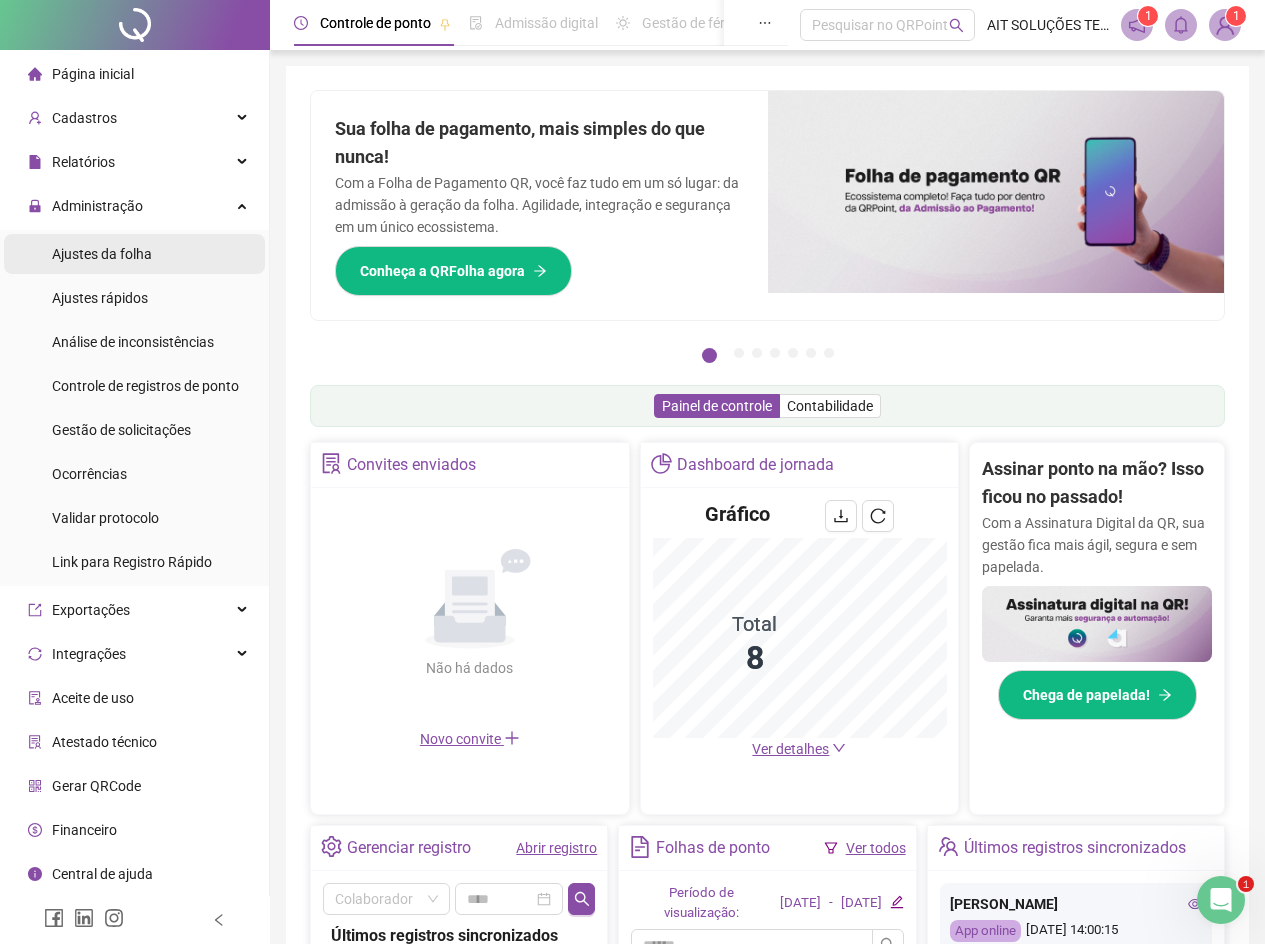 click on "Ajustes da folha" at bounding box center (102, 254) 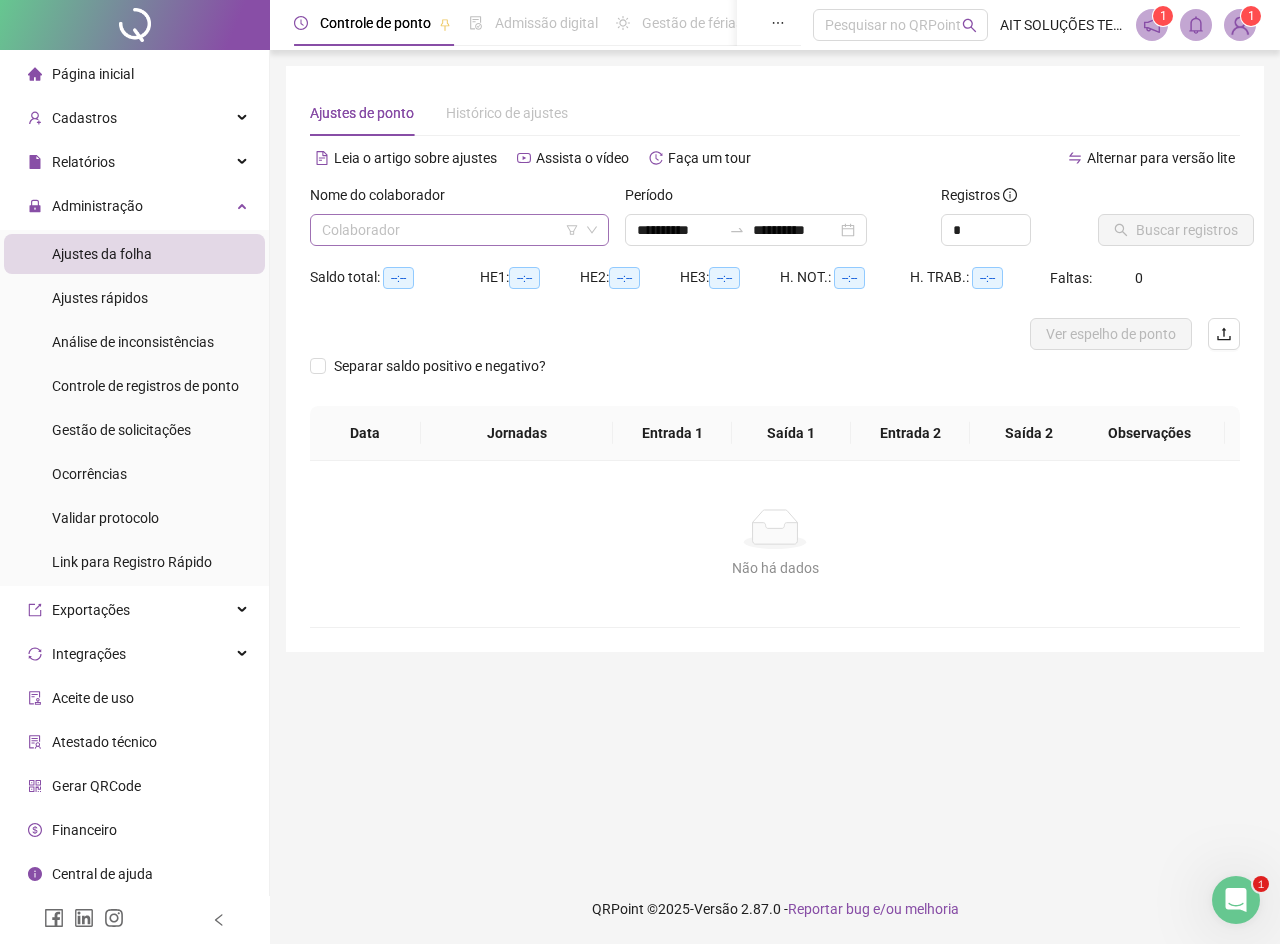 click at bounding box center (453, 230) 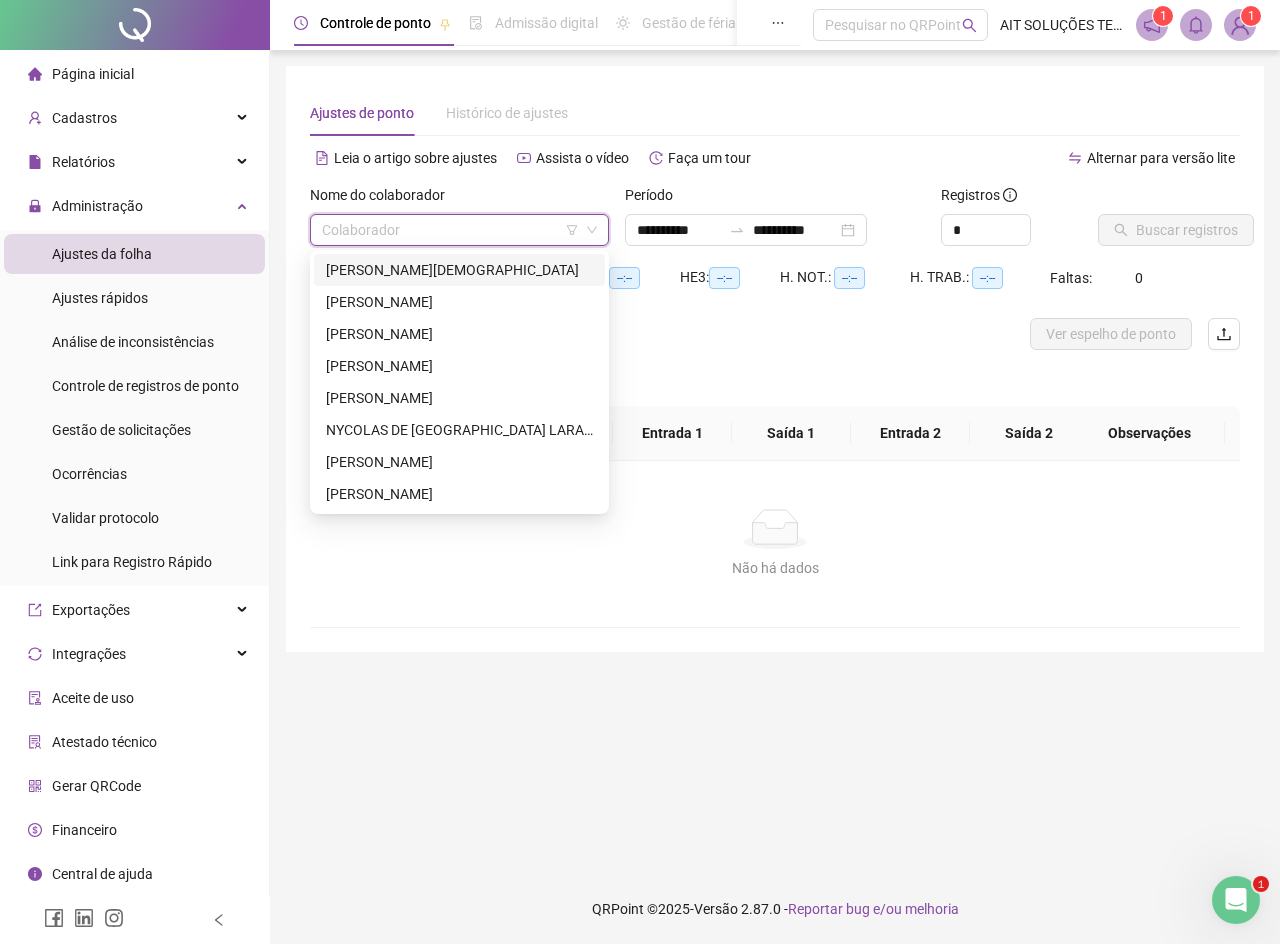 click on "[PERSON_NAME][DEMOGRAPHIC_DATA]" at bounding box center (459, 270) 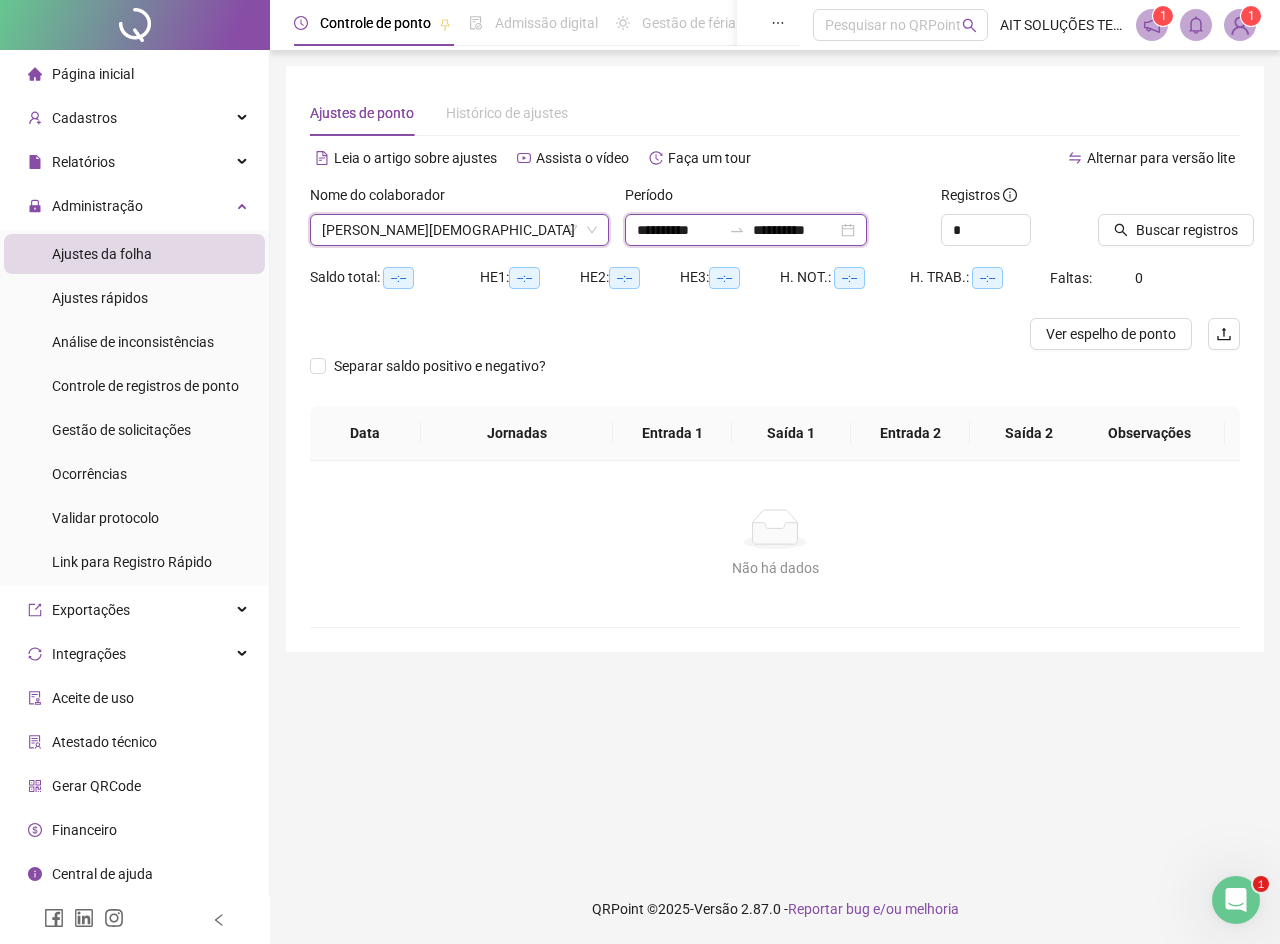 click on "**********" at bounding box center (795, 230) 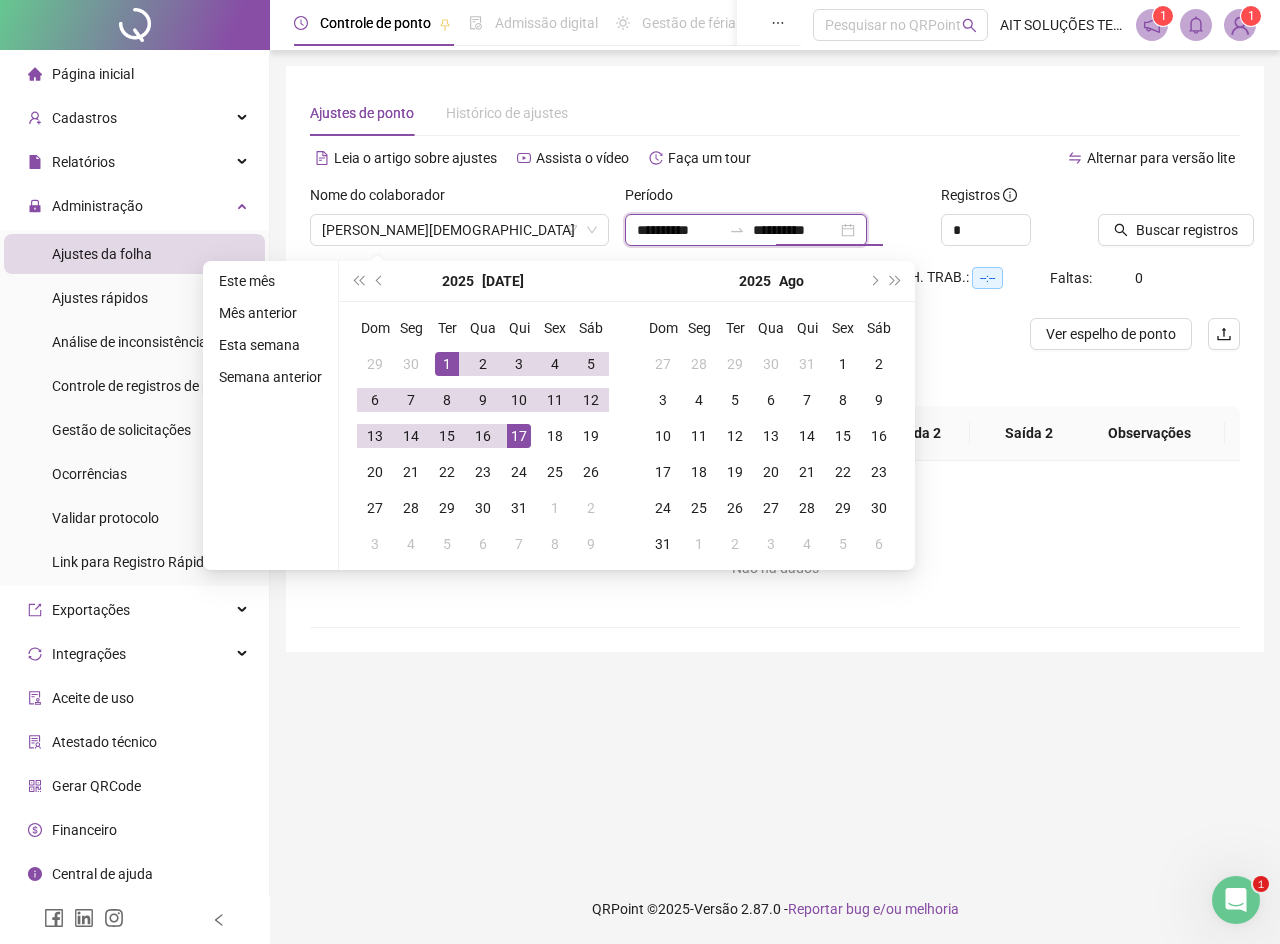 type on "**********" 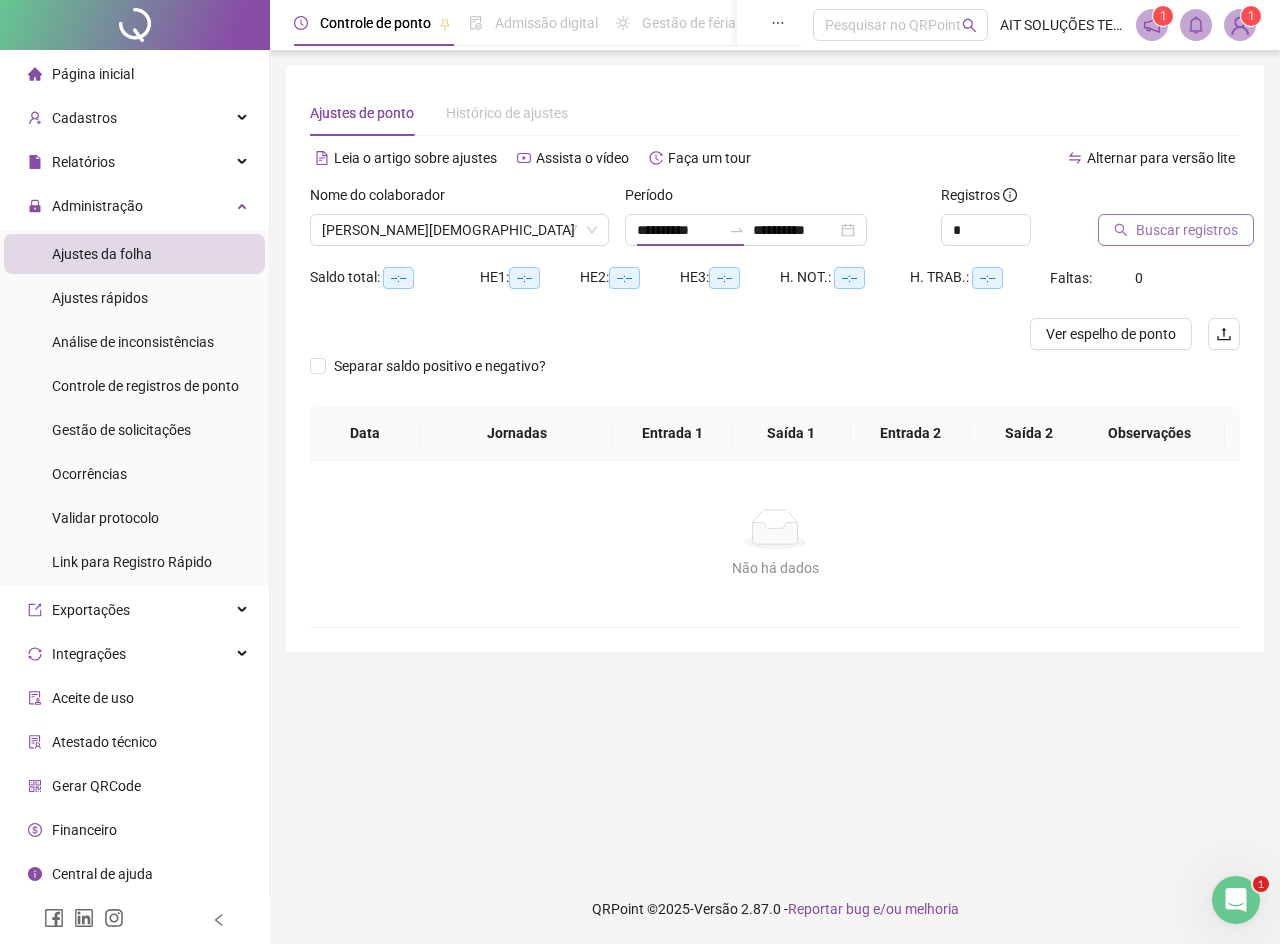 click on "Buscar registros" at bounding box center (1176, 230) 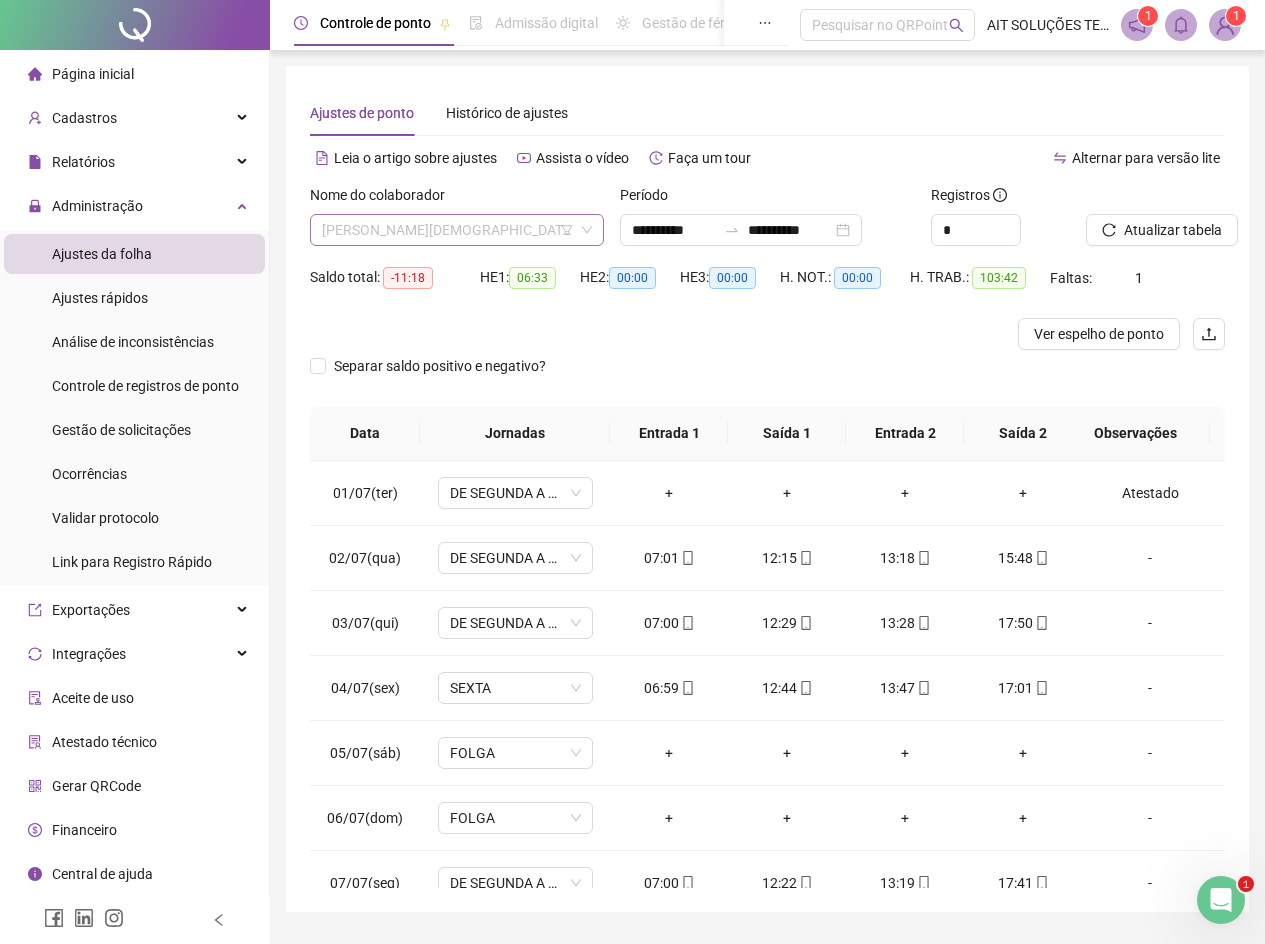 click on "[PERSON_NAME][DEMOGRAPHIC_DATA]" at bounding box center (457, 230) 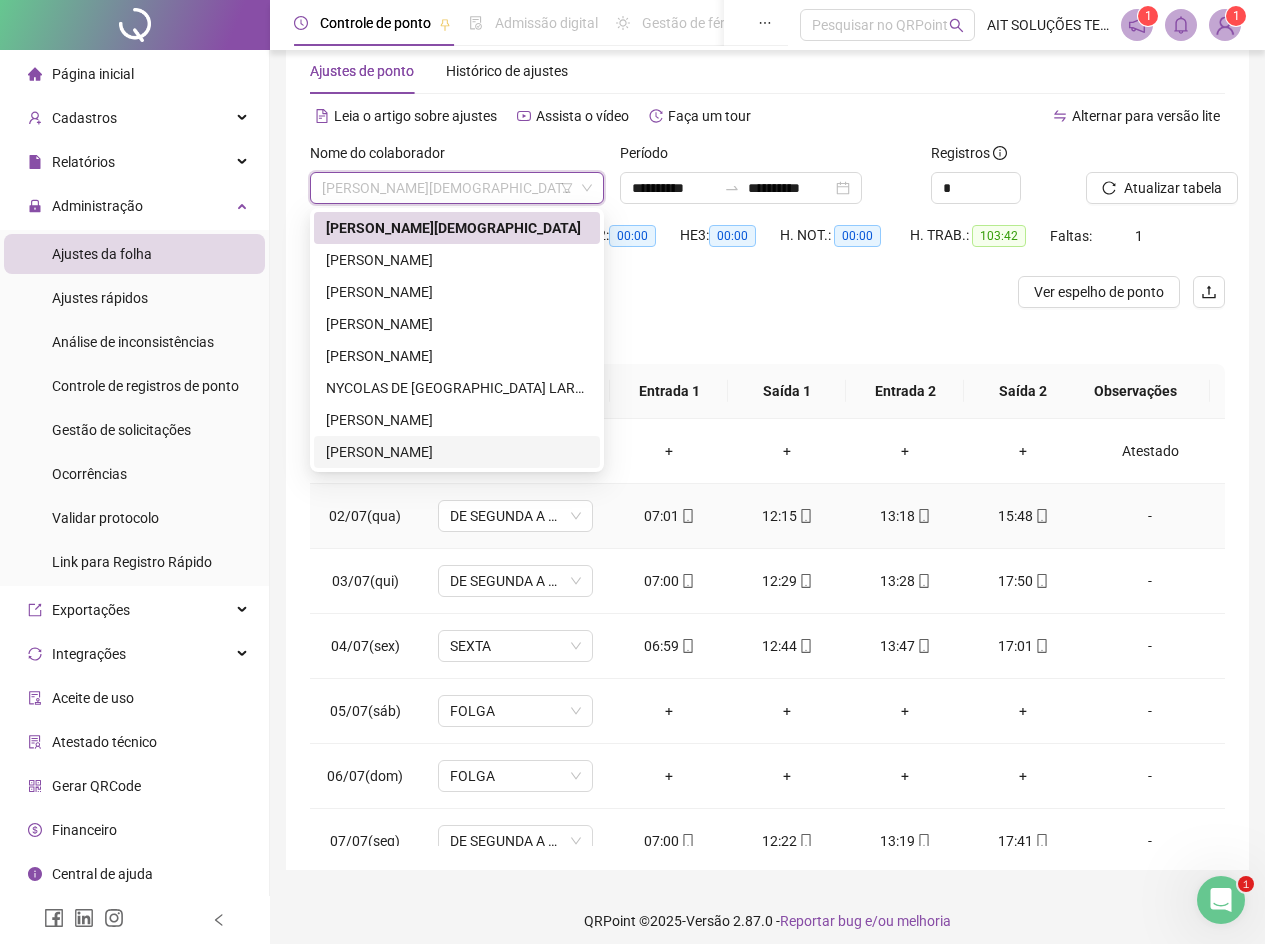 scroll, scrollTop: 54, scrollLeft: 0, axis: vertical 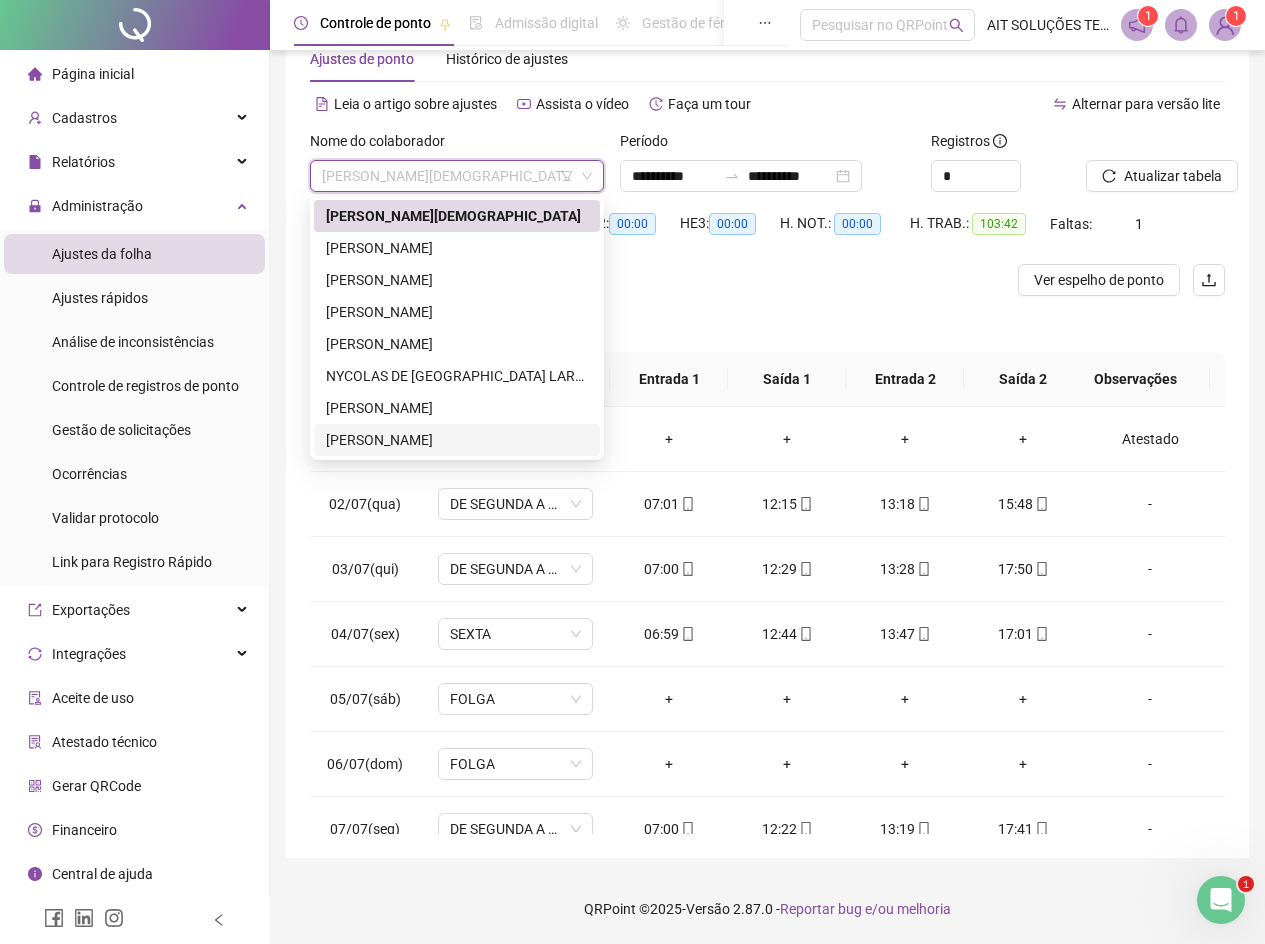 click on "[PERSON_NAME]" at bounding box center [457, 440] 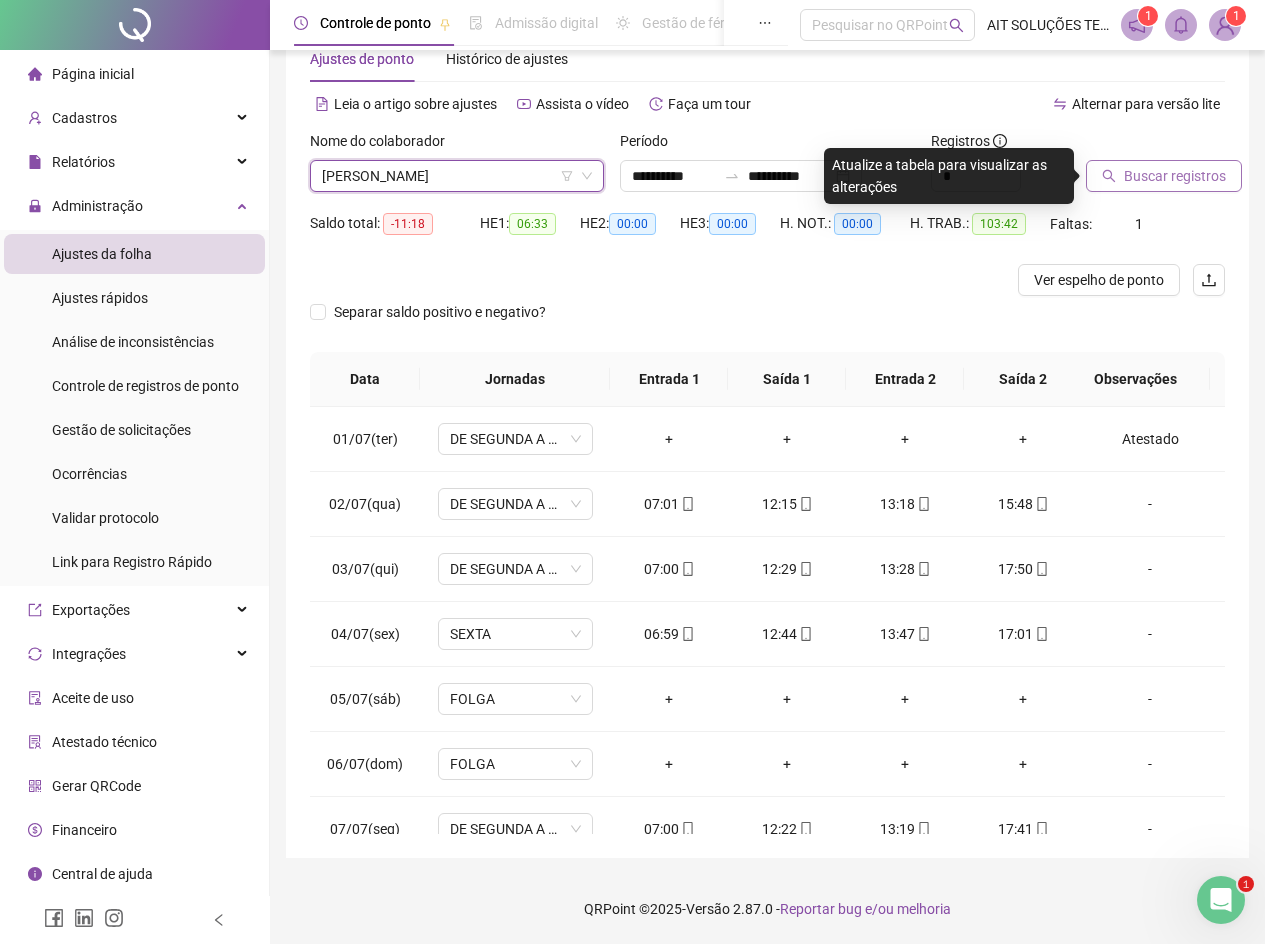 click on "Buscar registros" at bounding box center (1164, 176) 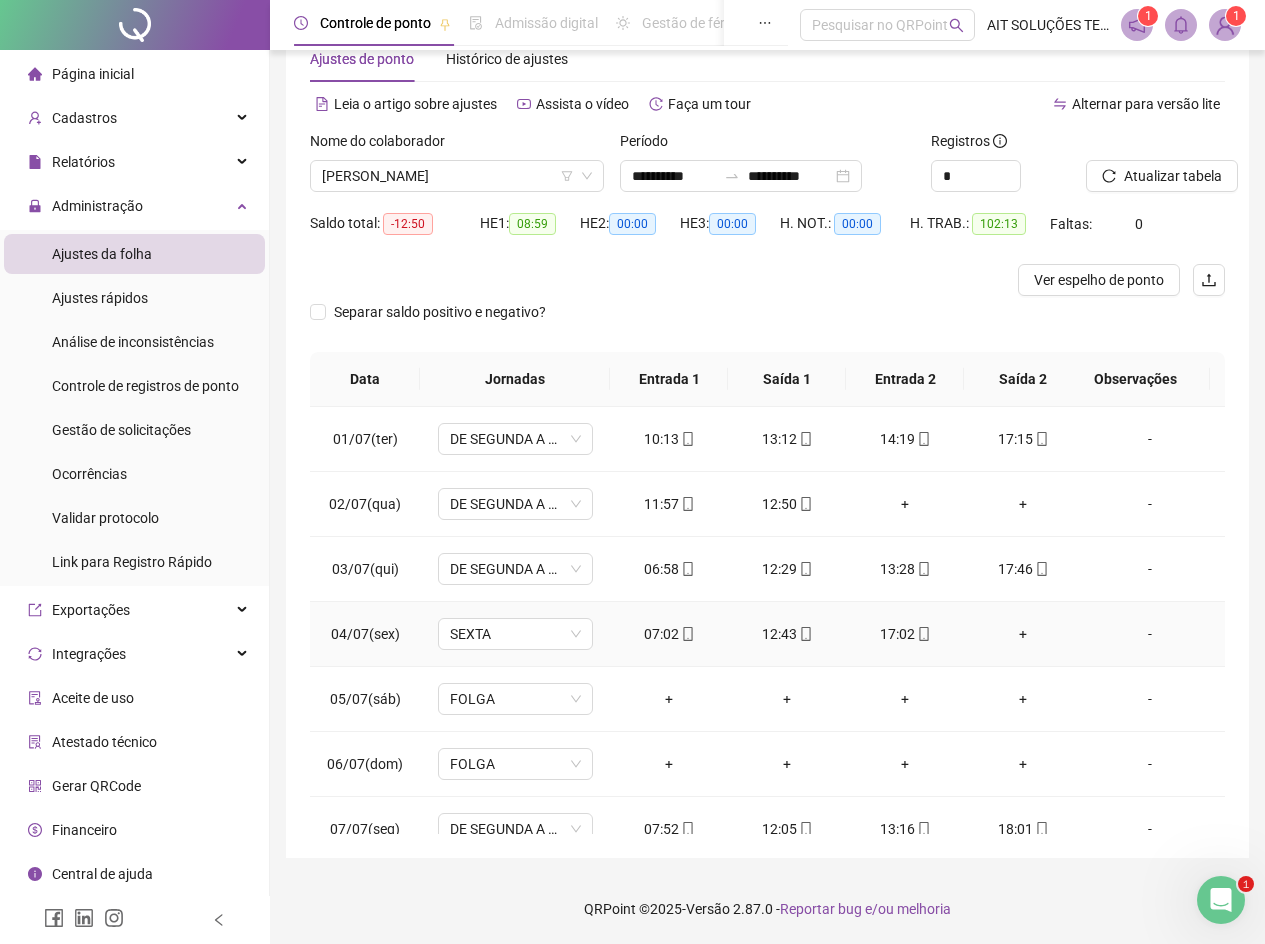 scroll, scrollTop: 0, scrollLeft: 0, axis: both 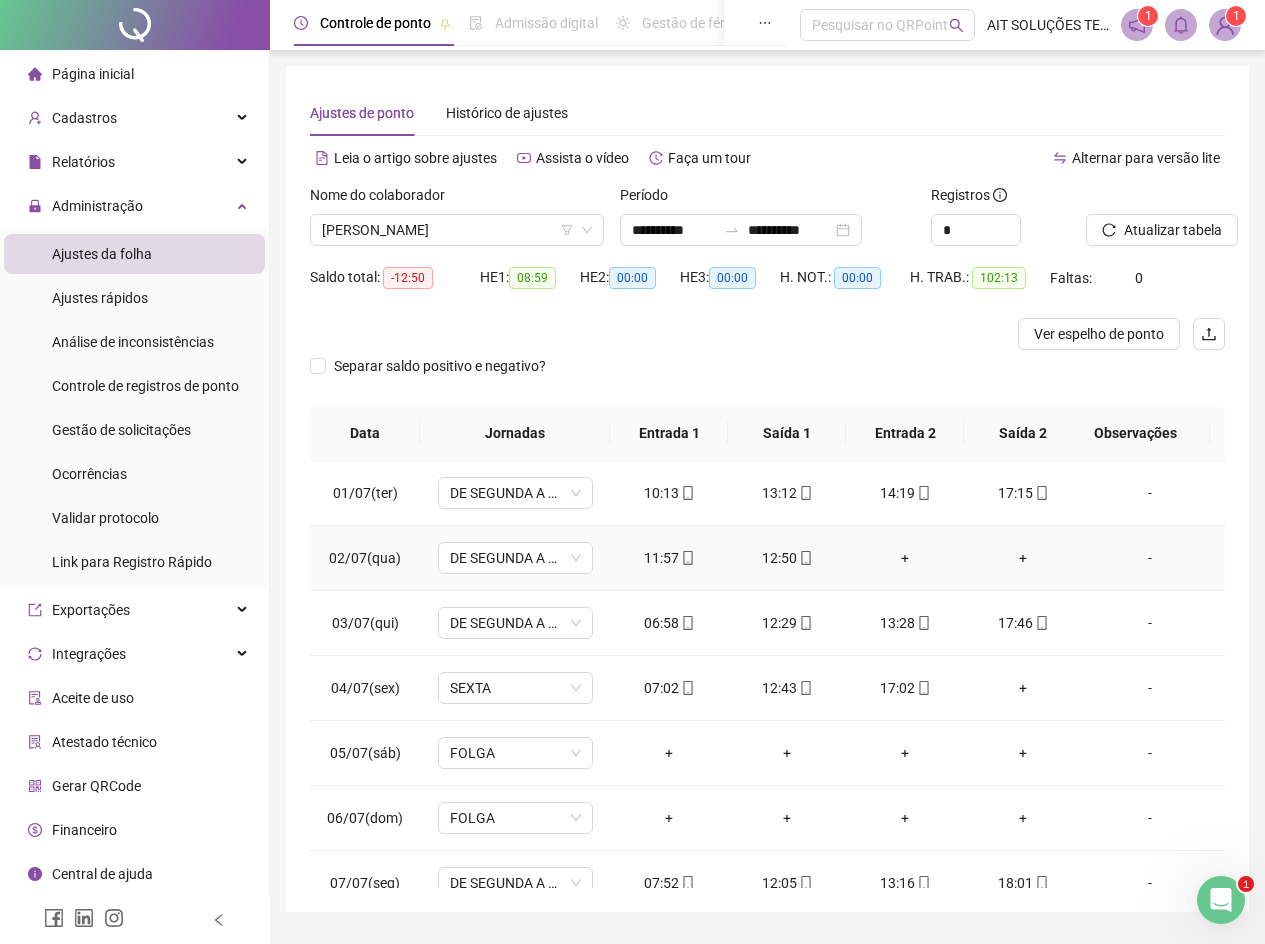 click 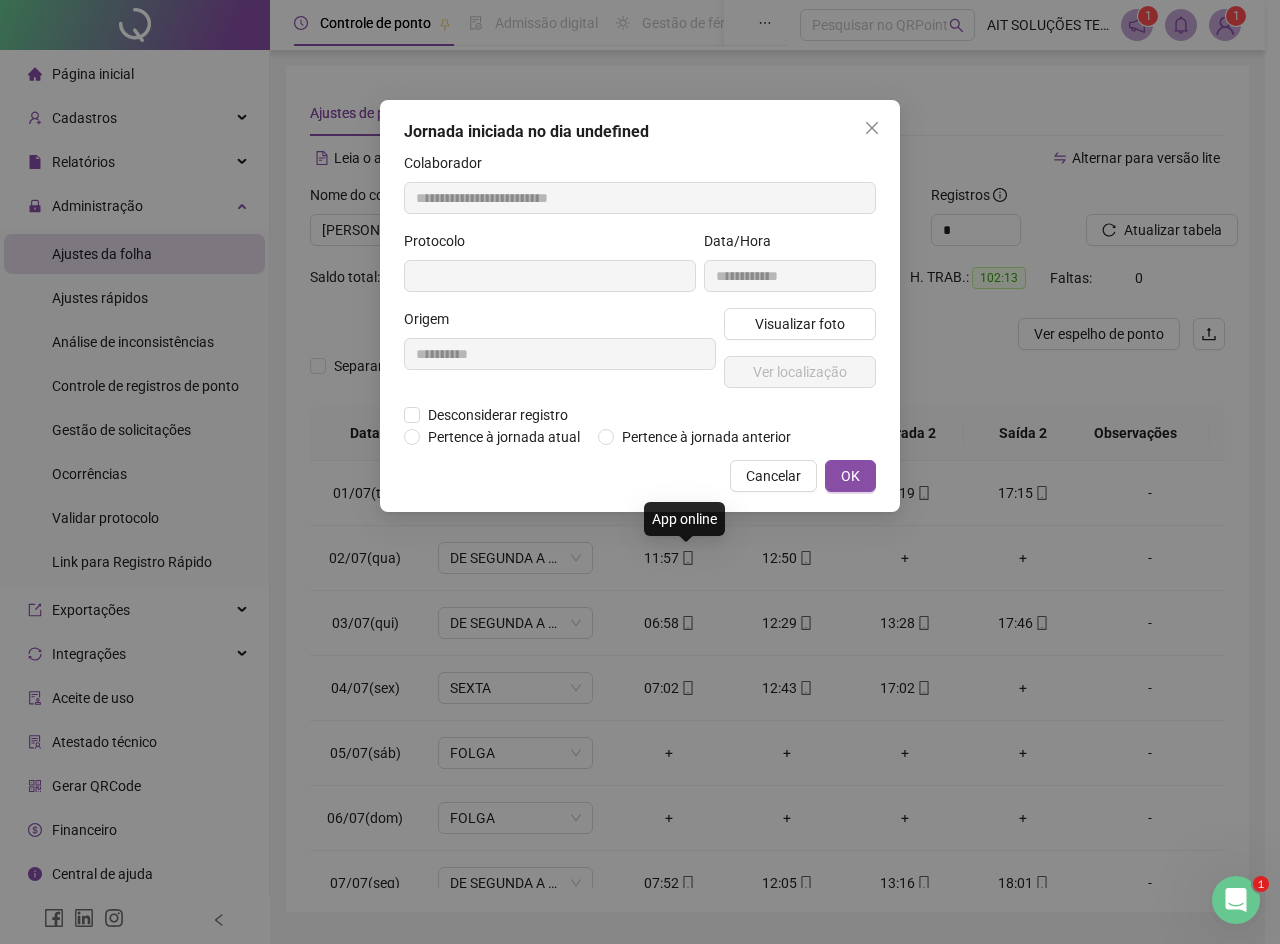 type on "**********" 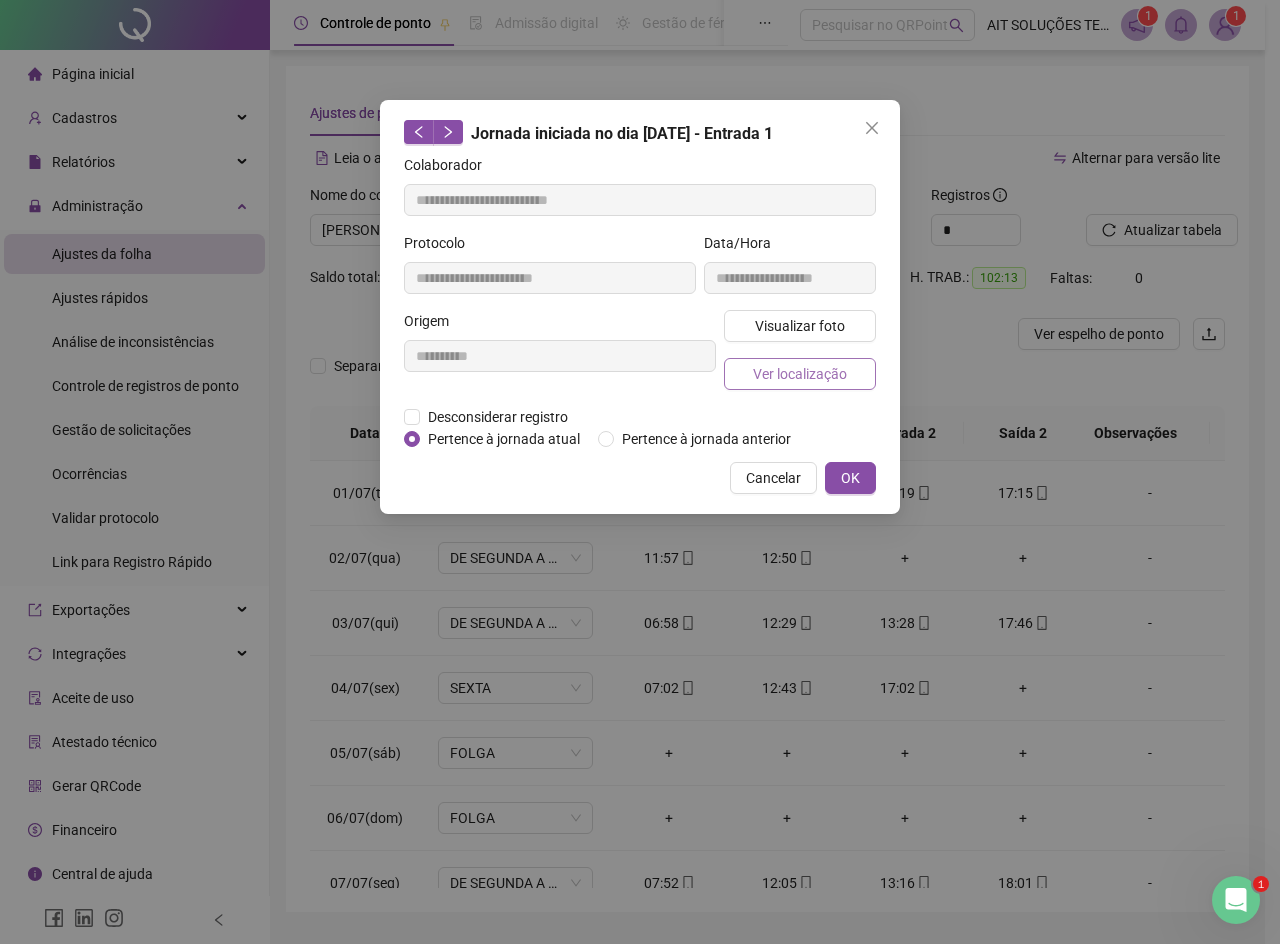 click on "Ver localização" at bounding box center [800, 374] 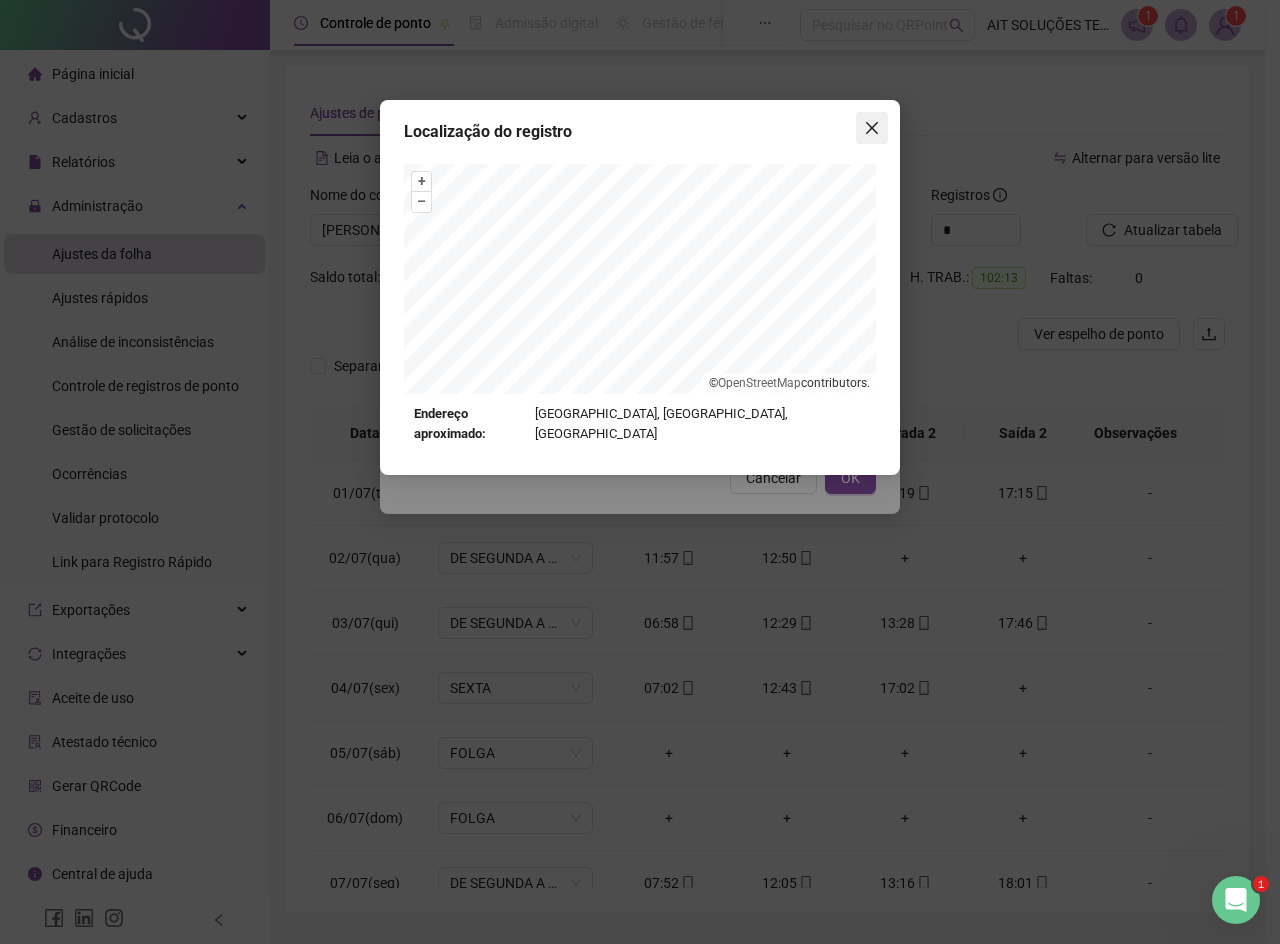 click at bounding box center (872, 128) 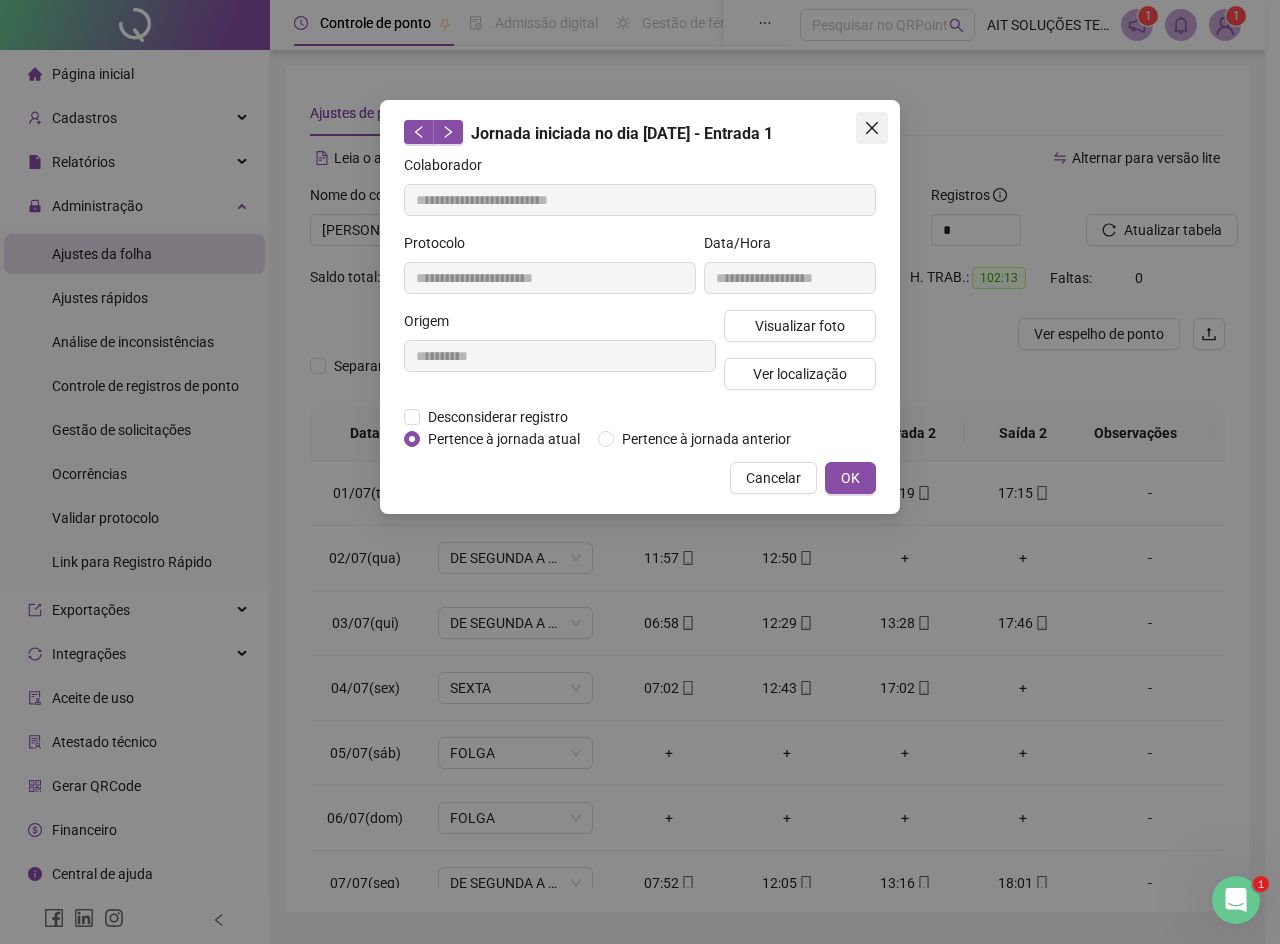 click at bounding box center (872, 128) 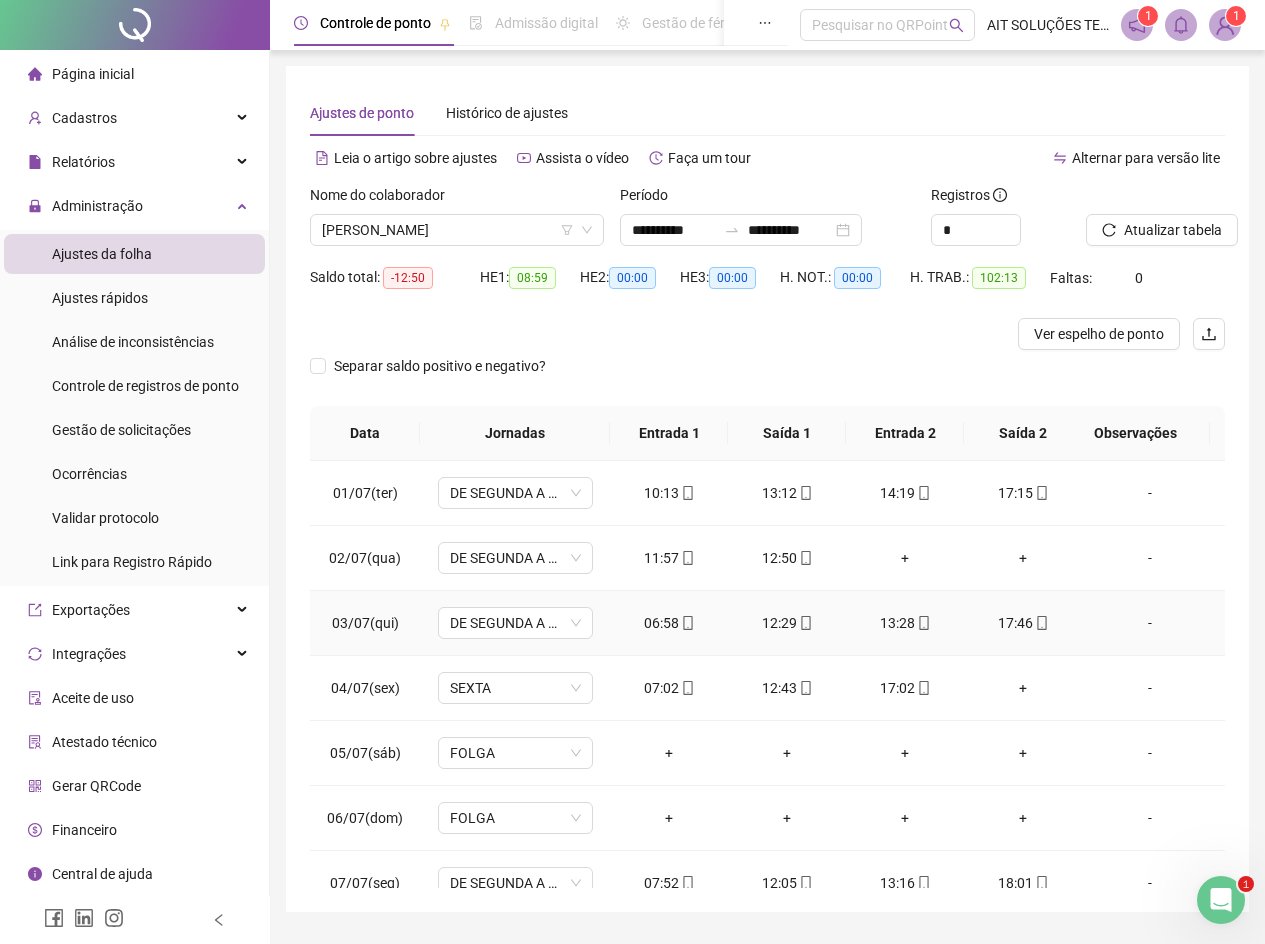 click 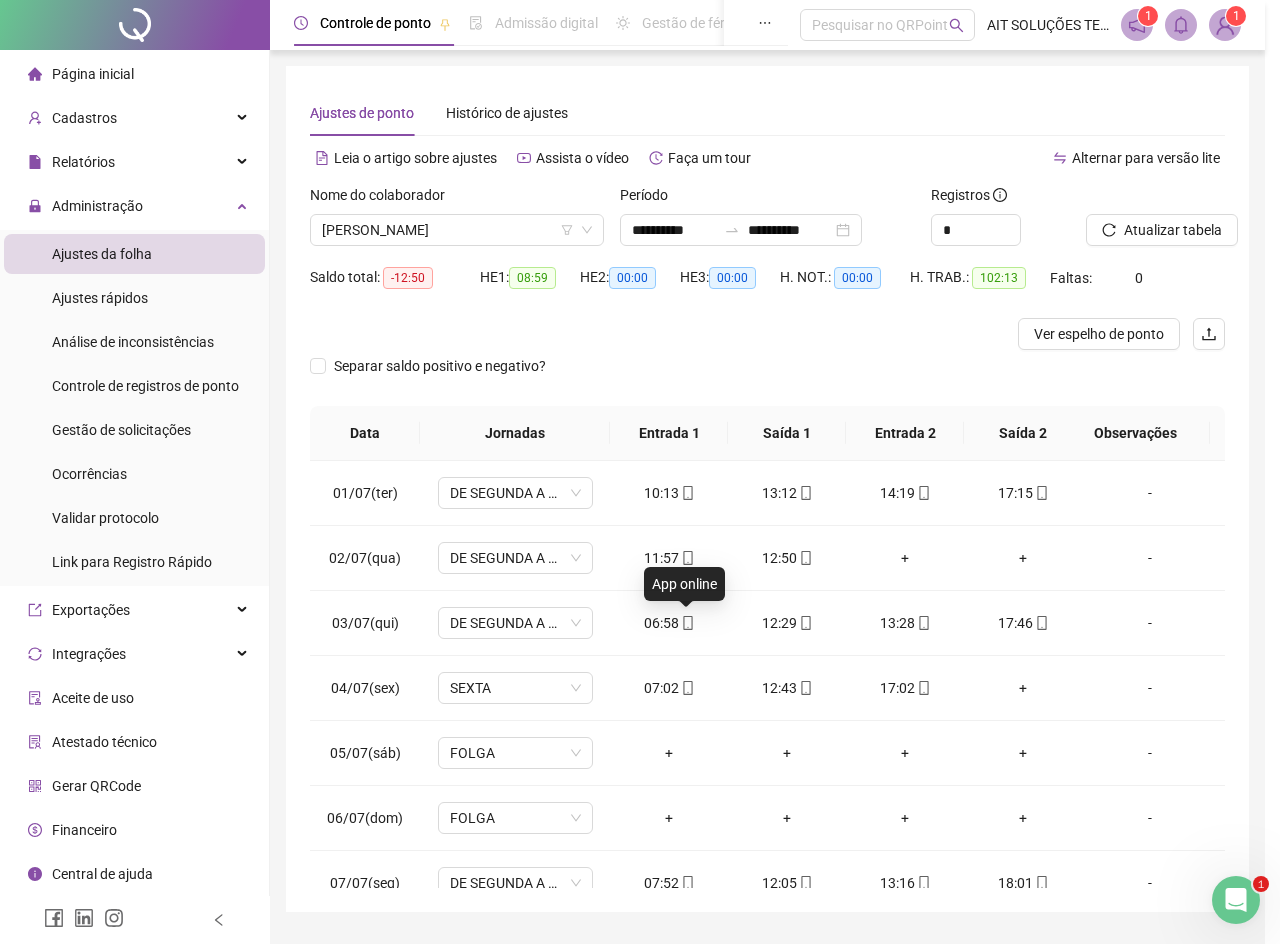 type on "**********" 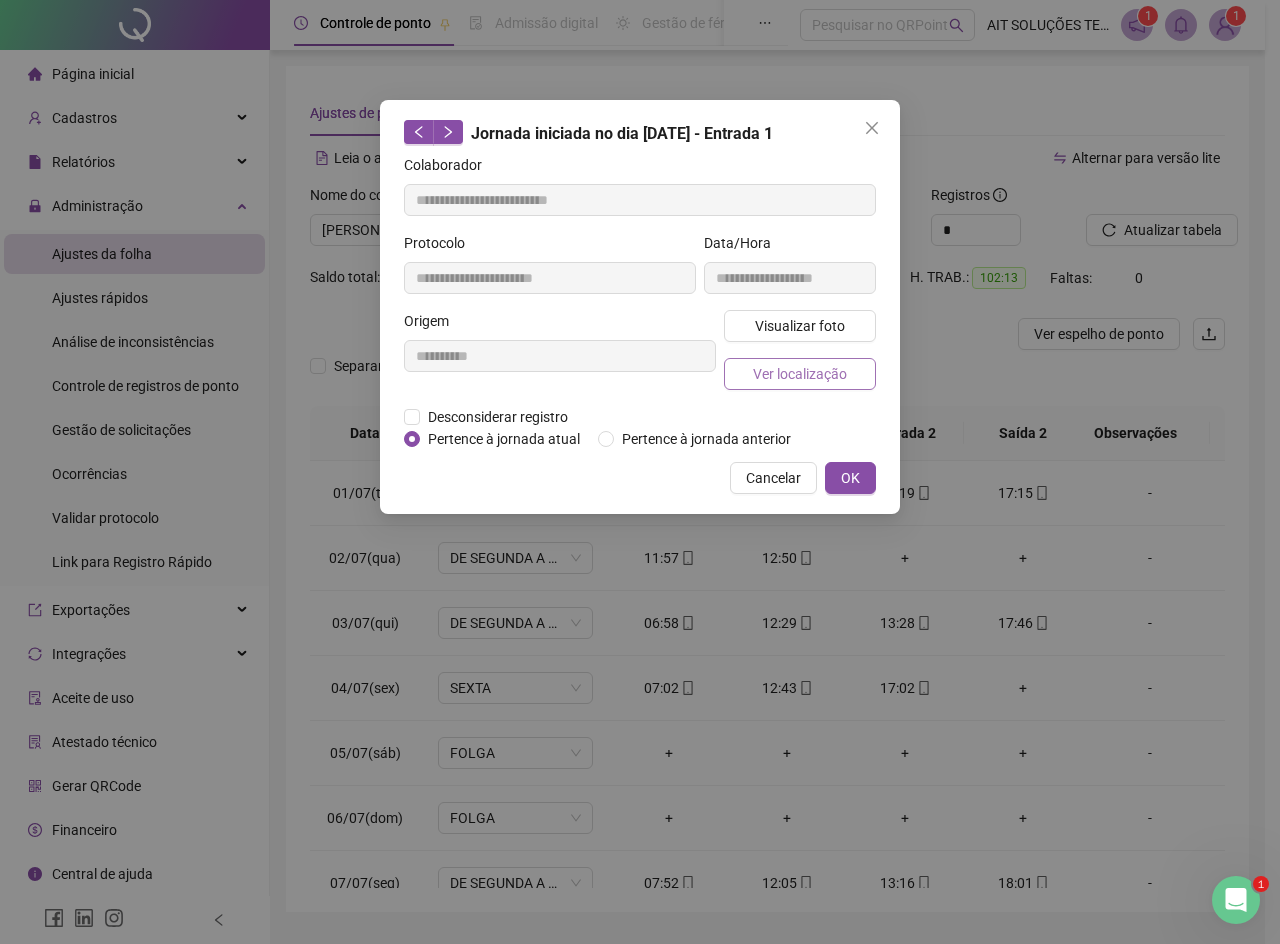 click on "Ver localização" at bounding box center [800, 374] 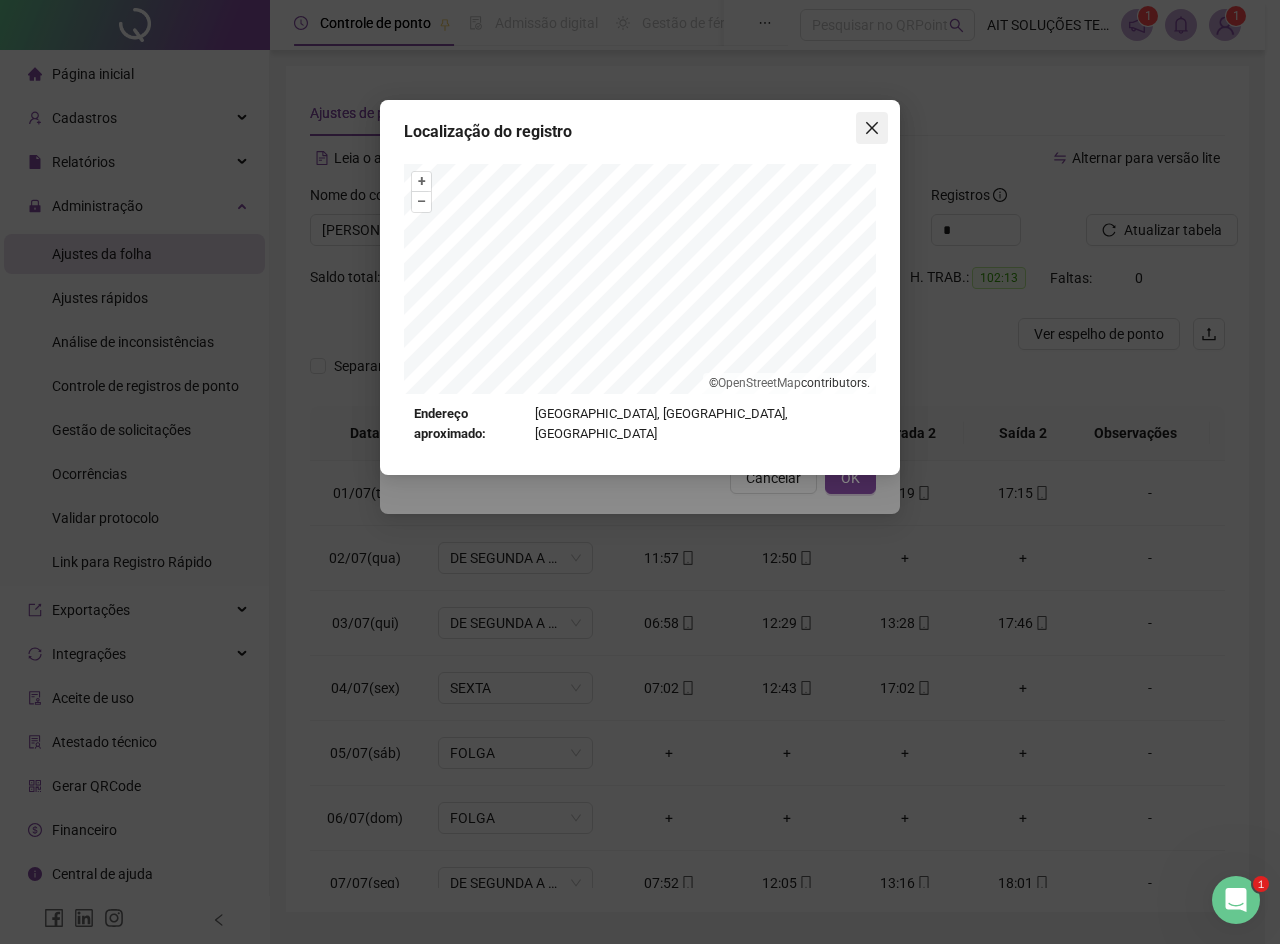 click 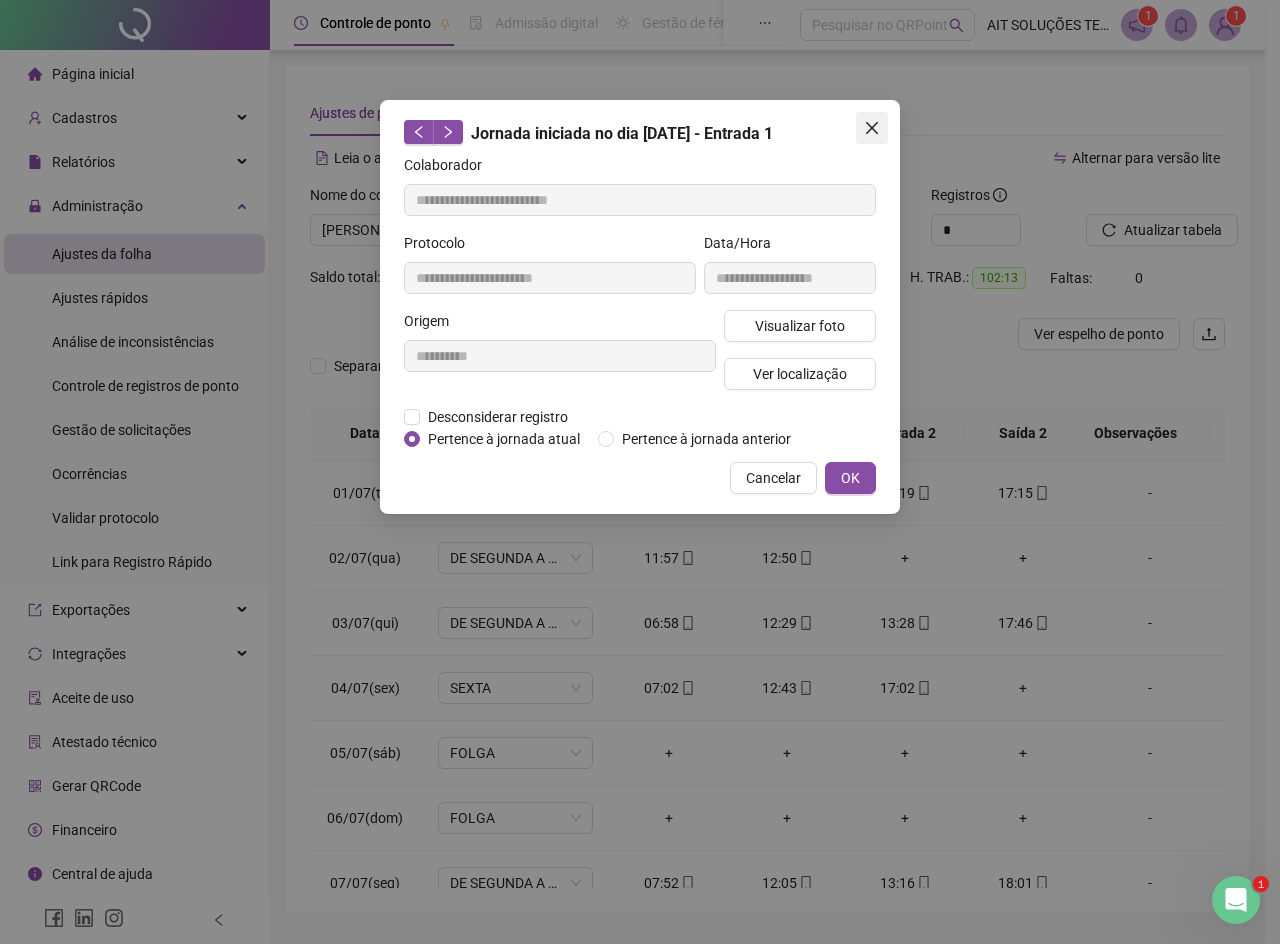 click 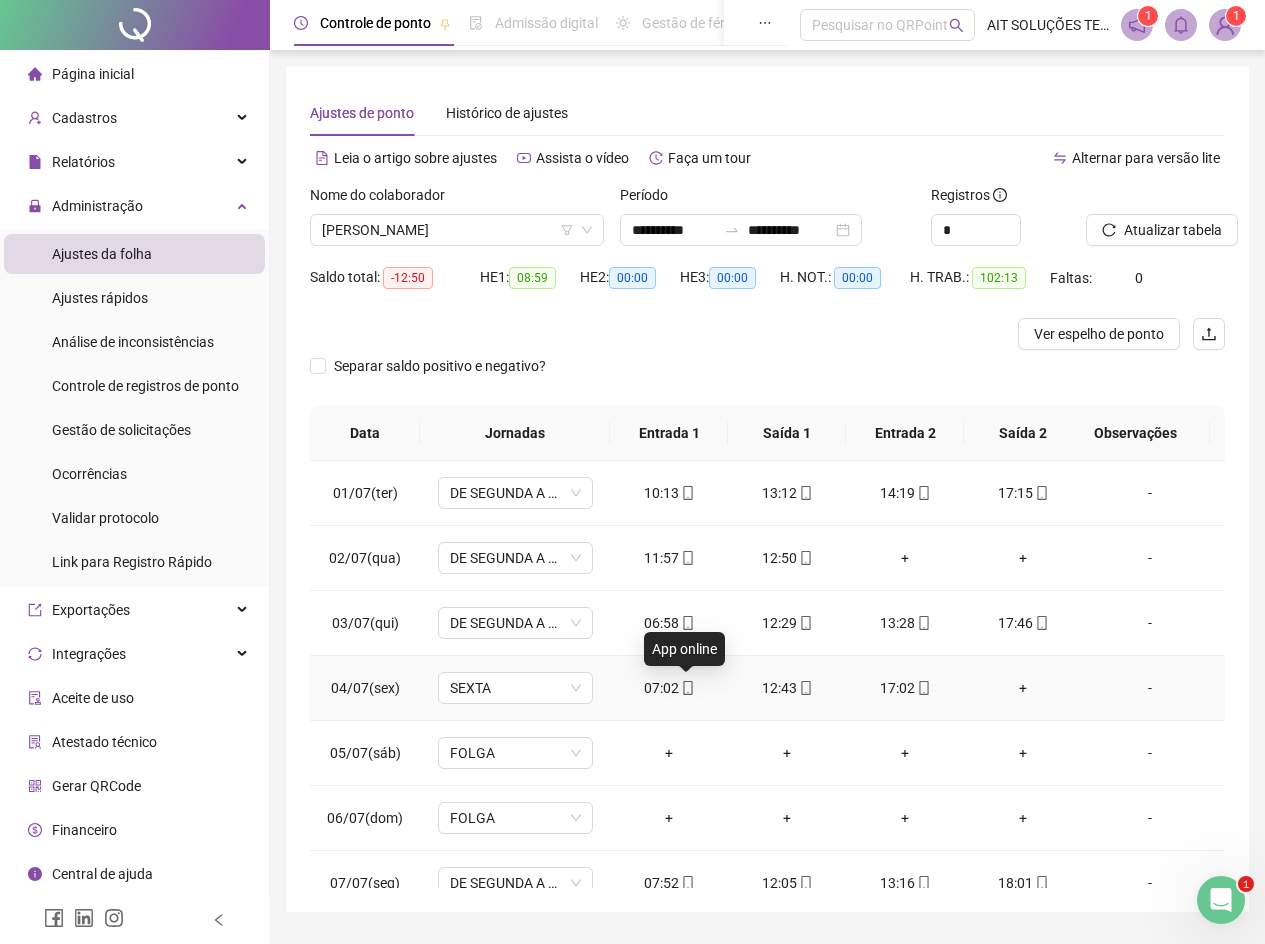 click 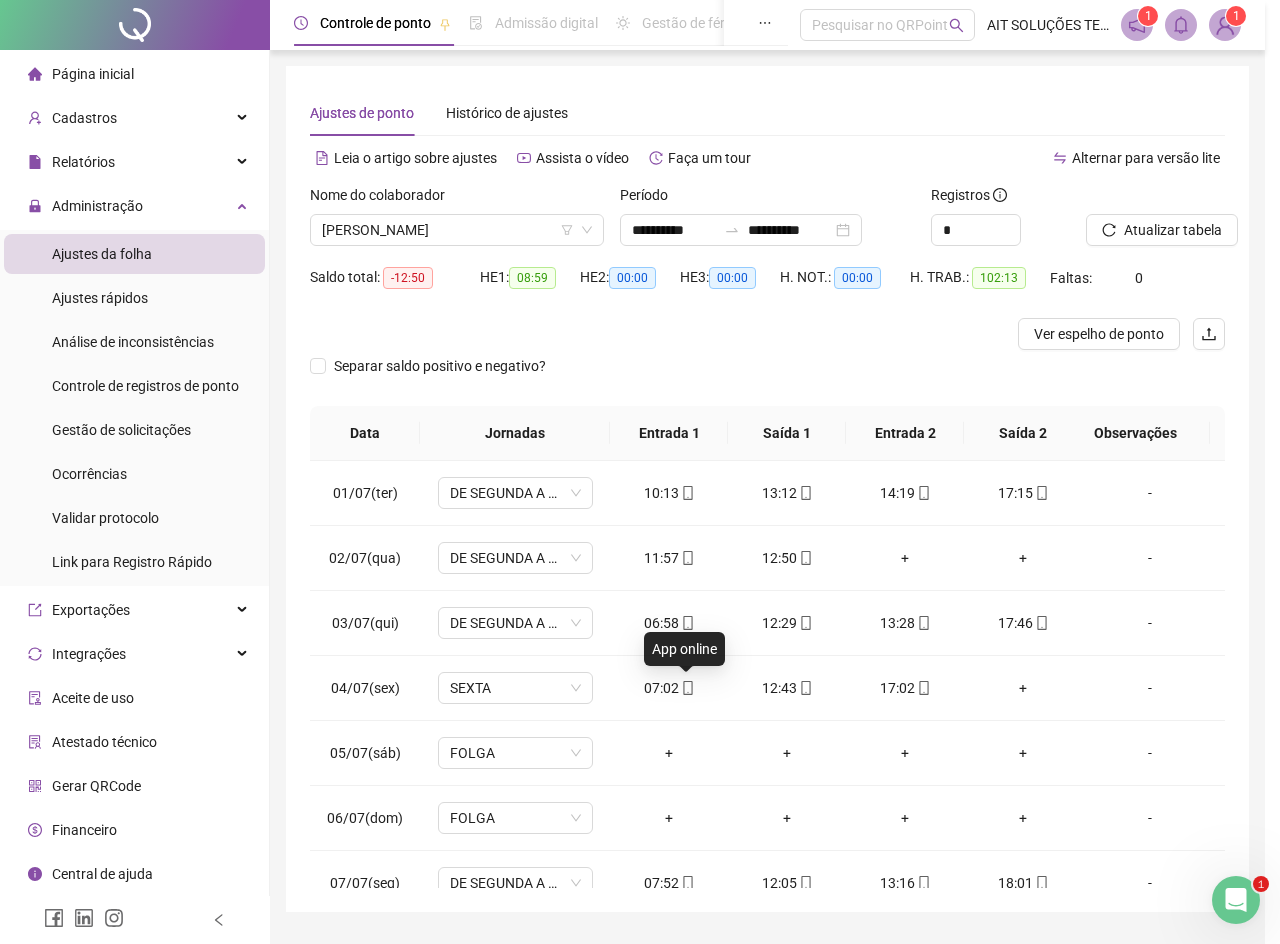 type on "**********" 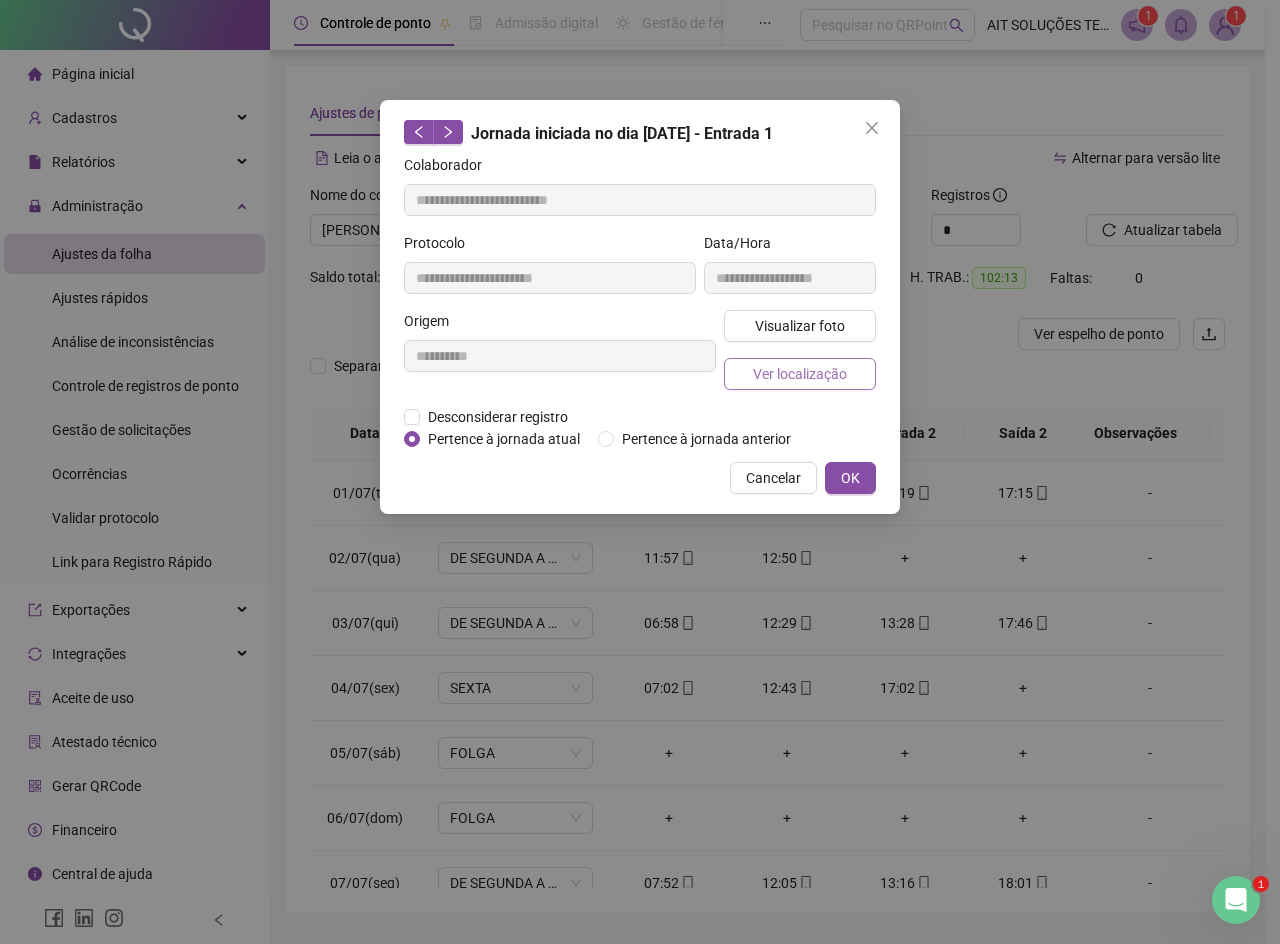 click on "Ver localização" at bounding box center [800, 374] 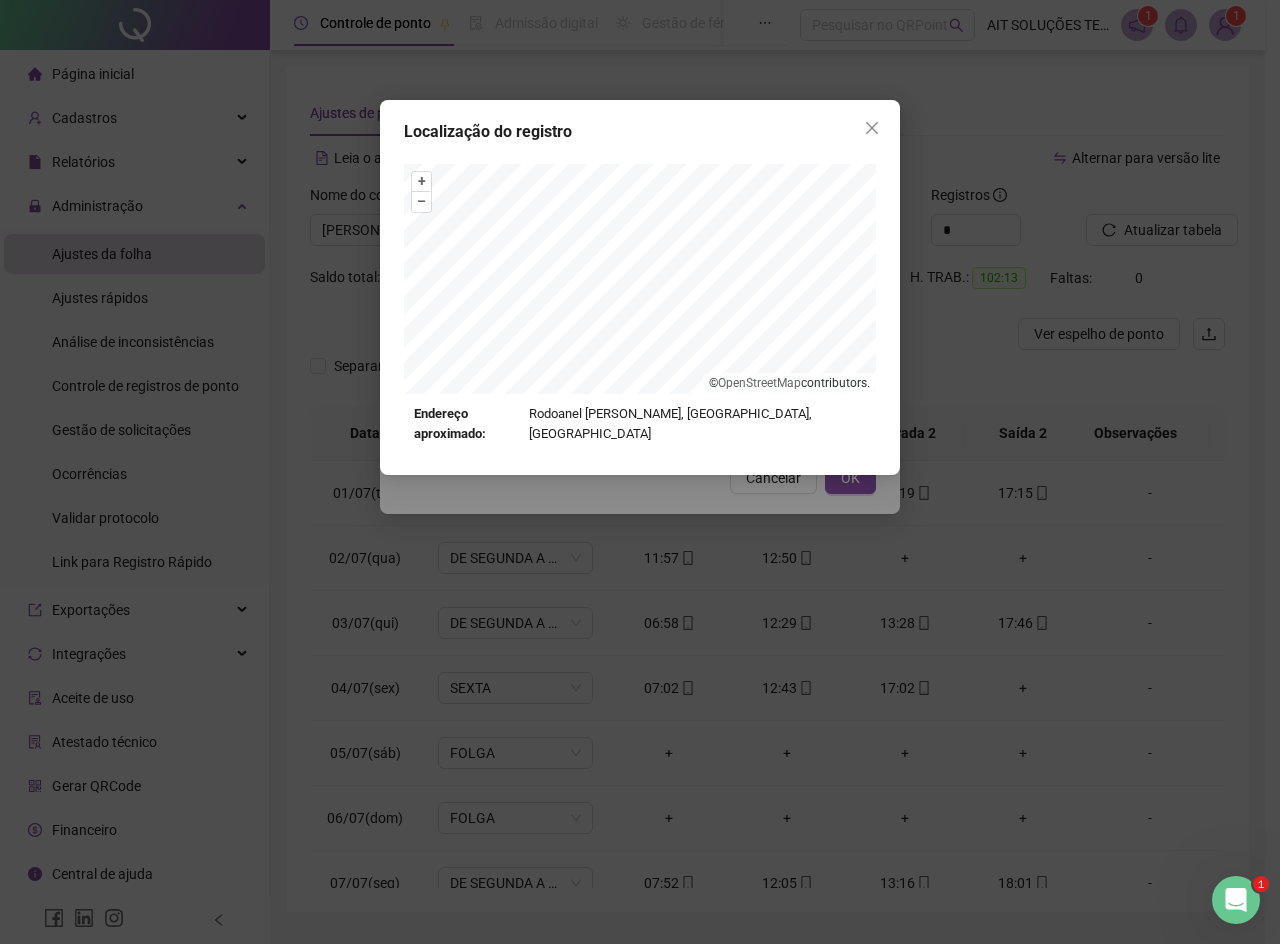 click at bounding box center (872, 128) 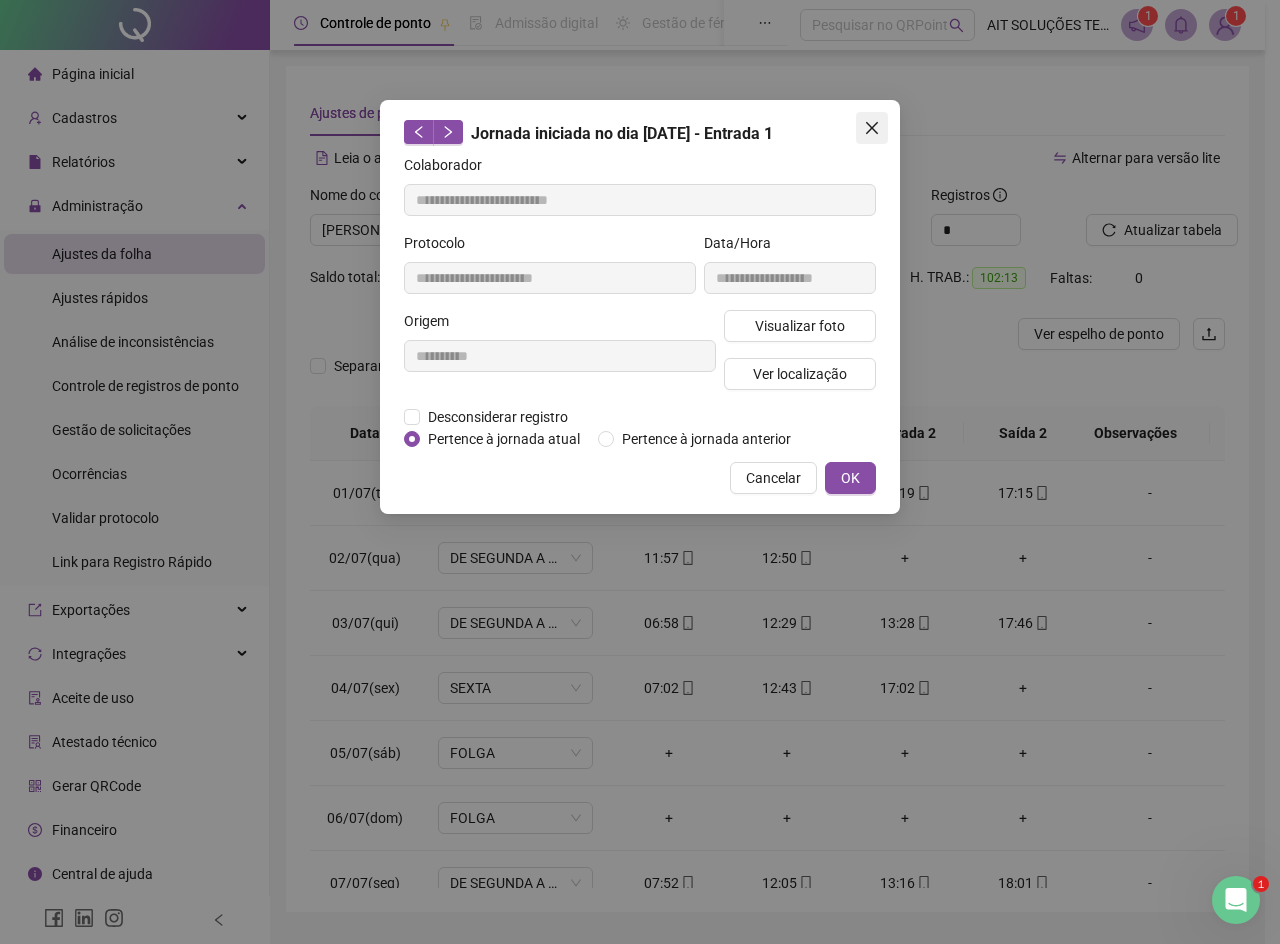 click 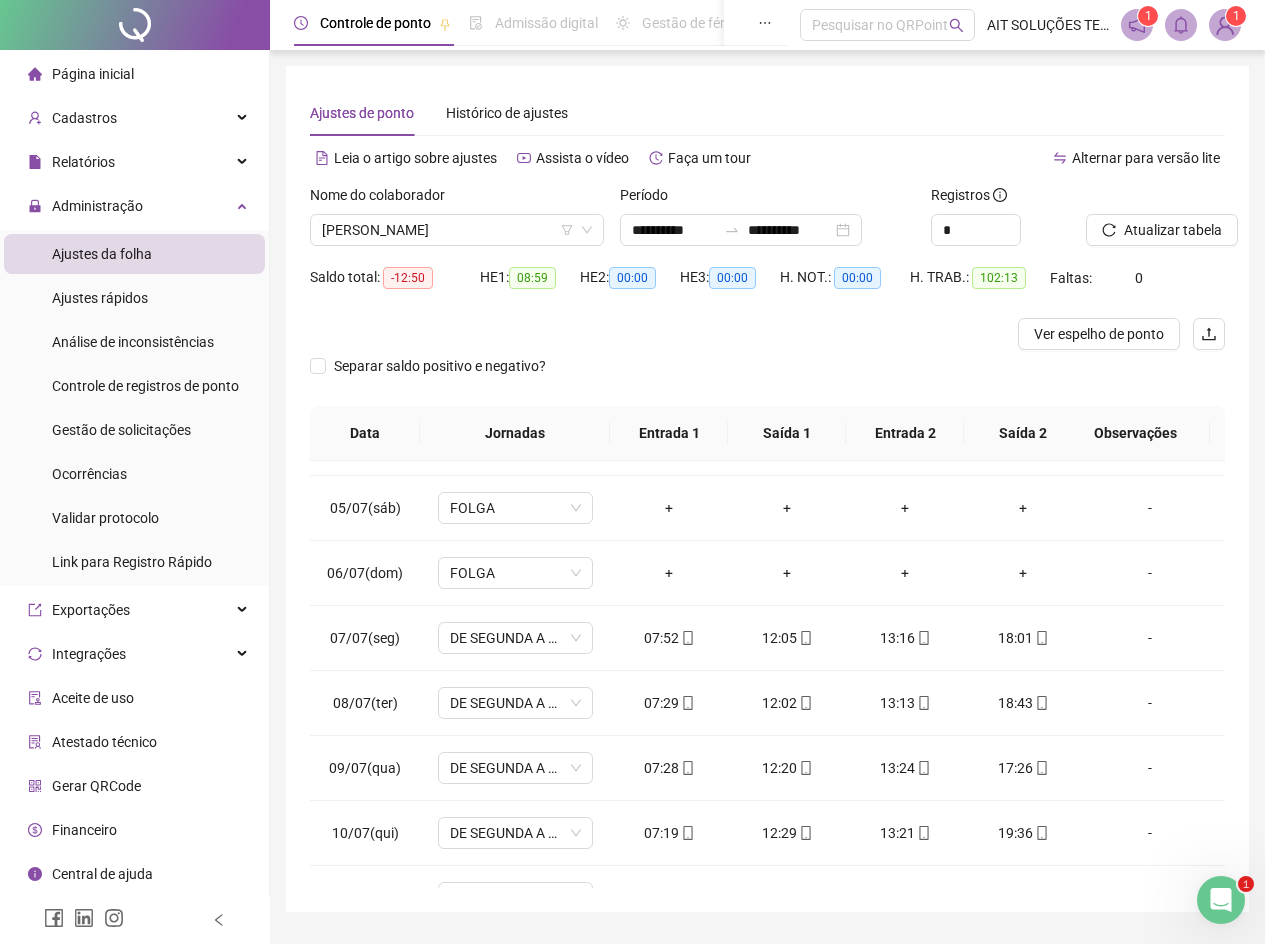 scroll, scrollTop: 300, scrollLeft: 0, axis: vertical 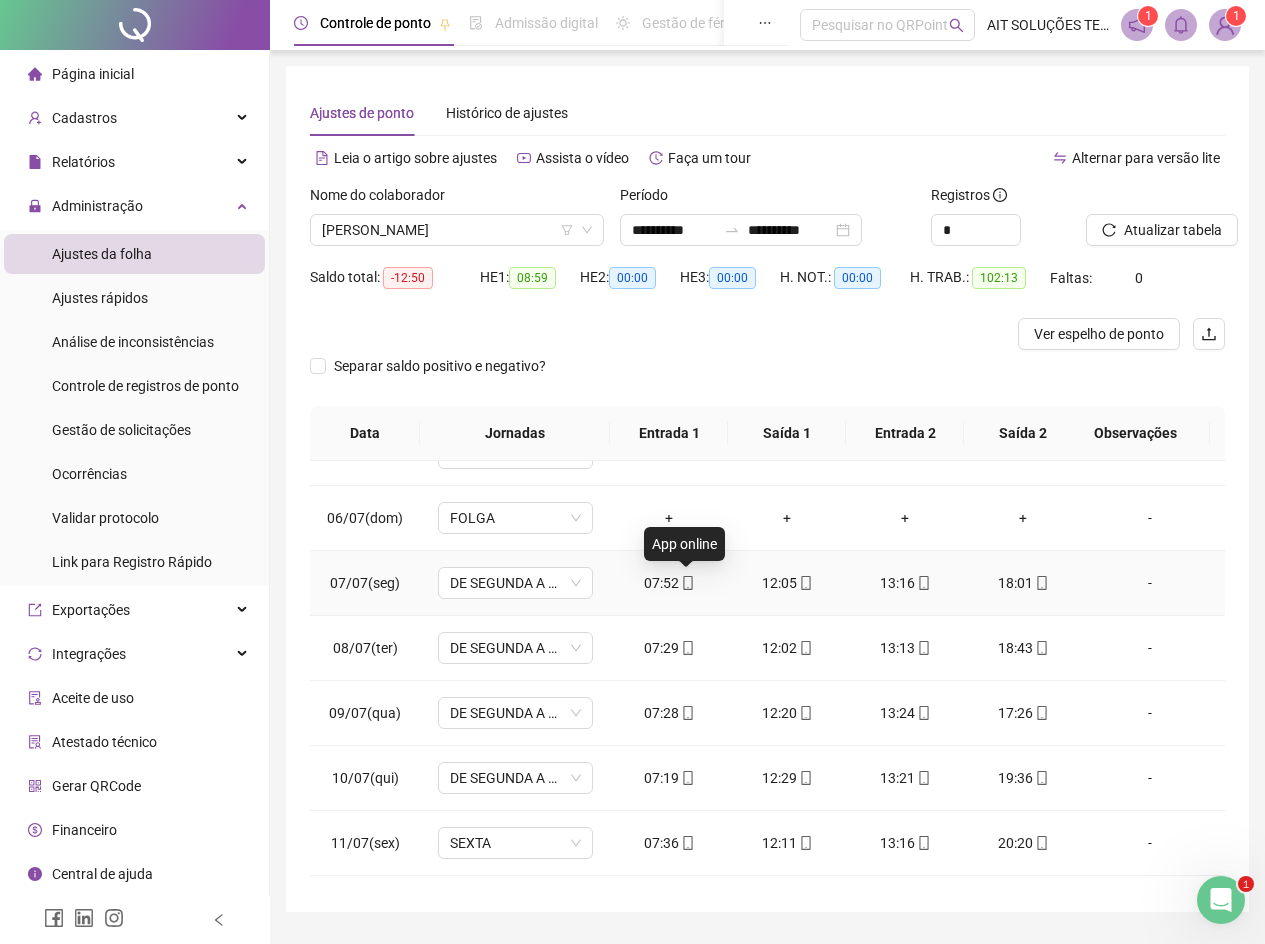 click at bounding box center (687, 583) 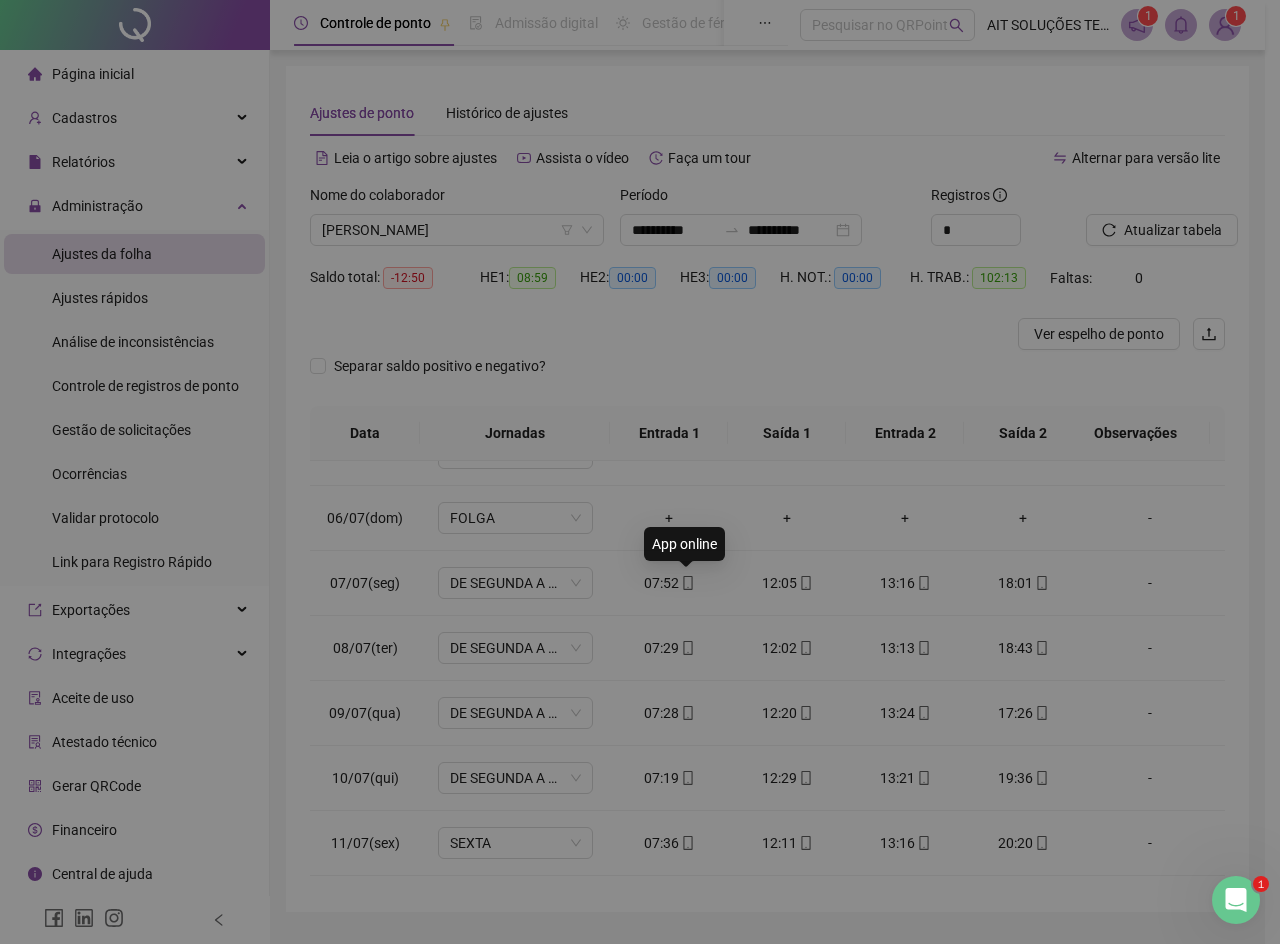 type on "**********" 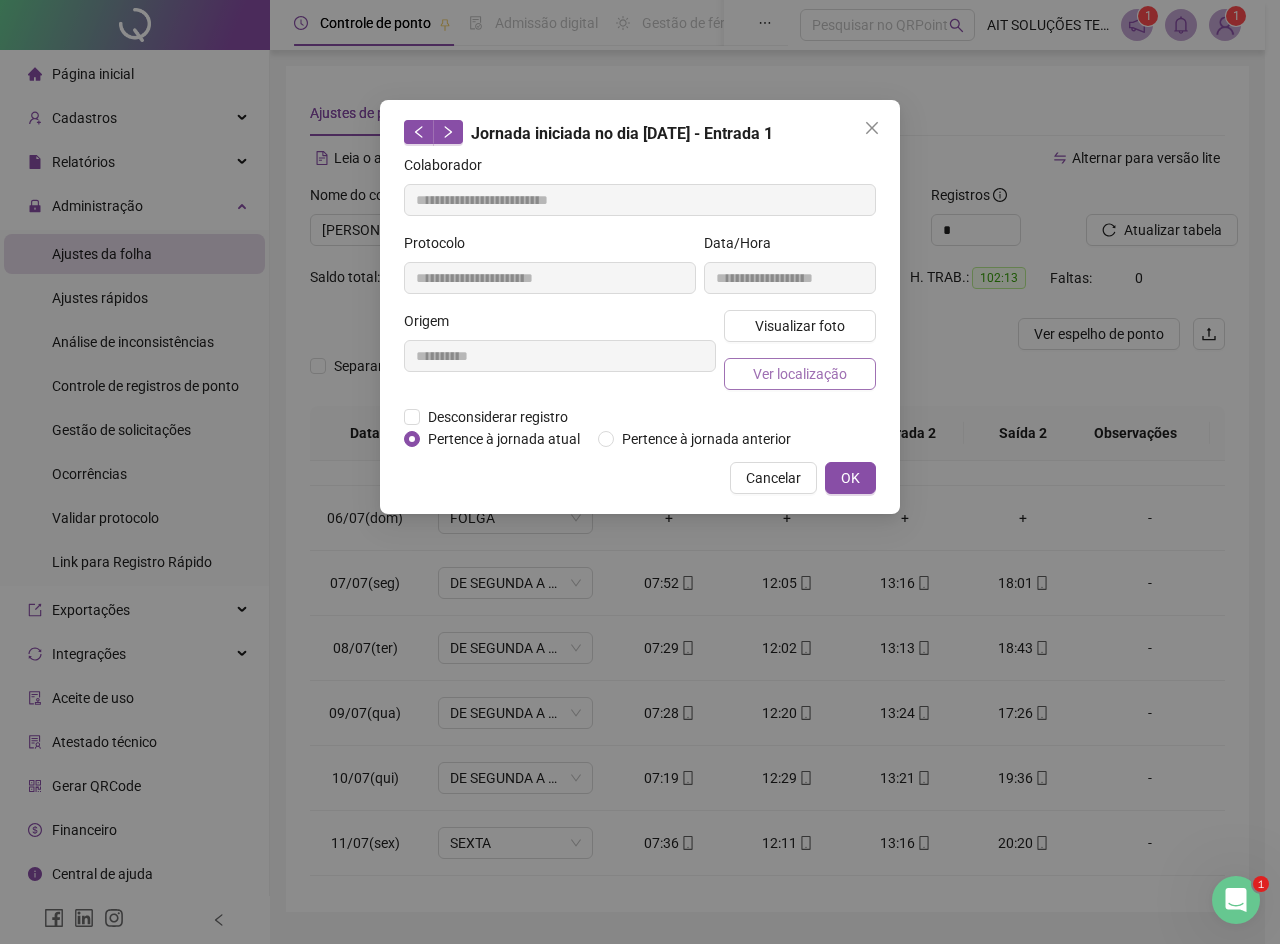 click on "Ver localização" at bounding box center (800, 374) 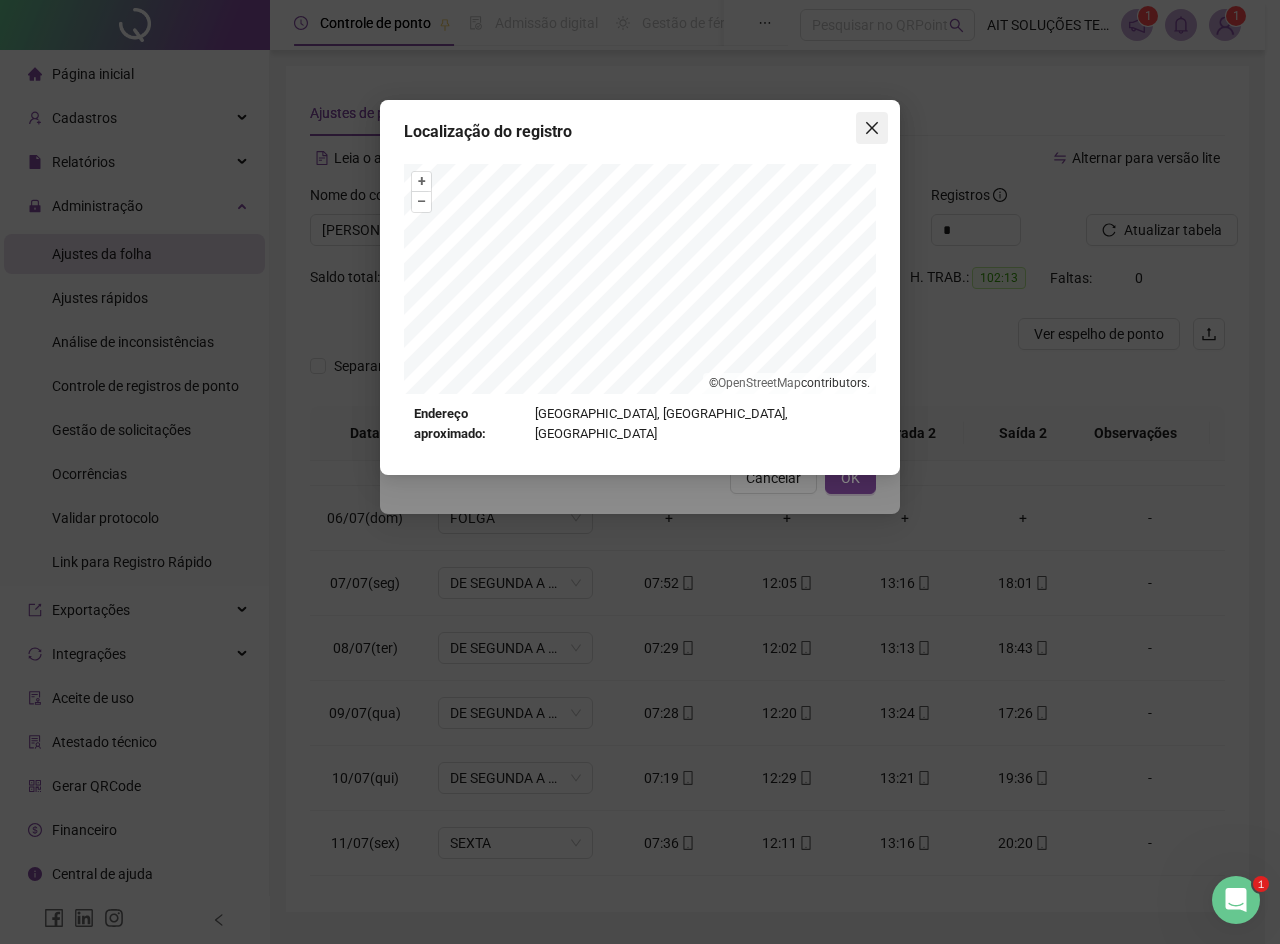 click at bounding box center [872, 128] 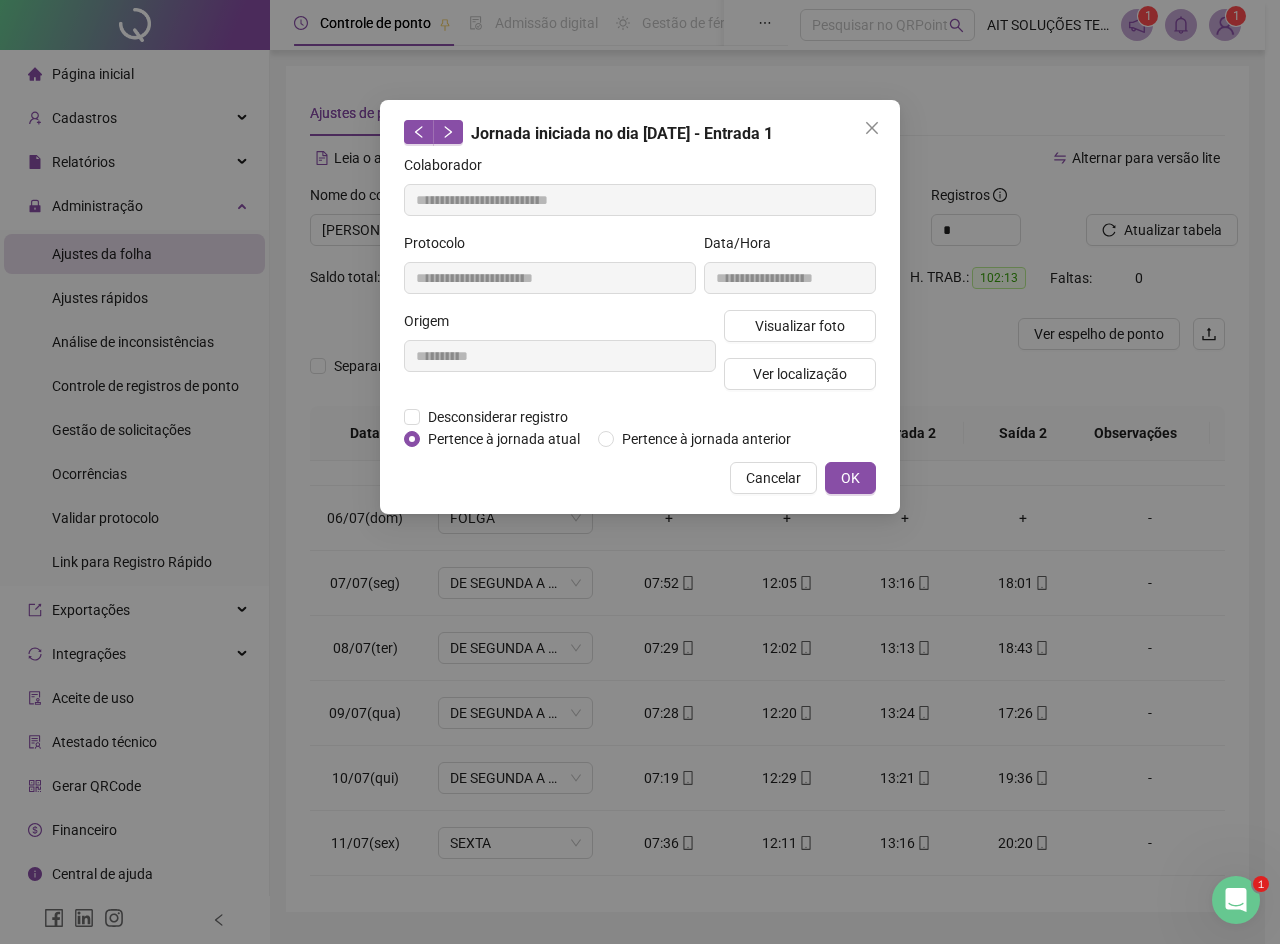 click 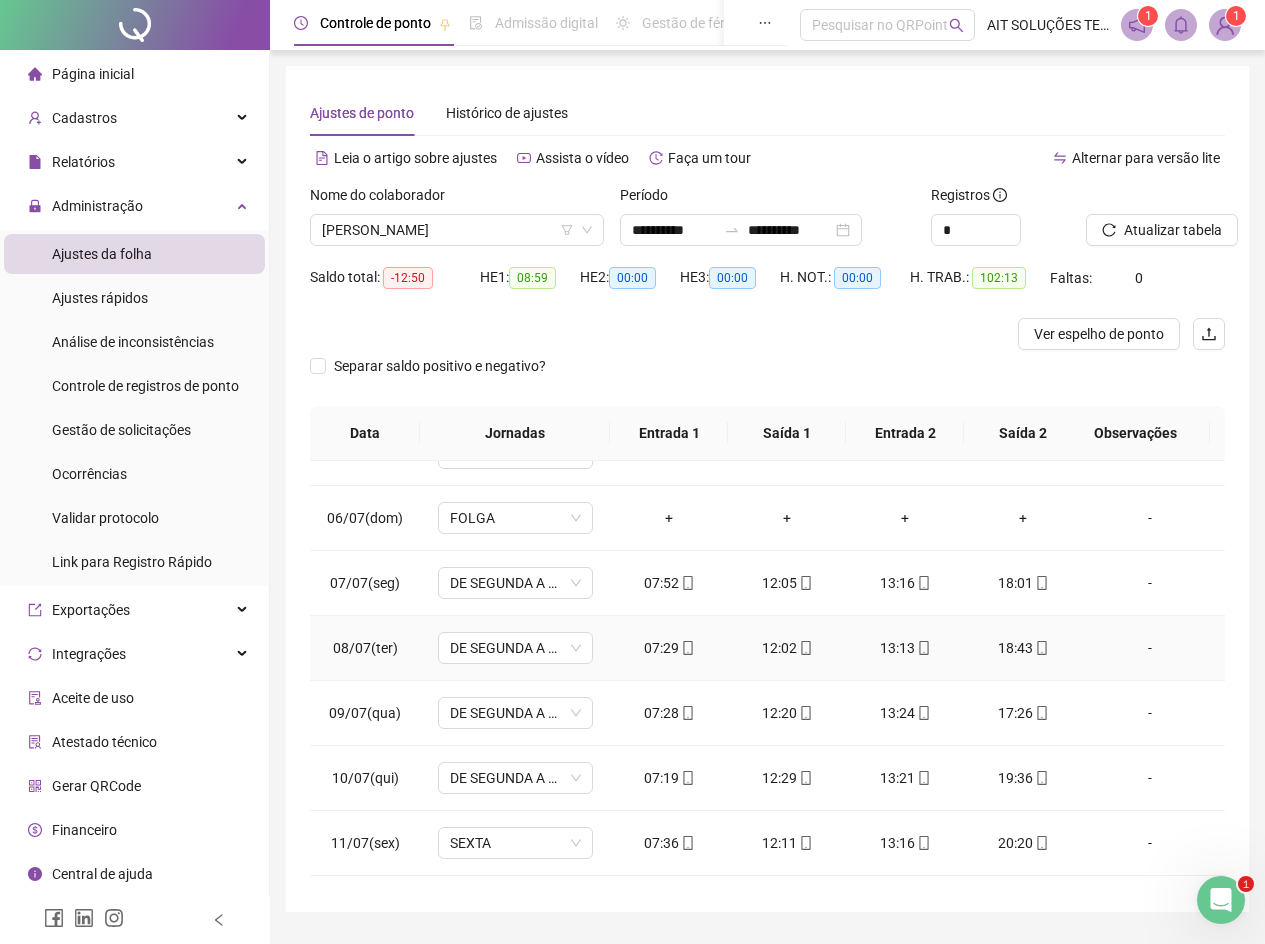 click on "07:29" at bounding box center (669, 648) 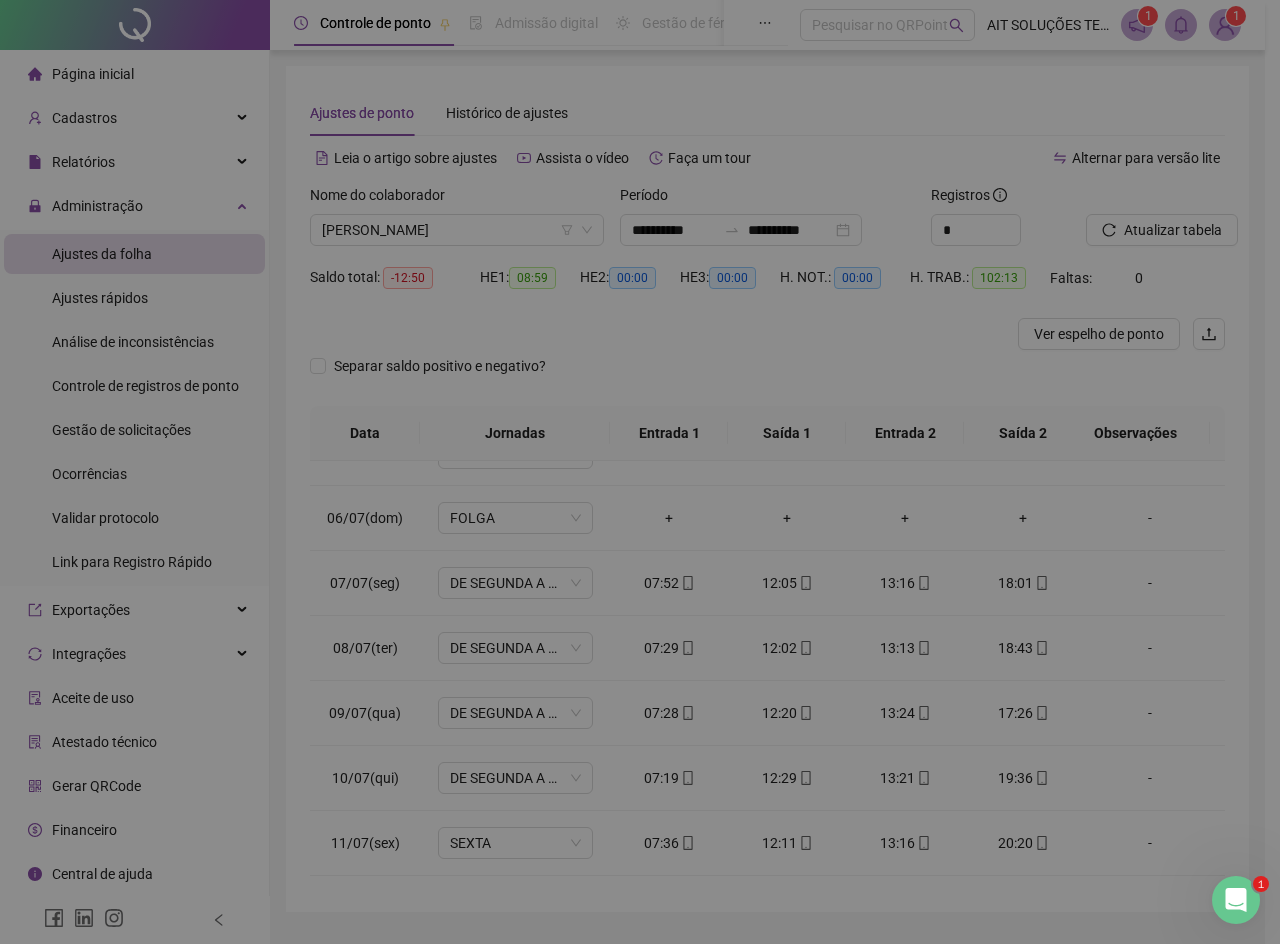 type on "**********" 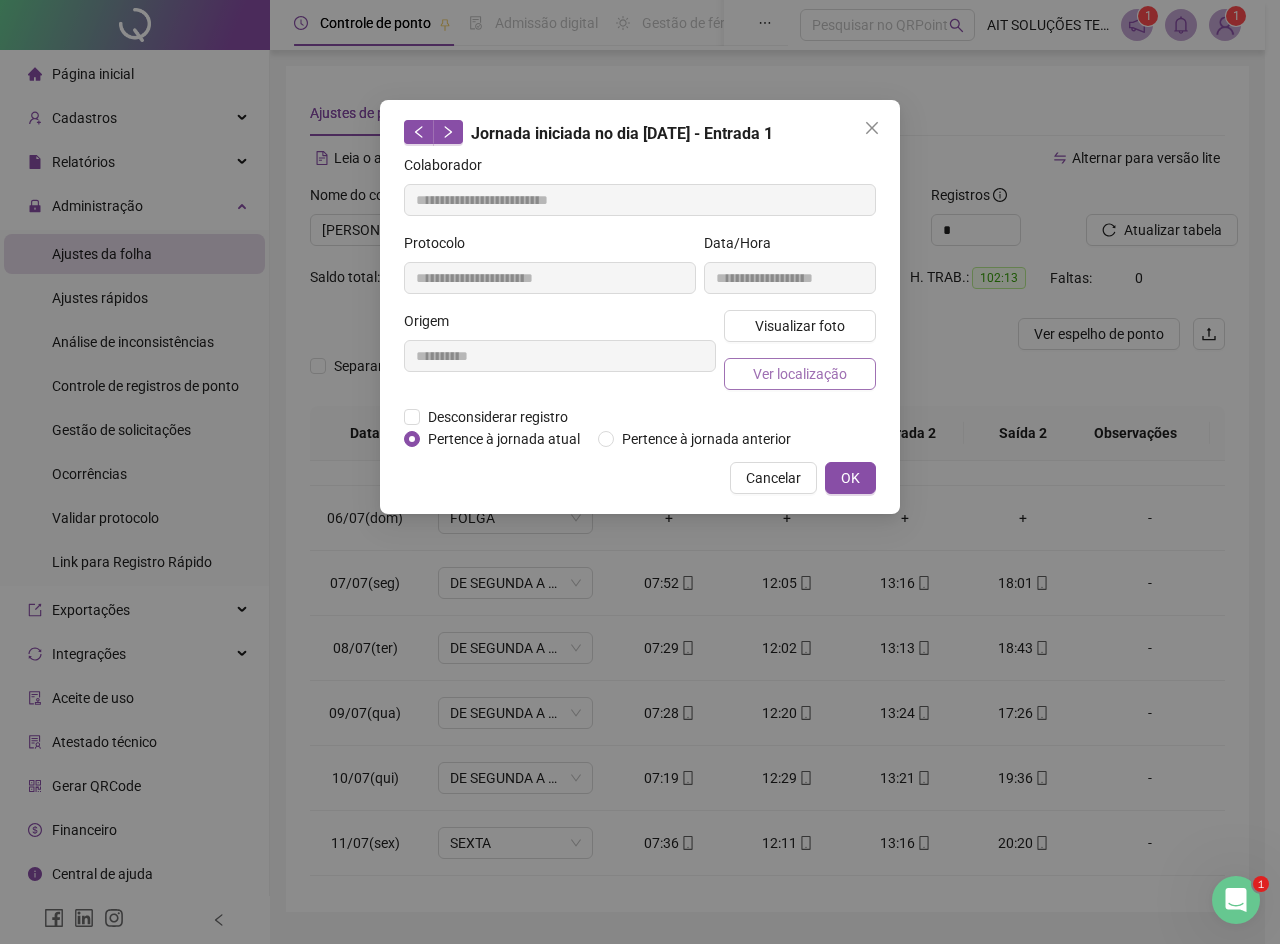 click on "Ver localização" at bounding box center (800, 374) 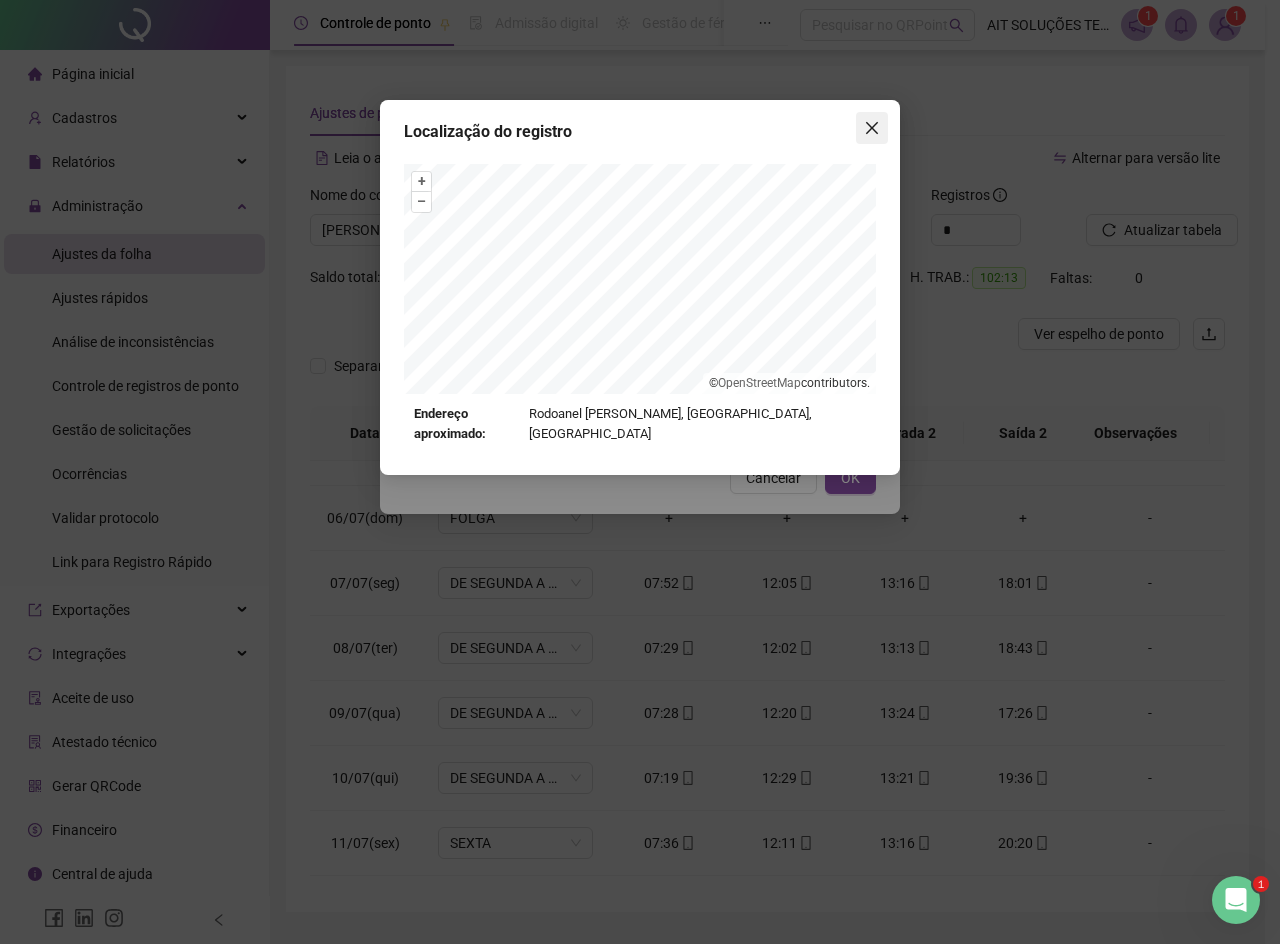 click at bounding box center [872, 128] 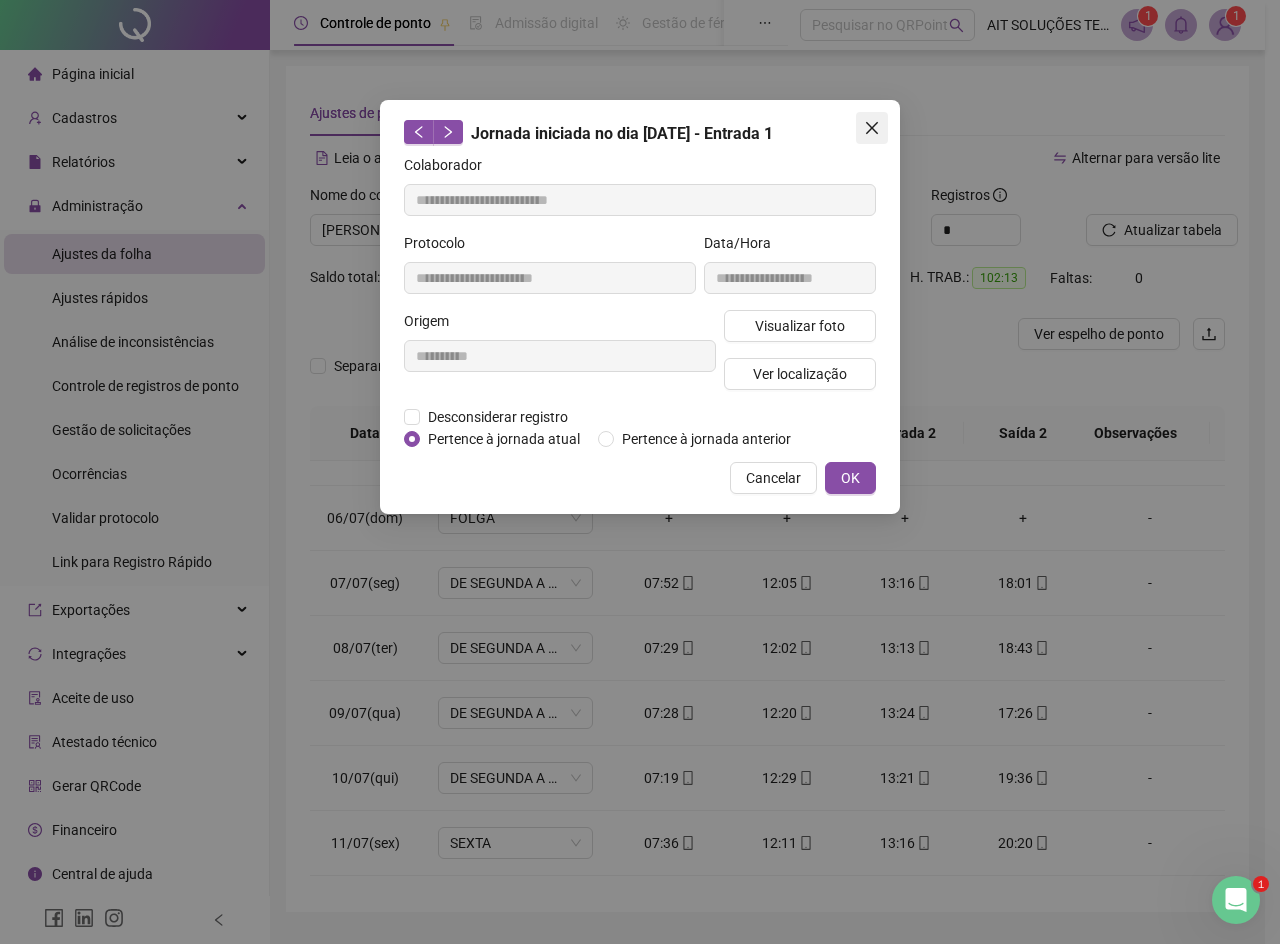 click 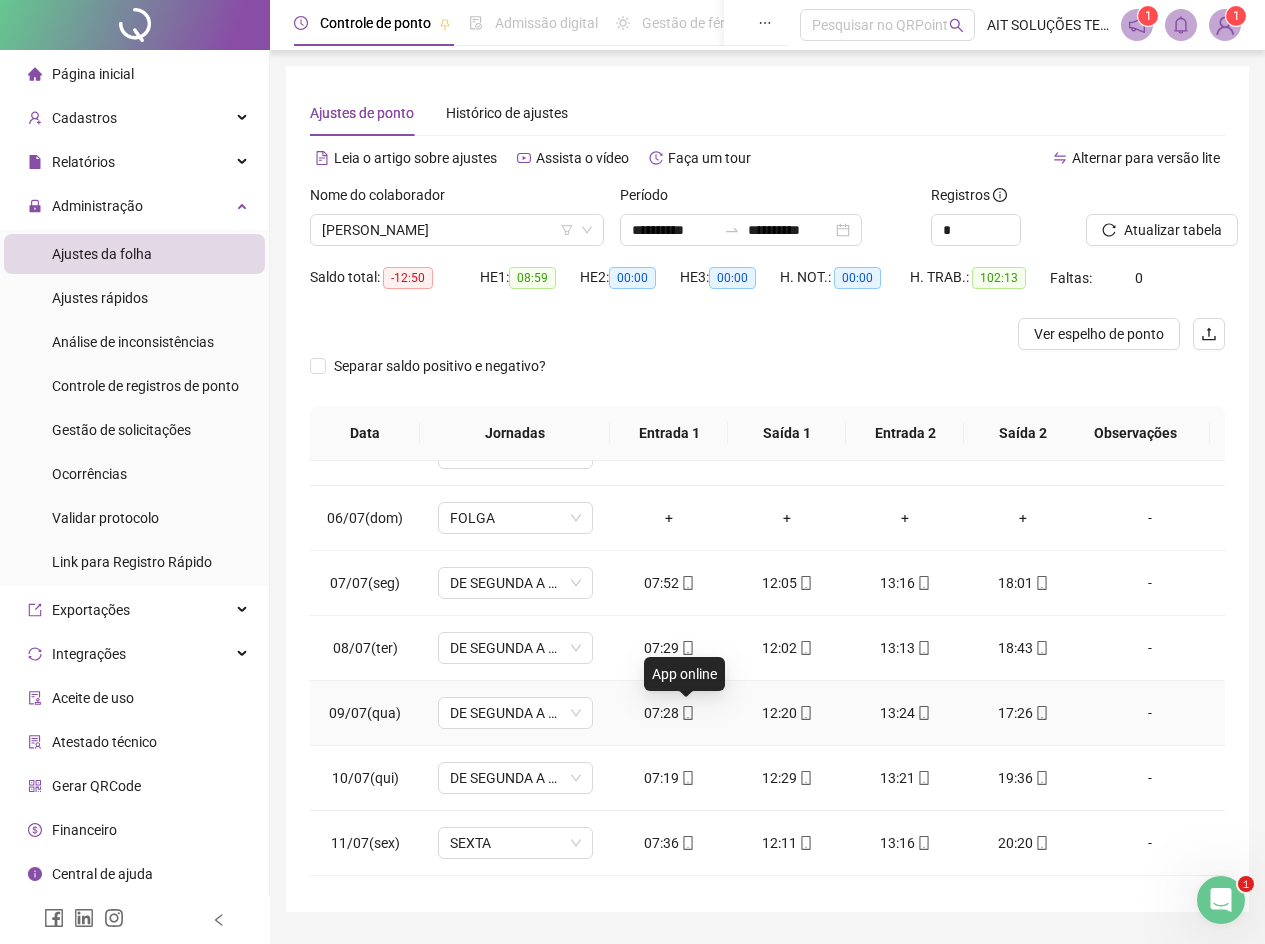 click 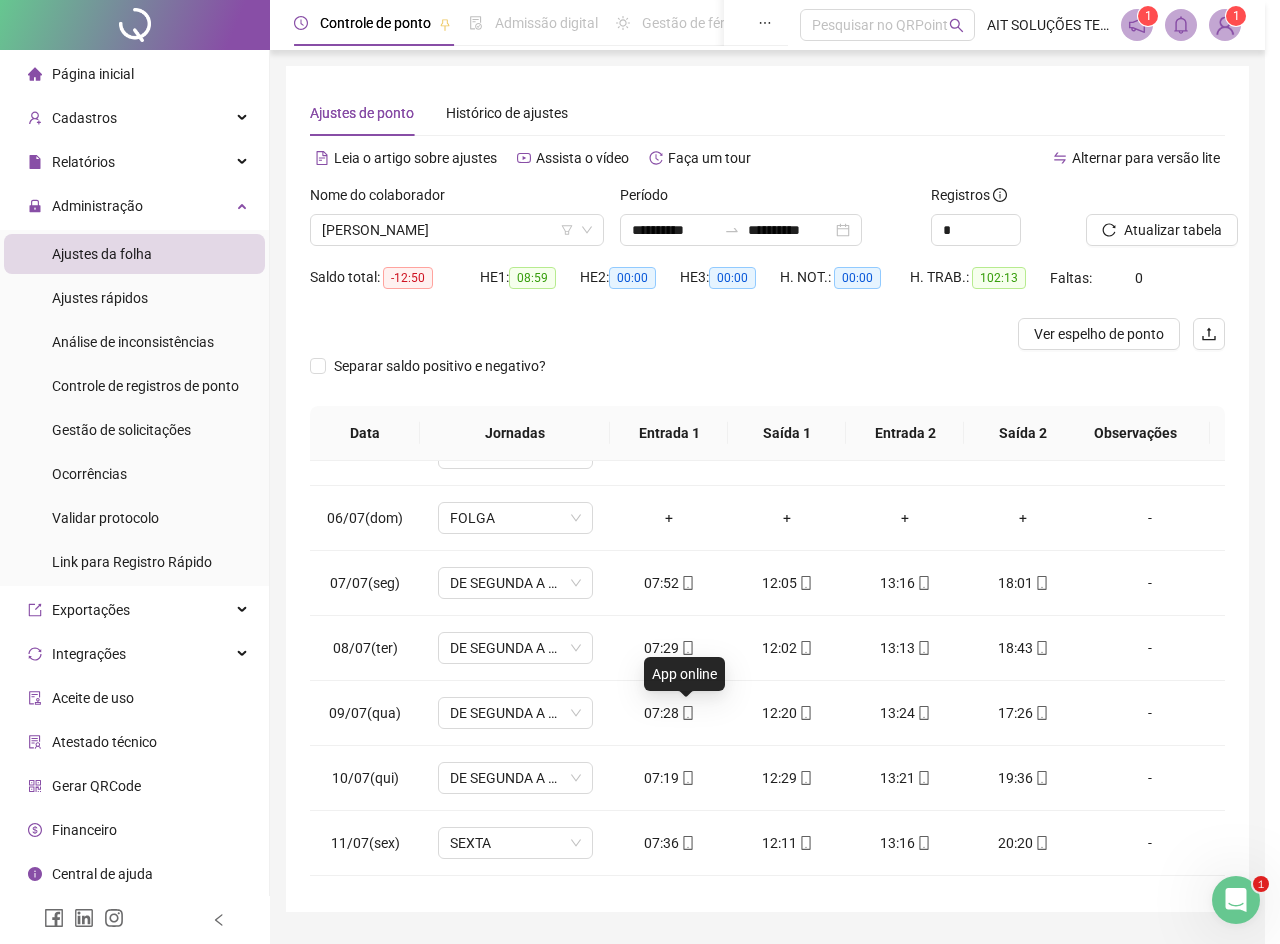 type on "**********" 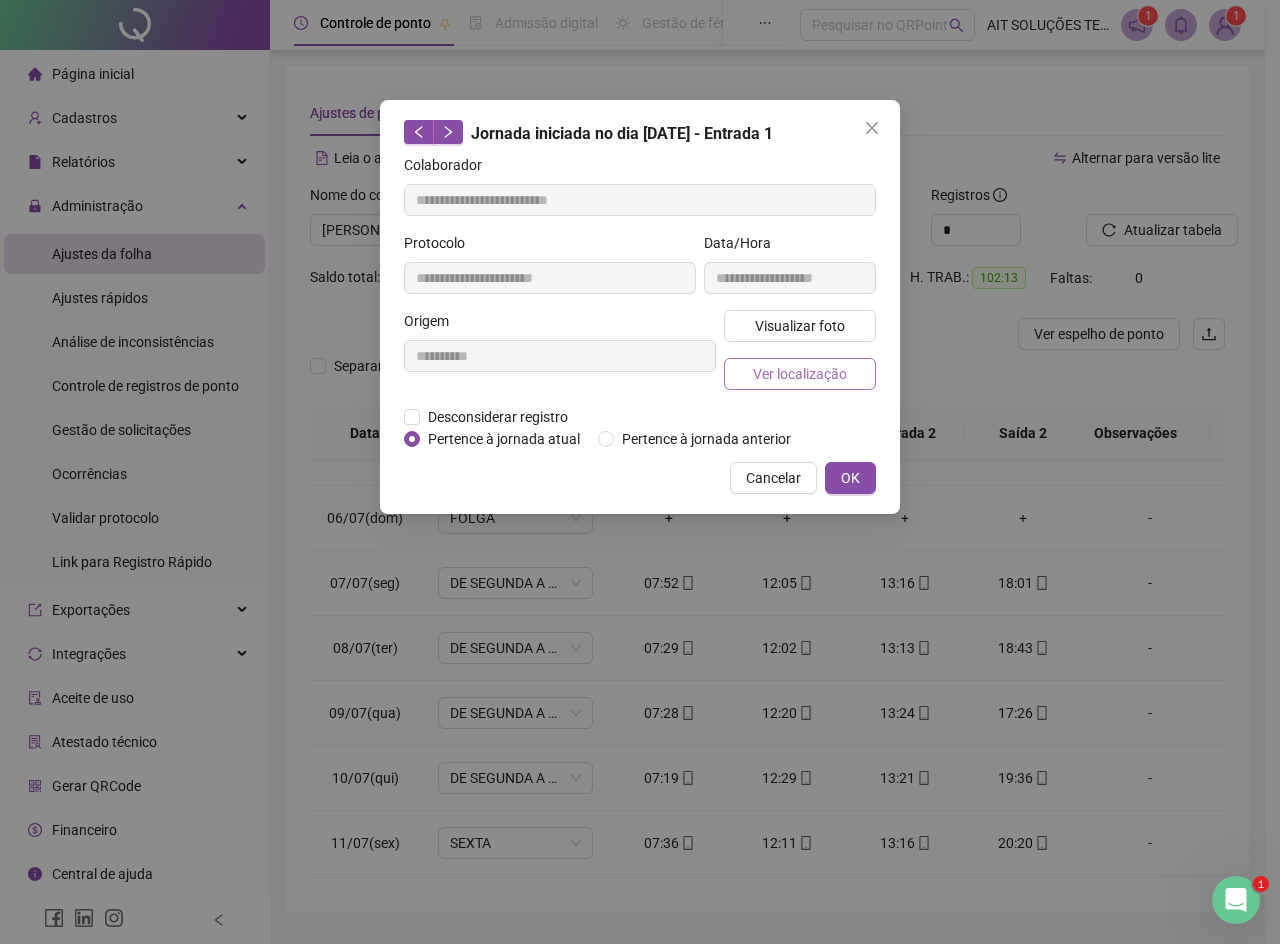 click on "Ver localização" at bounding box center [800, 374] 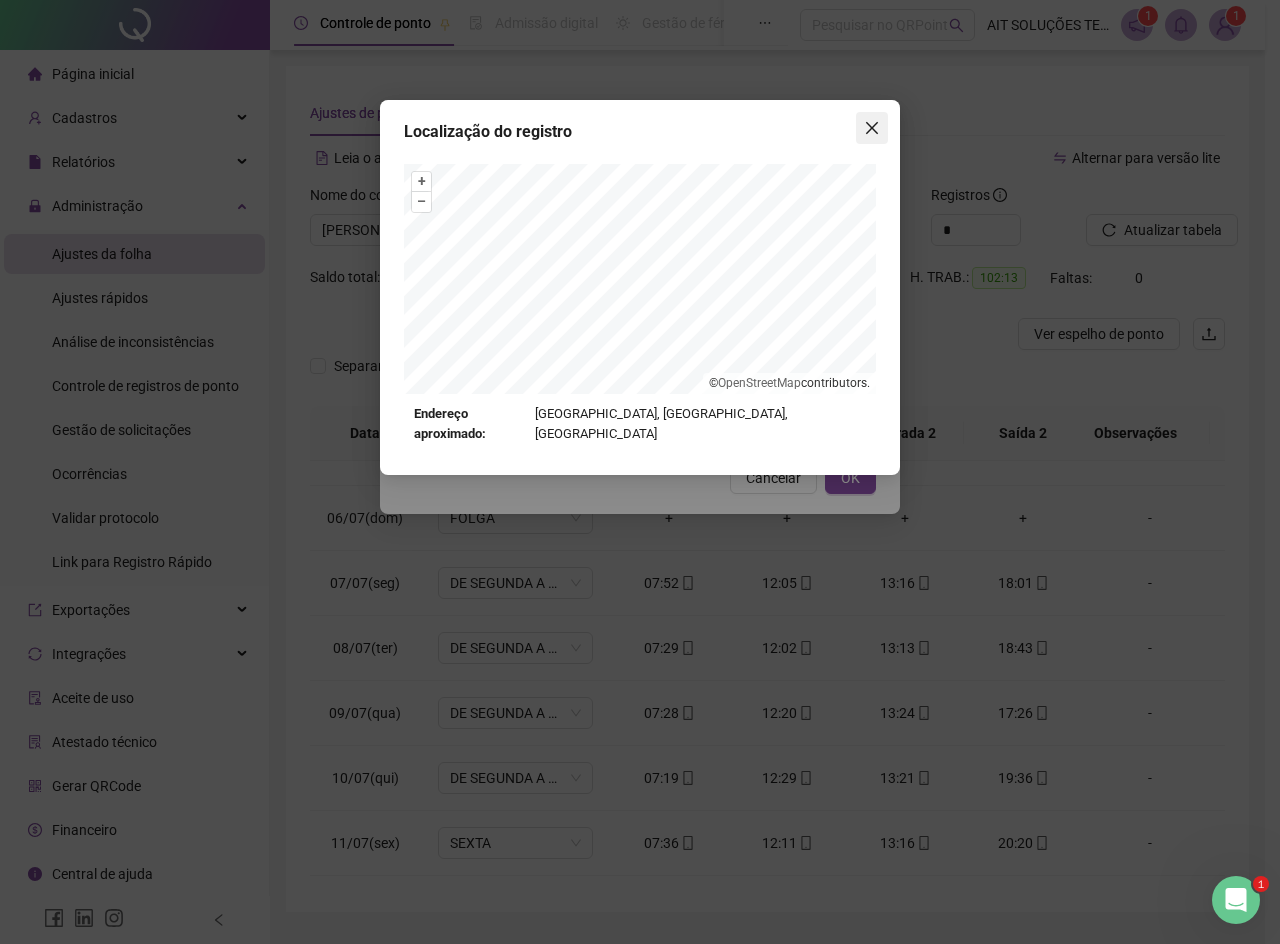 click at bounding box center [872, 128] 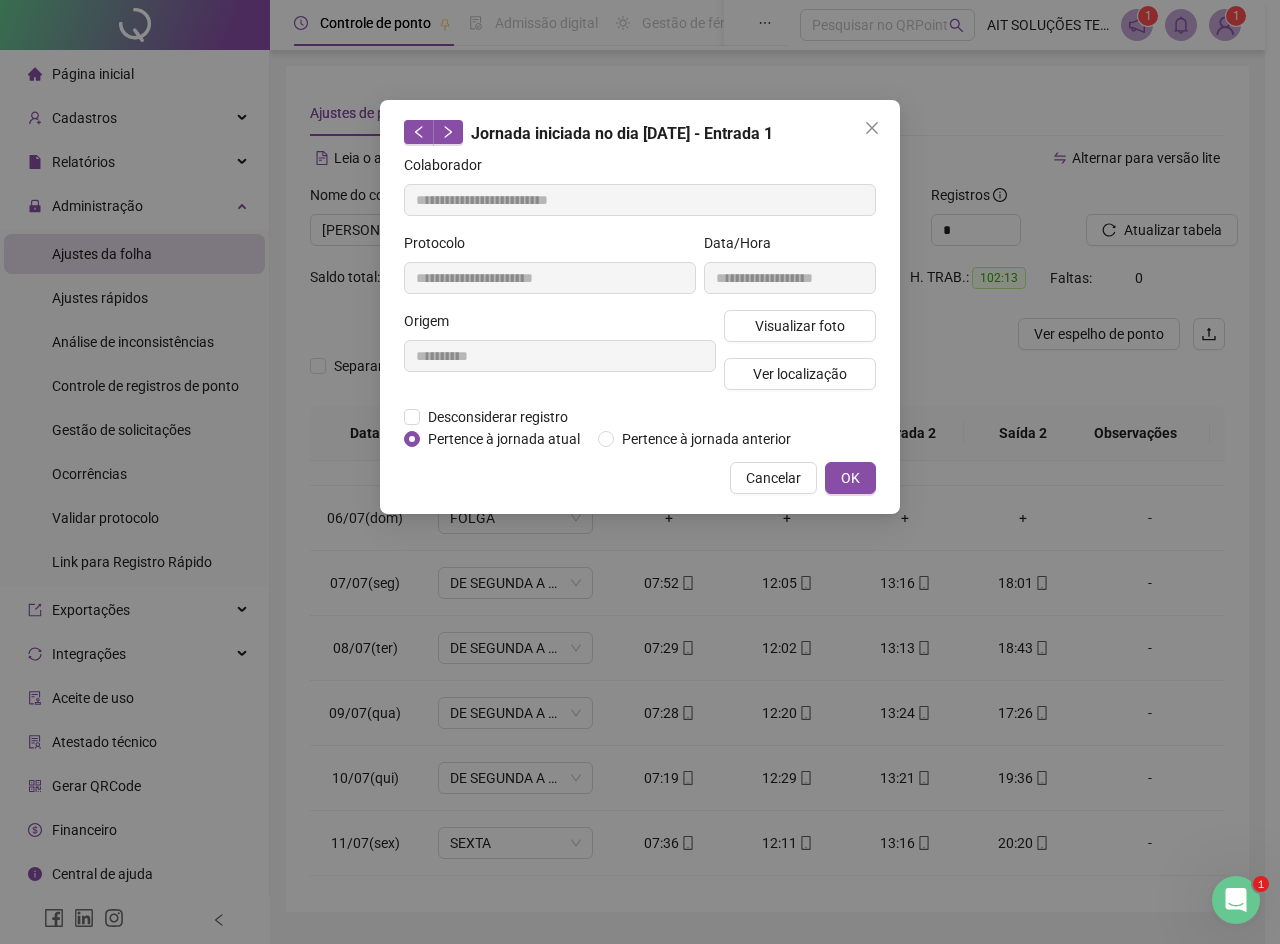 click at bounding box center [872, 128] 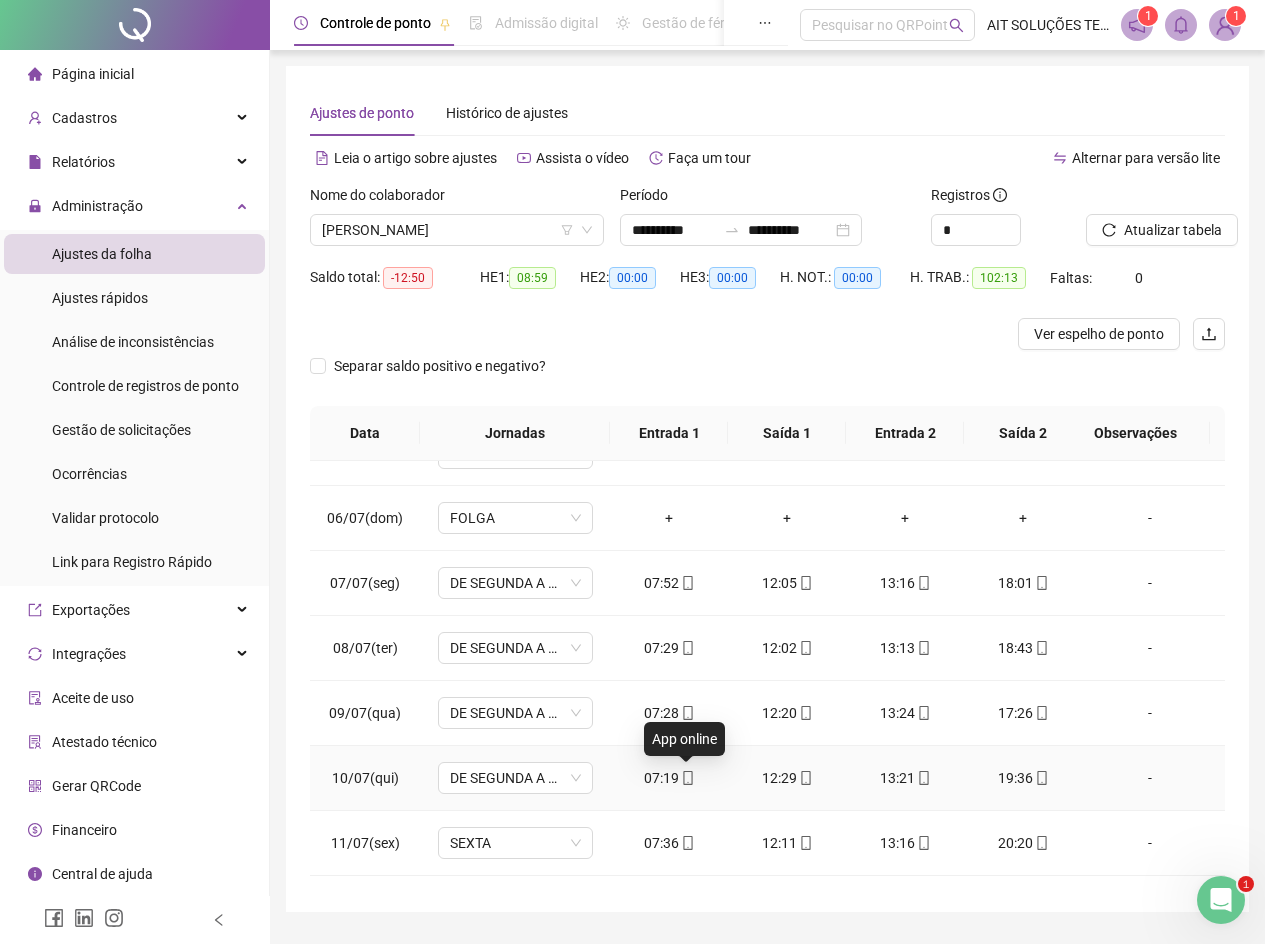 click 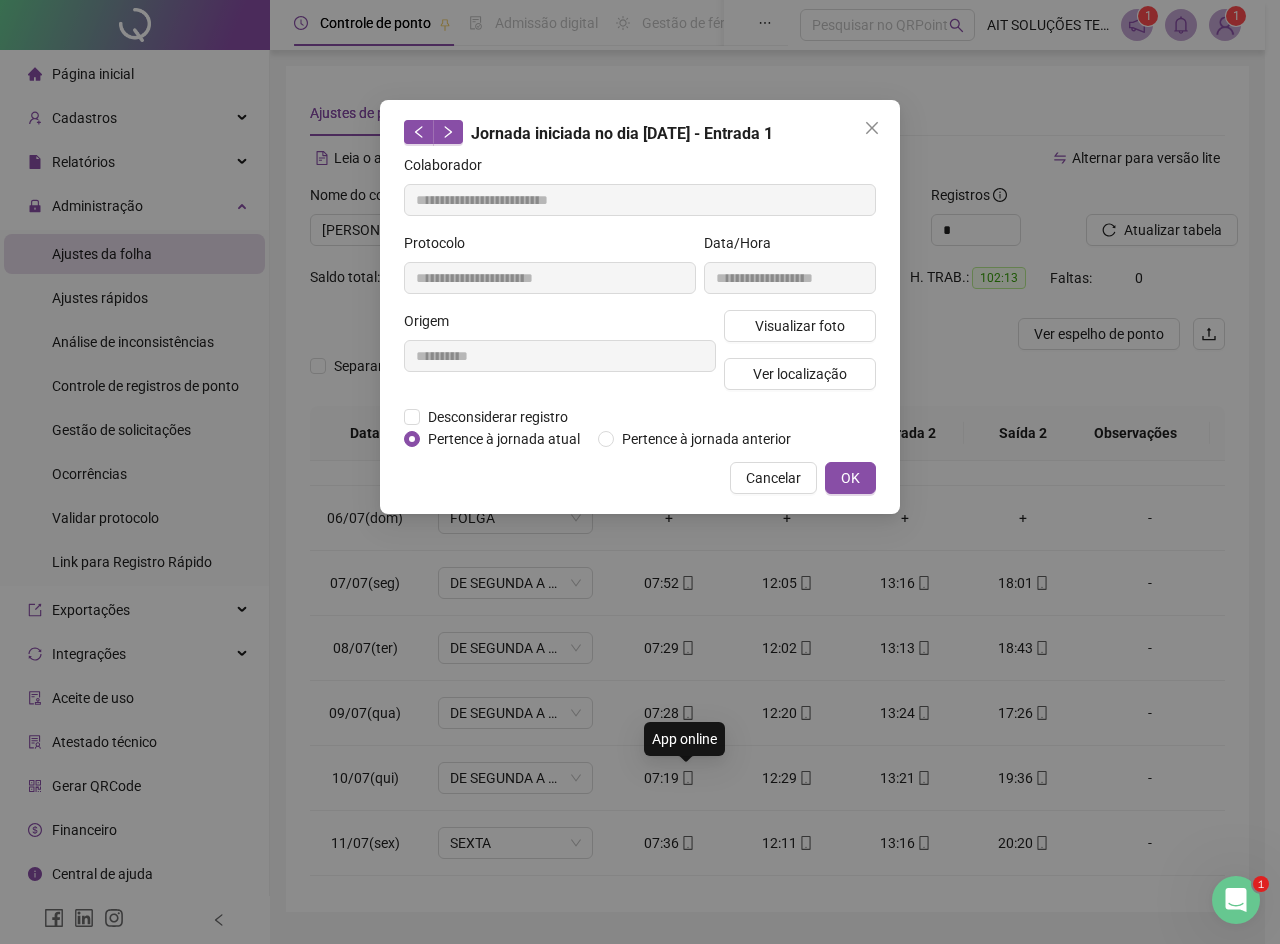 type on "**********" 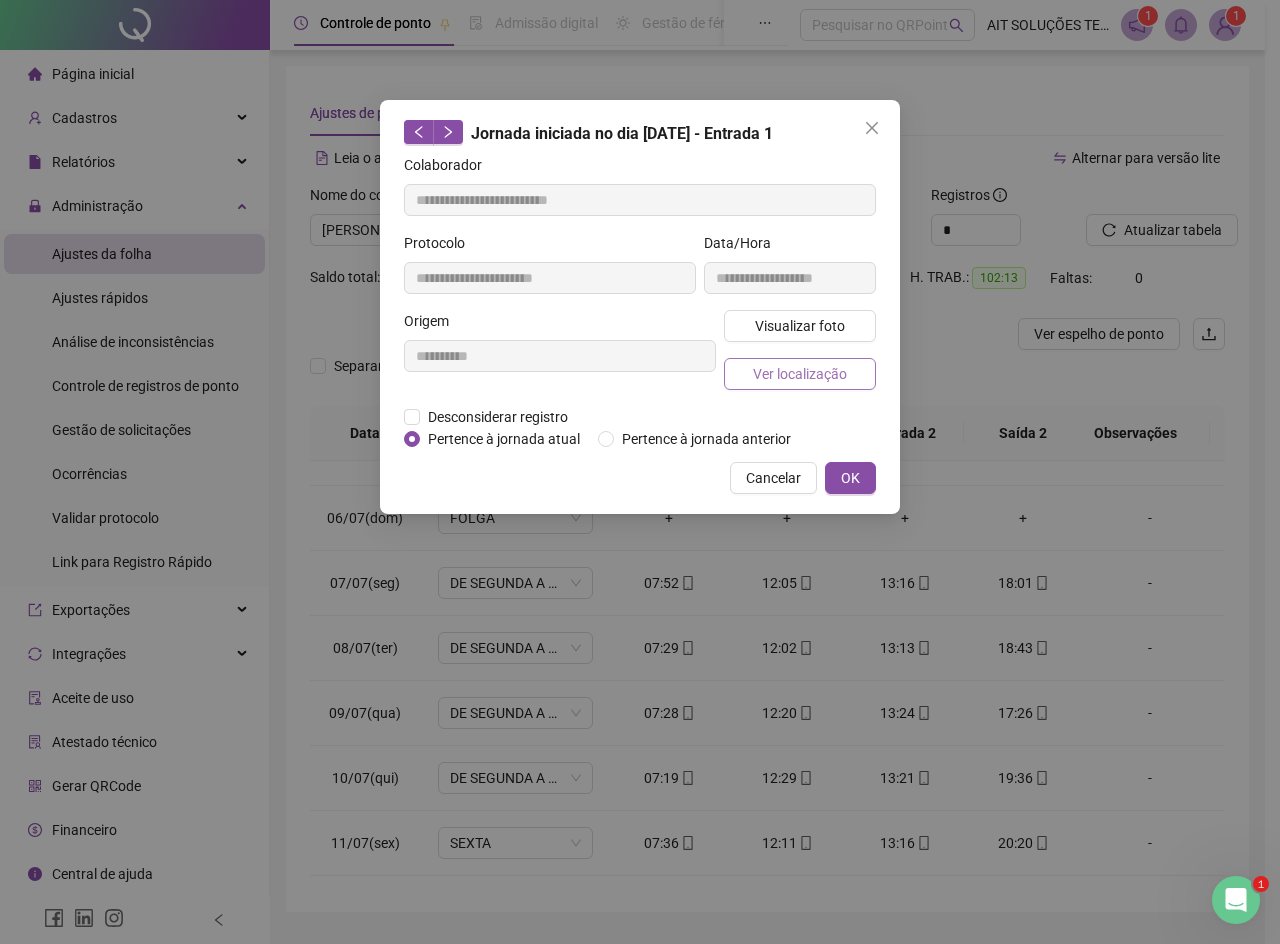 click on "Ver localização" at bounding box center (800, 374) 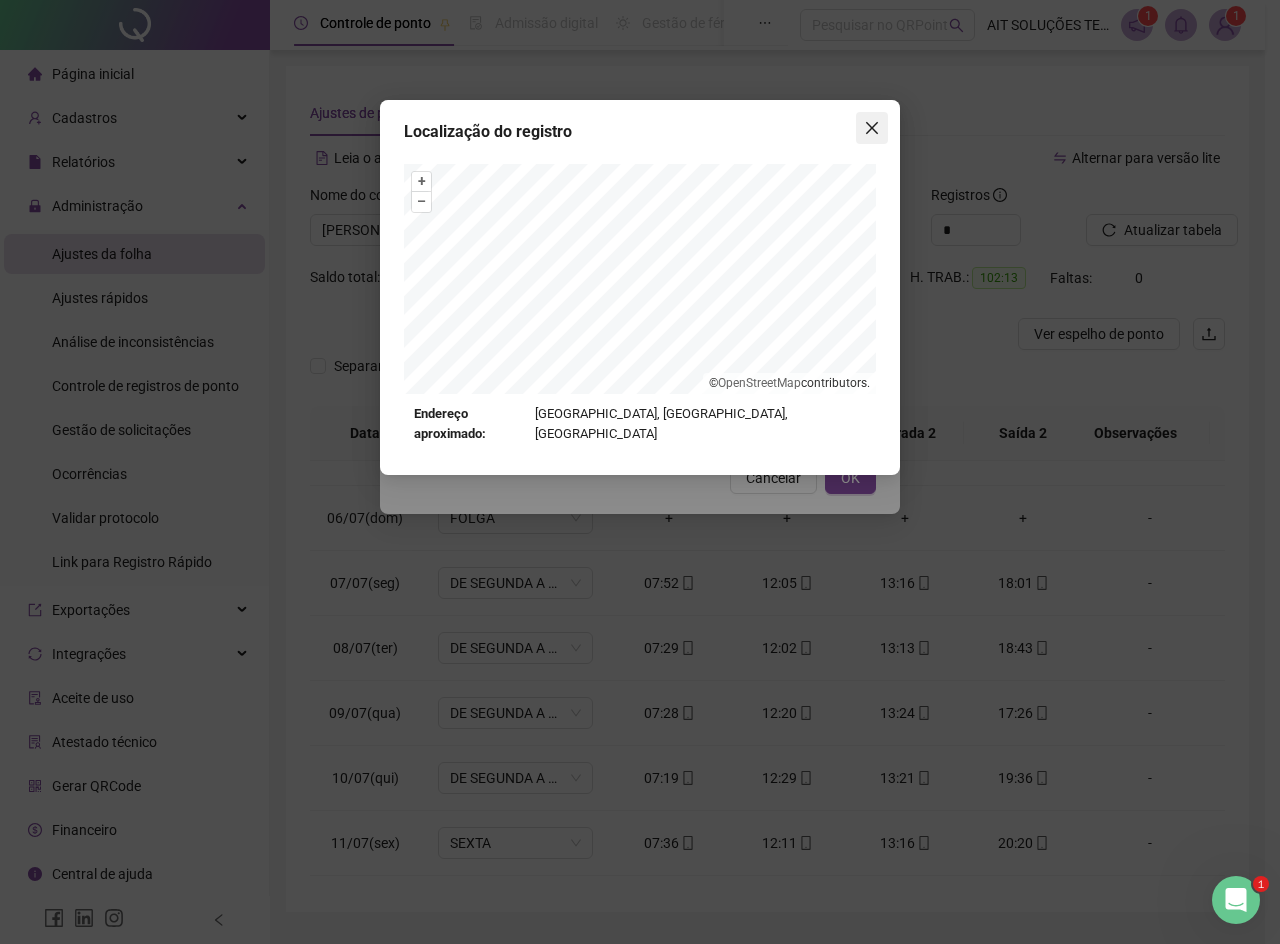 click 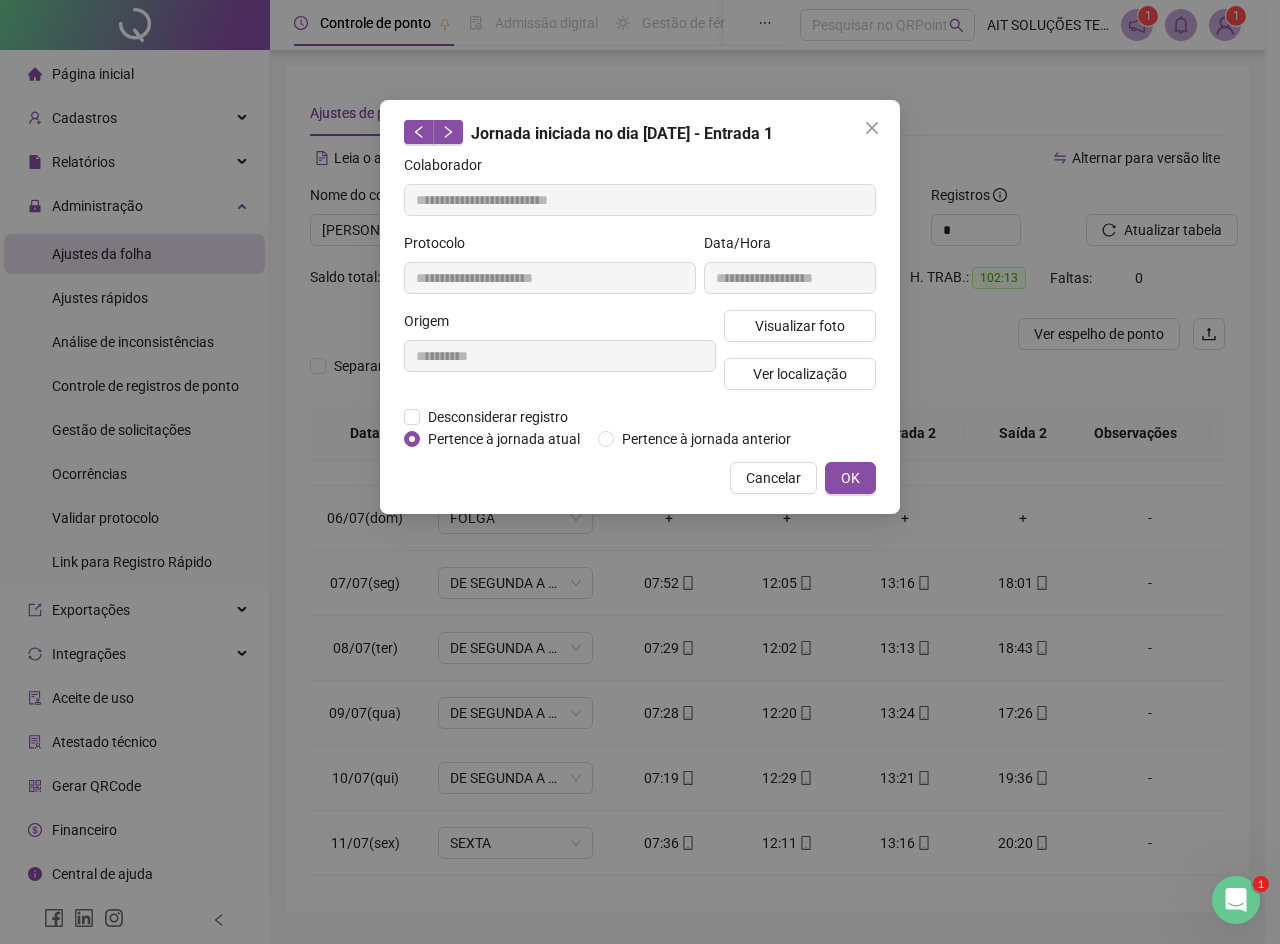click 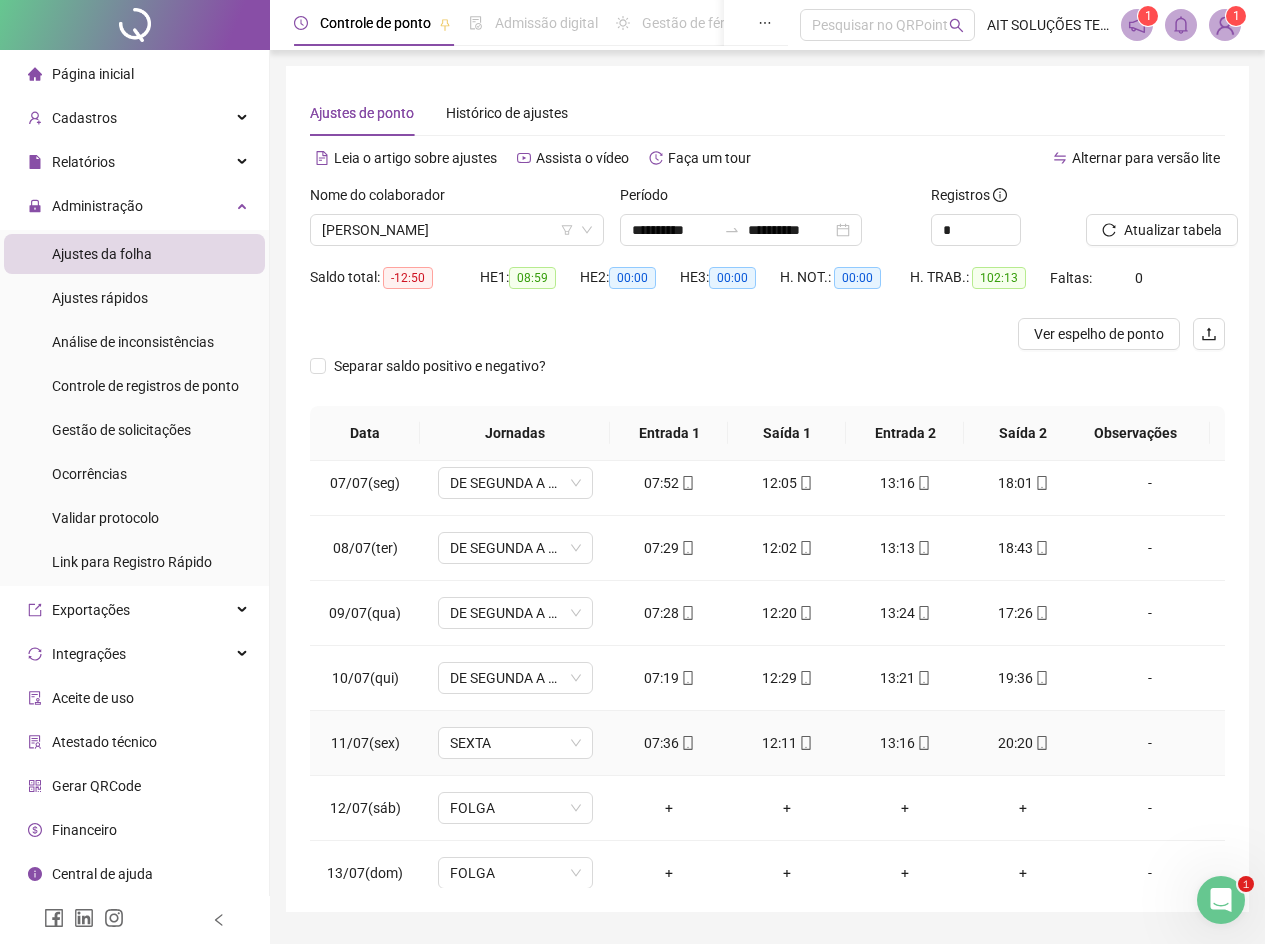 scroll, scrollTop: 500, scrollLeft: 0, axis: vertical 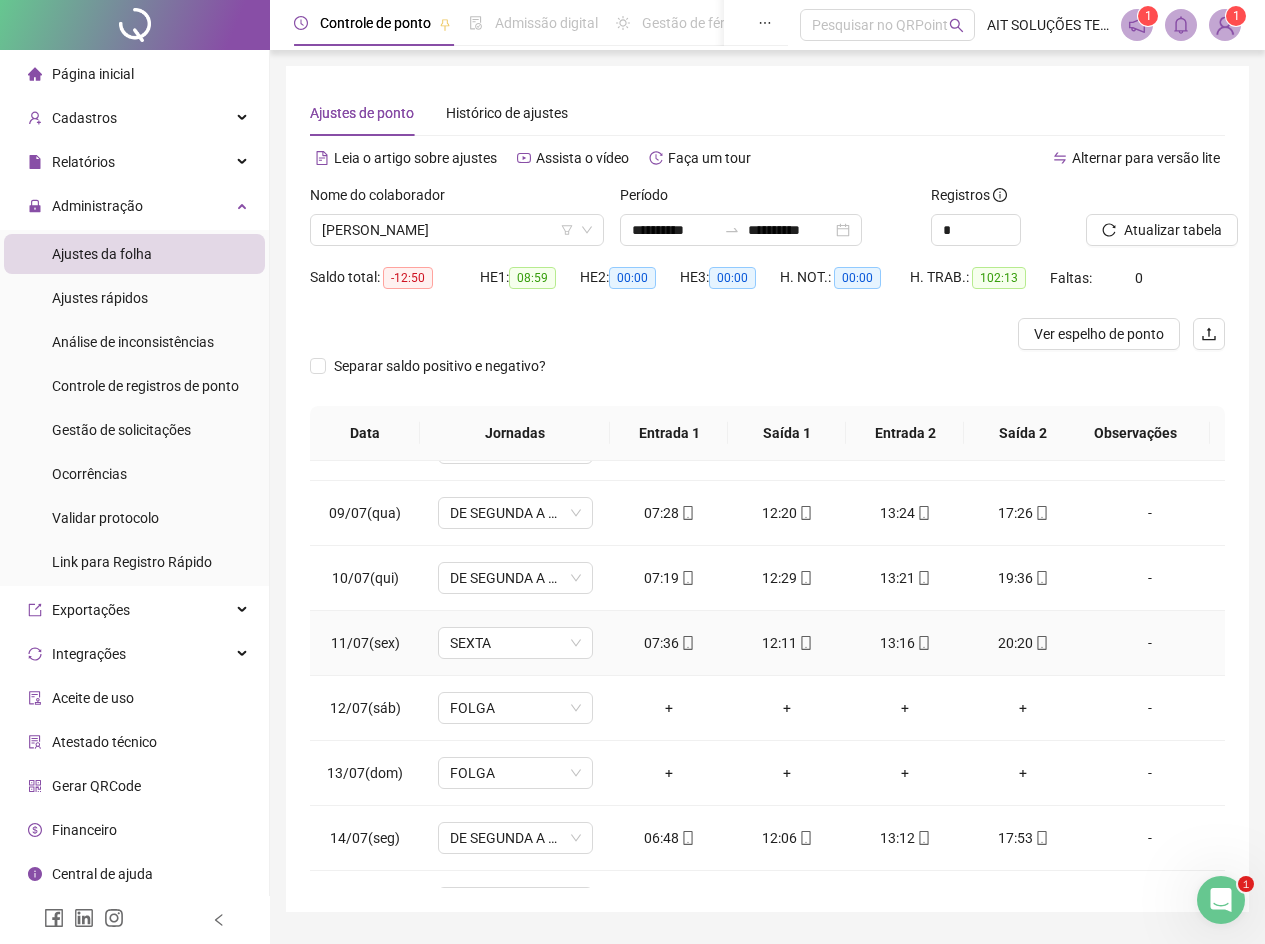 click 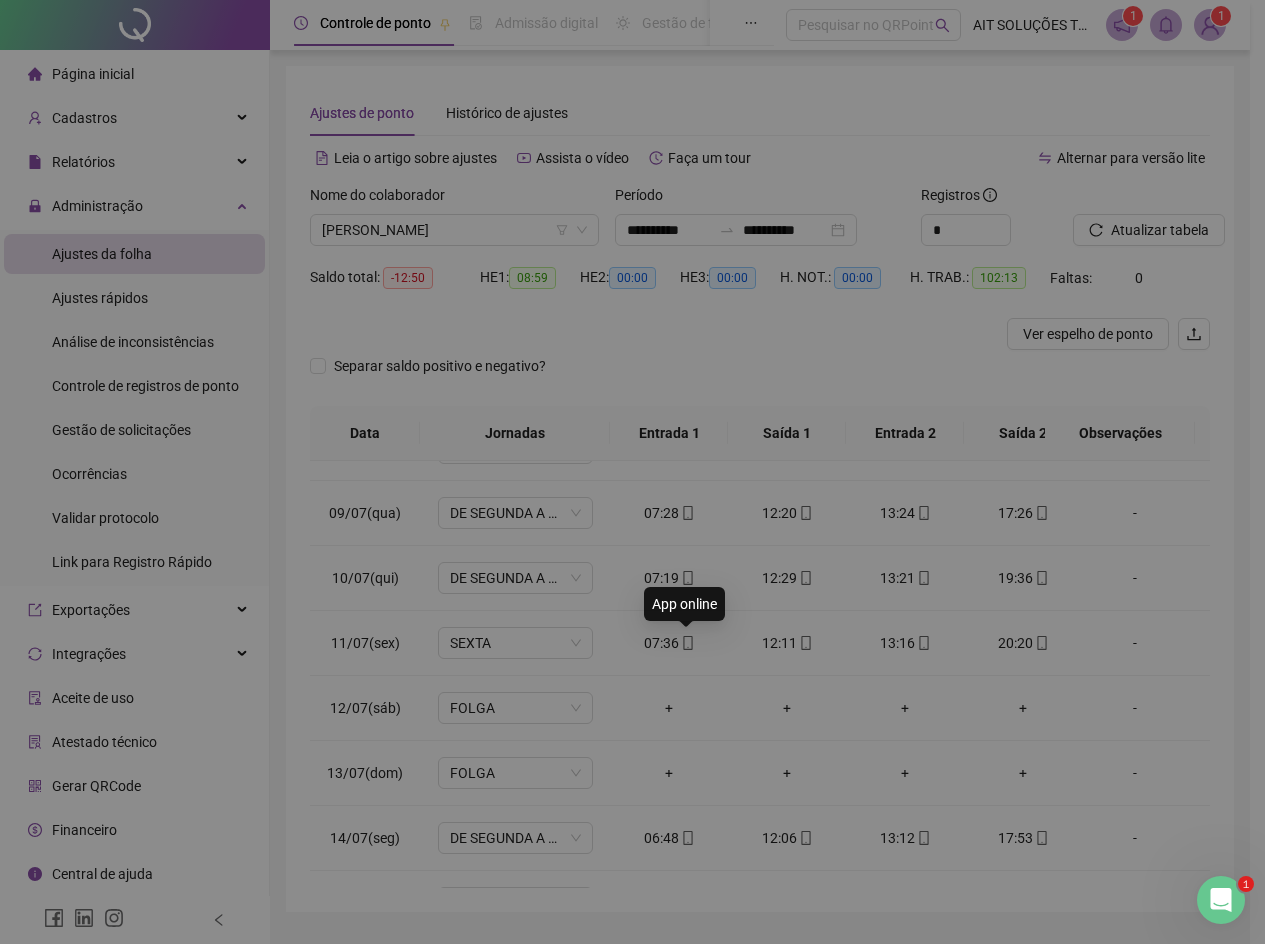 type on "**********" 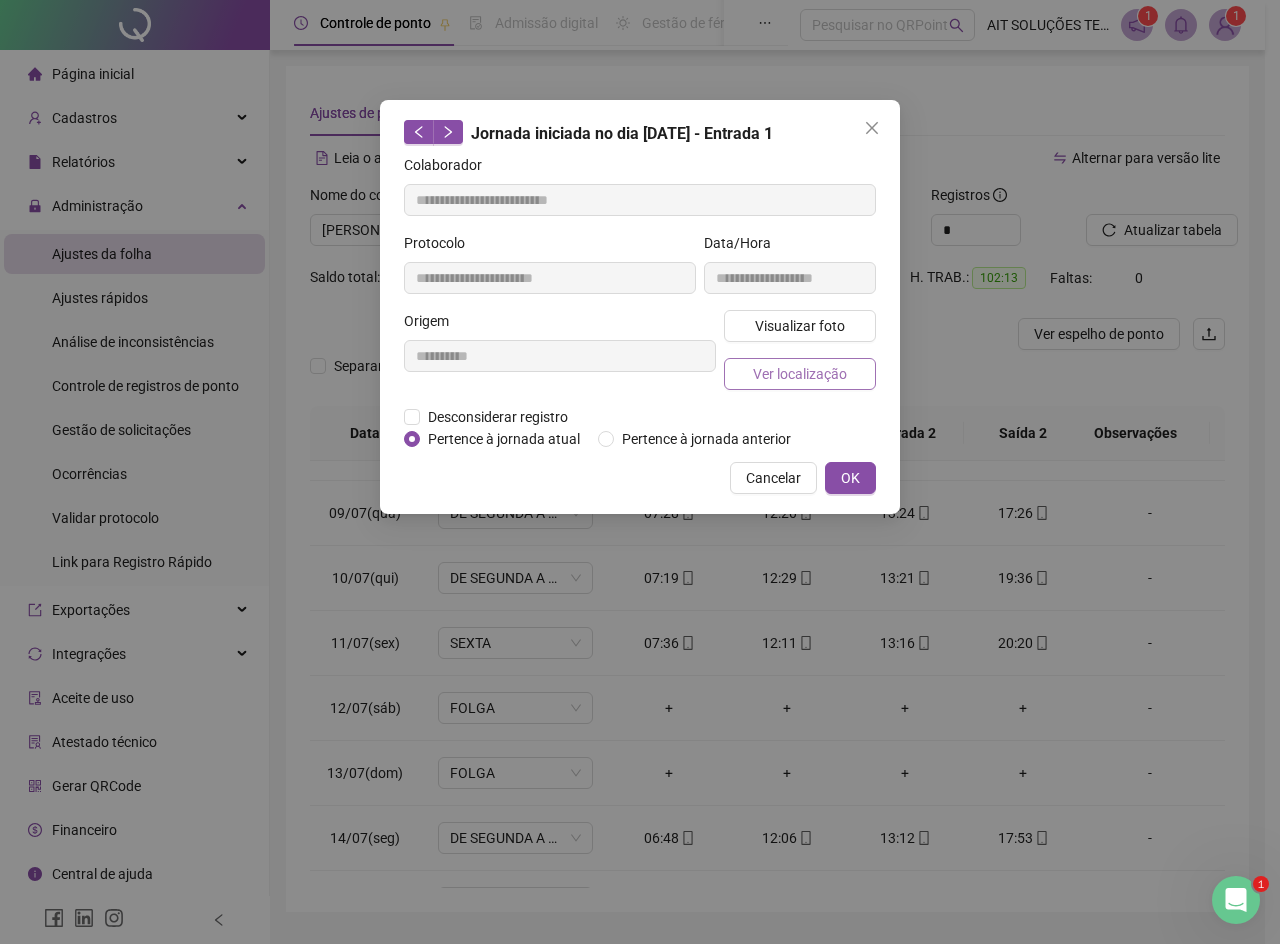 click on "Ver localização" at bounding box center (800, 374) 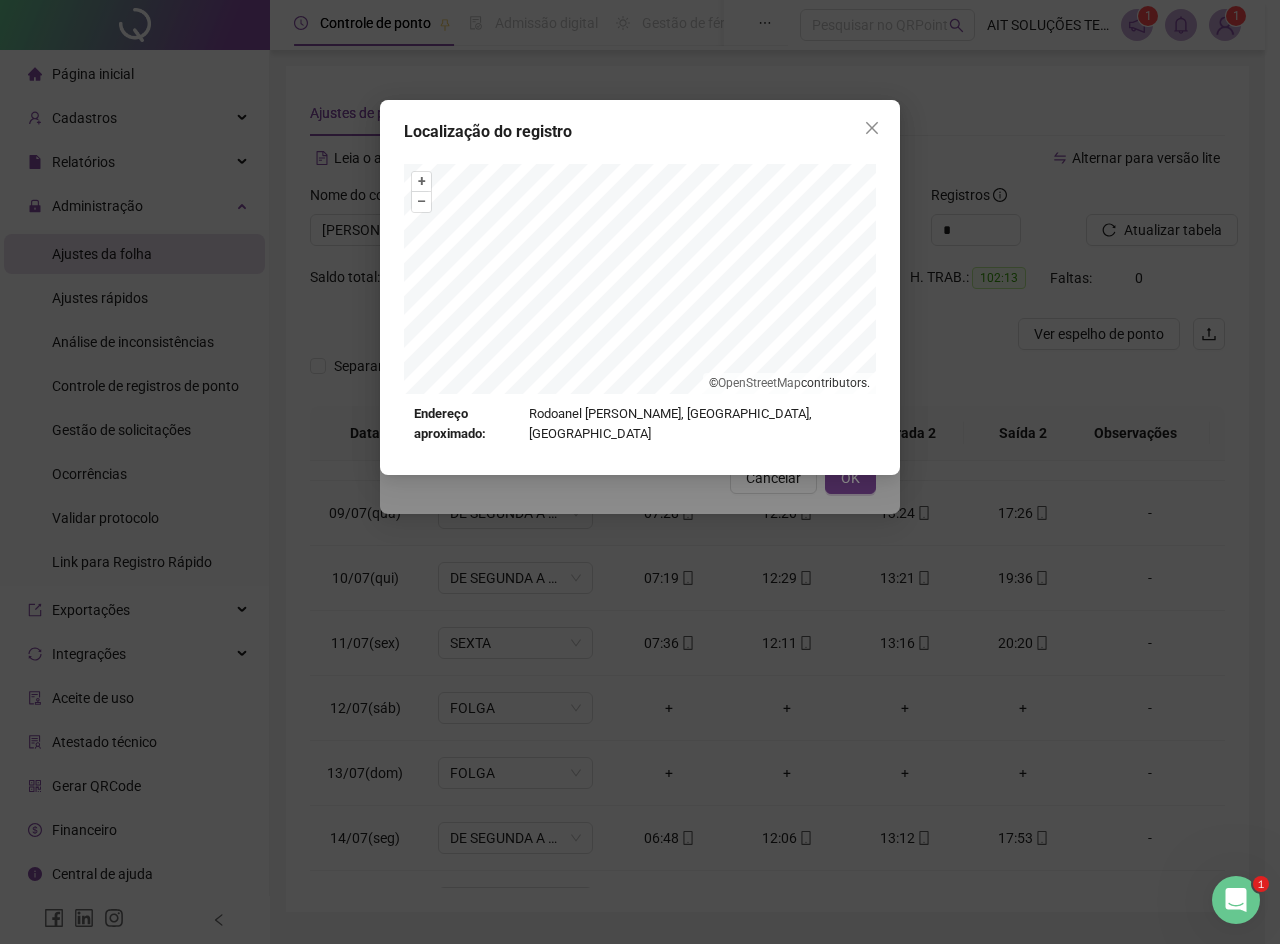 click on "Localização do registro + – ⇧ › ©  OpenStreetMap  contributors. Endereço aproximado:   Rodoanel [PERSON_NAME], [GEOGRAPHIC_DATA], [PERSON_NAME] *OBS Os registros de ponto executados através da web utilizam uma tecnologia menos precisa para obter a geolocalização do colaborador, o que poderá resultar em localizações distintas." at bounding box center (640, 287) 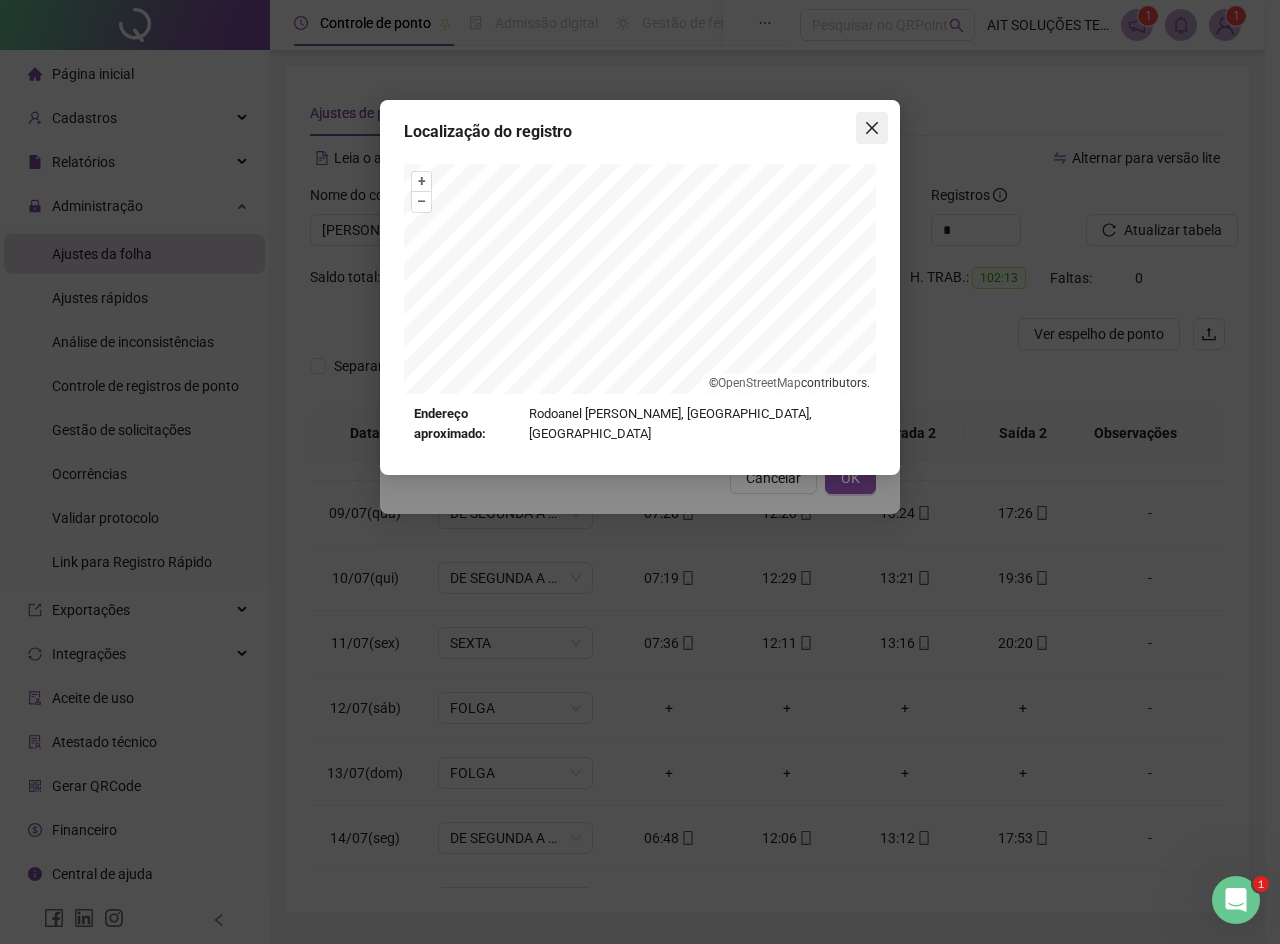 click 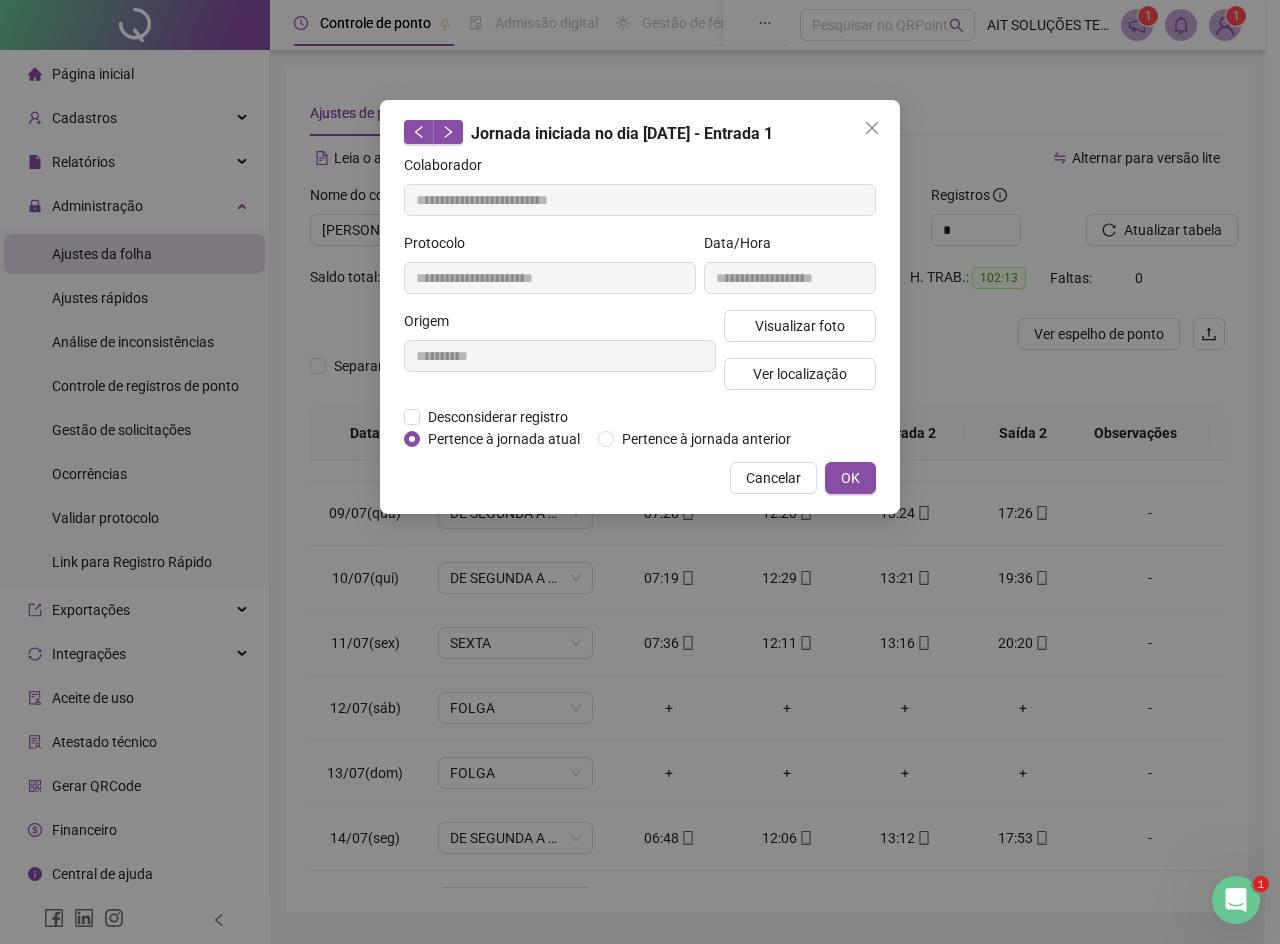 click 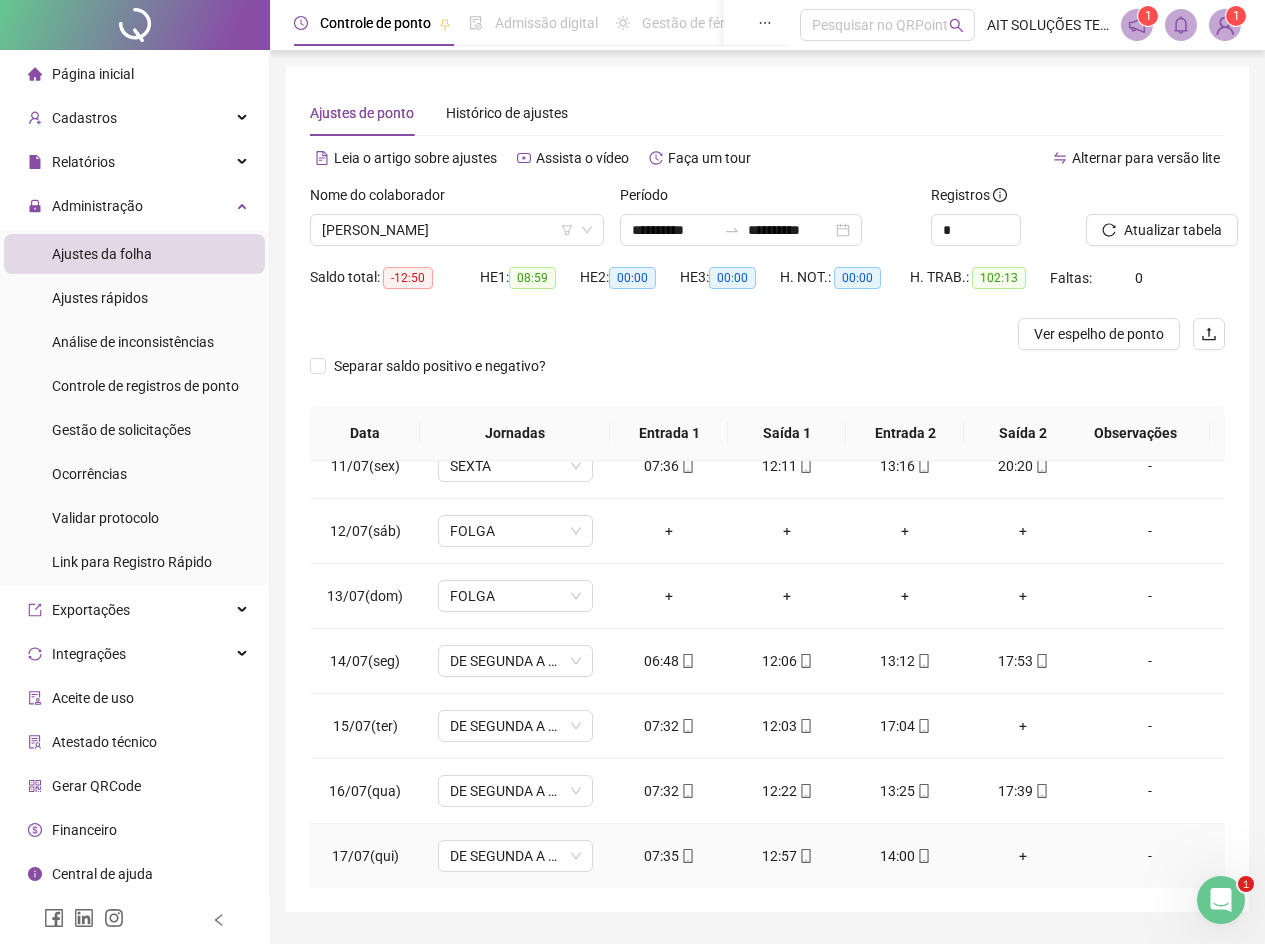 scroll, scrollTop: 693, scrollLeft: 0, axis: vertical 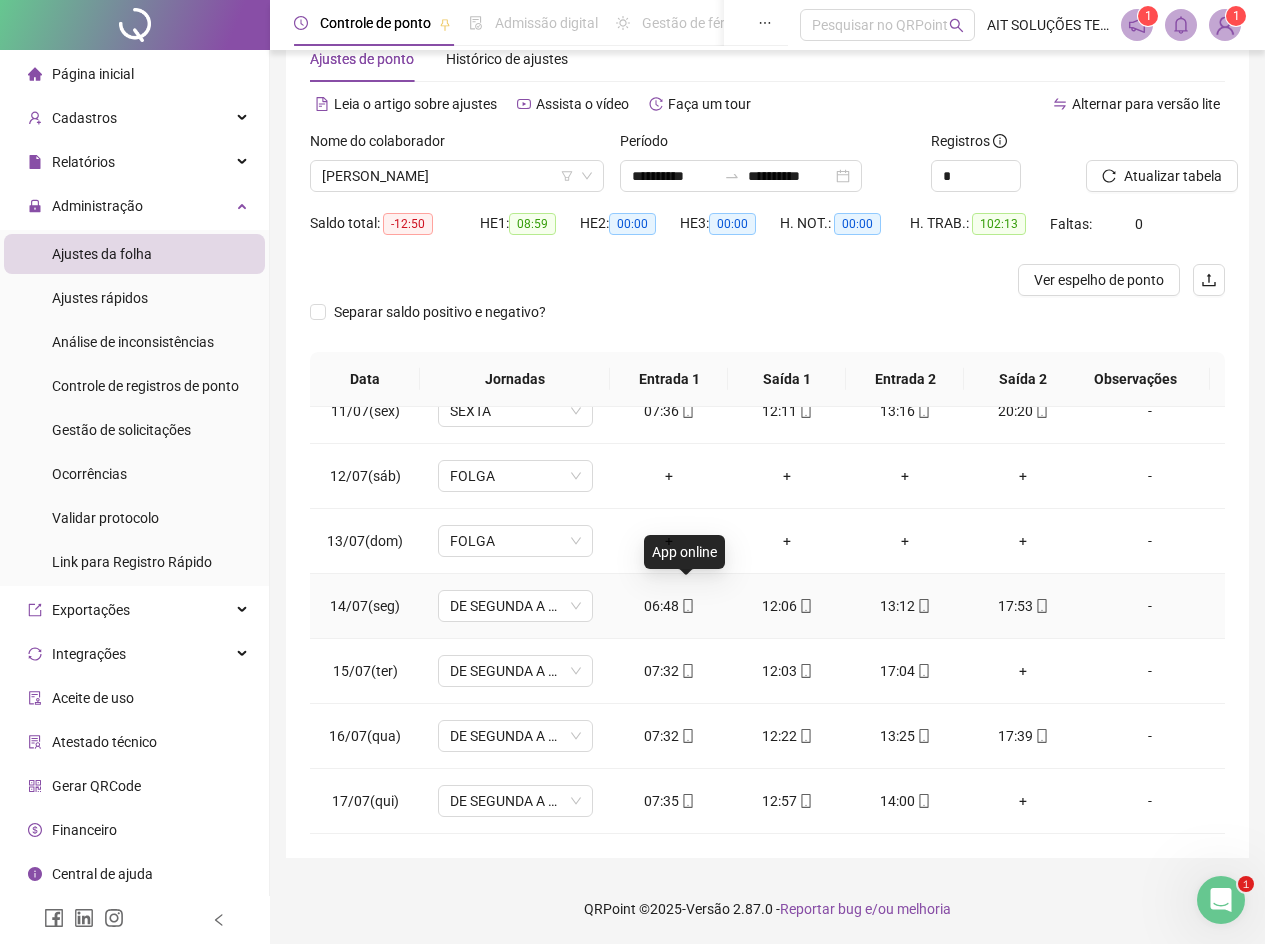 click 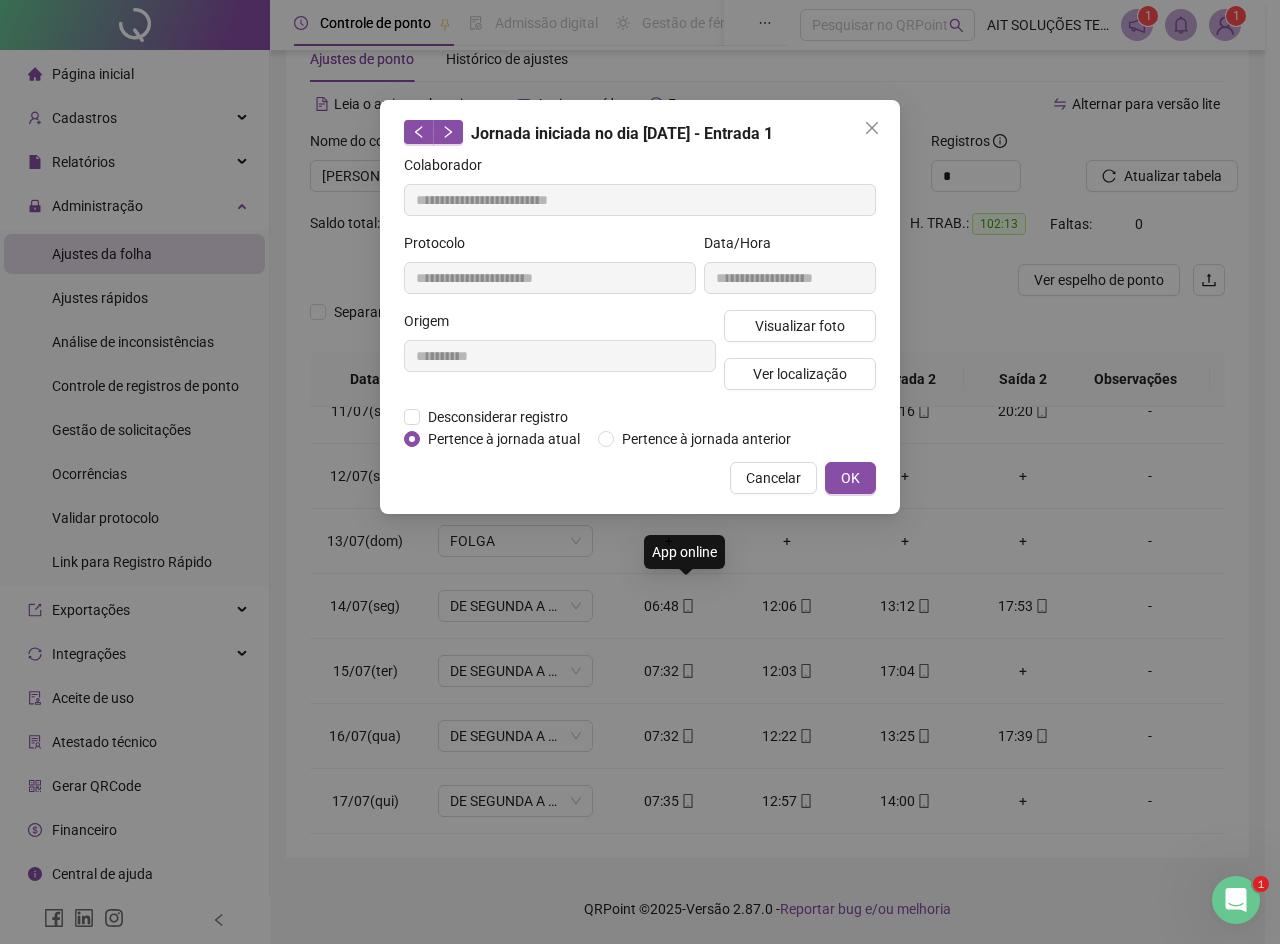 type on "**********" 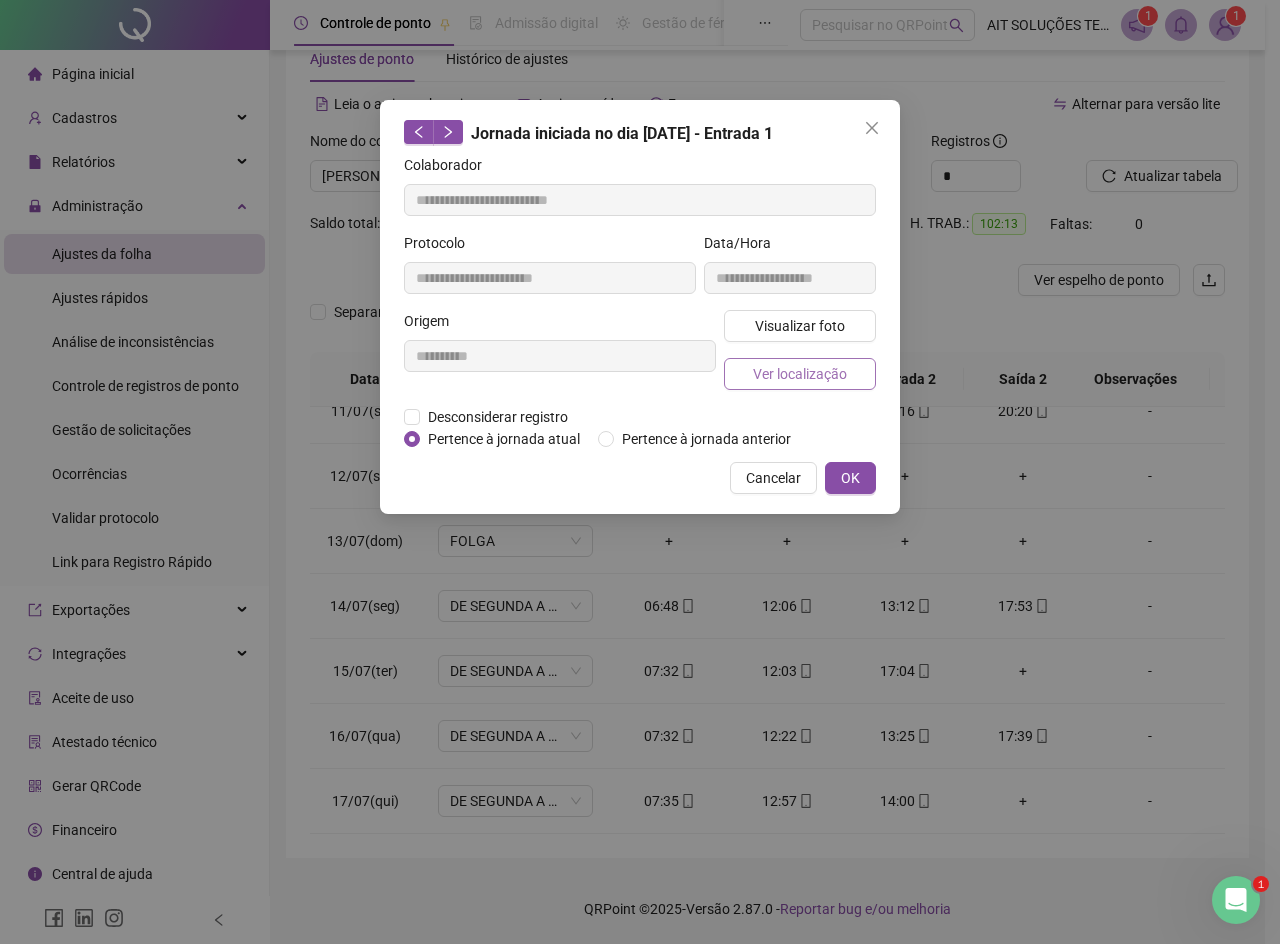 click on "Ver localização" at bounding box center (800, 374) 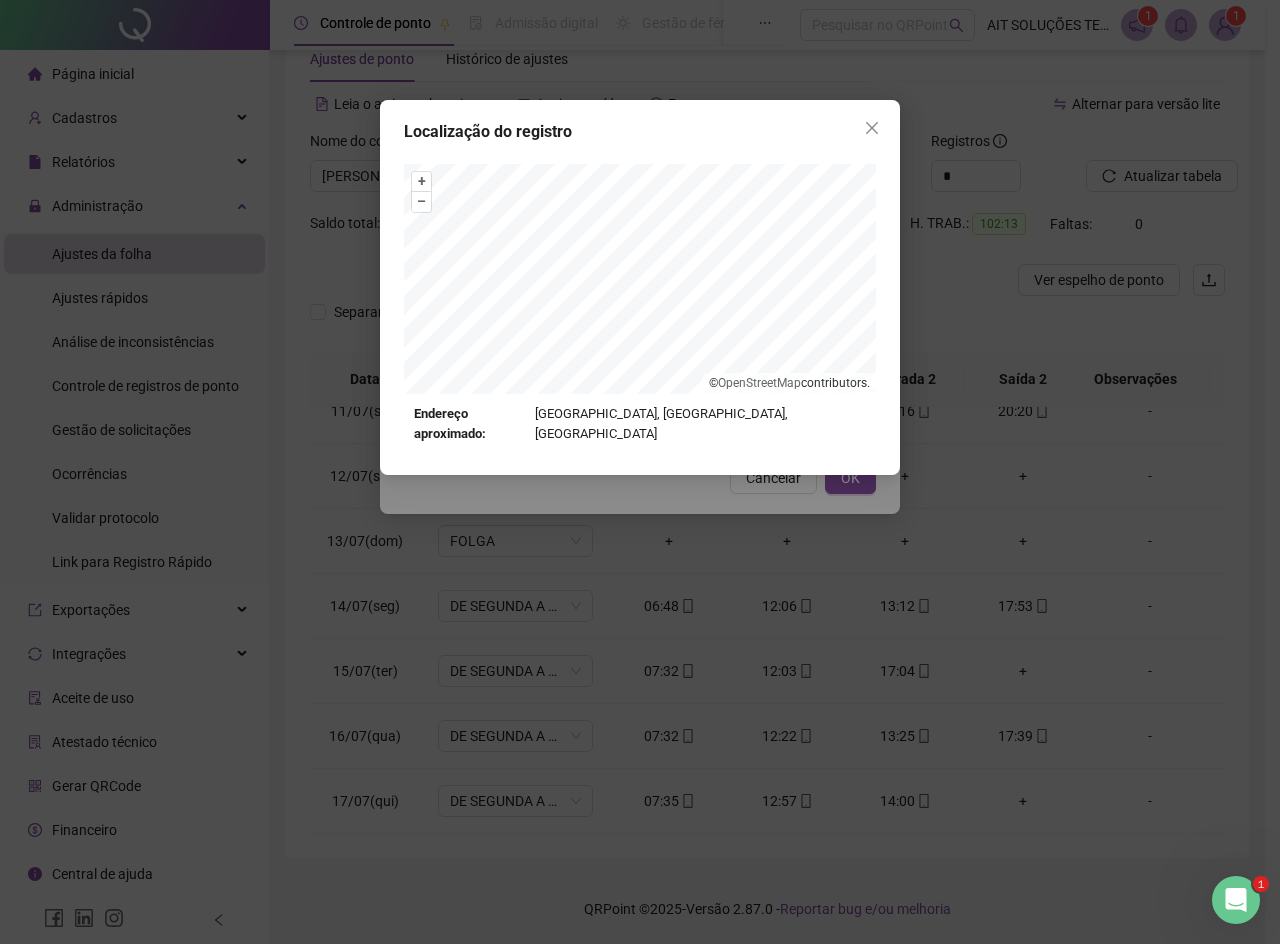 click on "Localização do registro + – ⇧ › ©  OpenStreetMap  contributors. Endereço aproximado:   [GEOGRAPHIC_DATA], [GEOGRAPHIC_DATA], [GEOGRAPHIC_DATA] *OBS Os registros de ponto executados através da web utilizam uma tecnologia menos precisa para obter a geolocalização do colaborador, o que poderá resultar em localizações distintas." at bounding box center (640, 287) 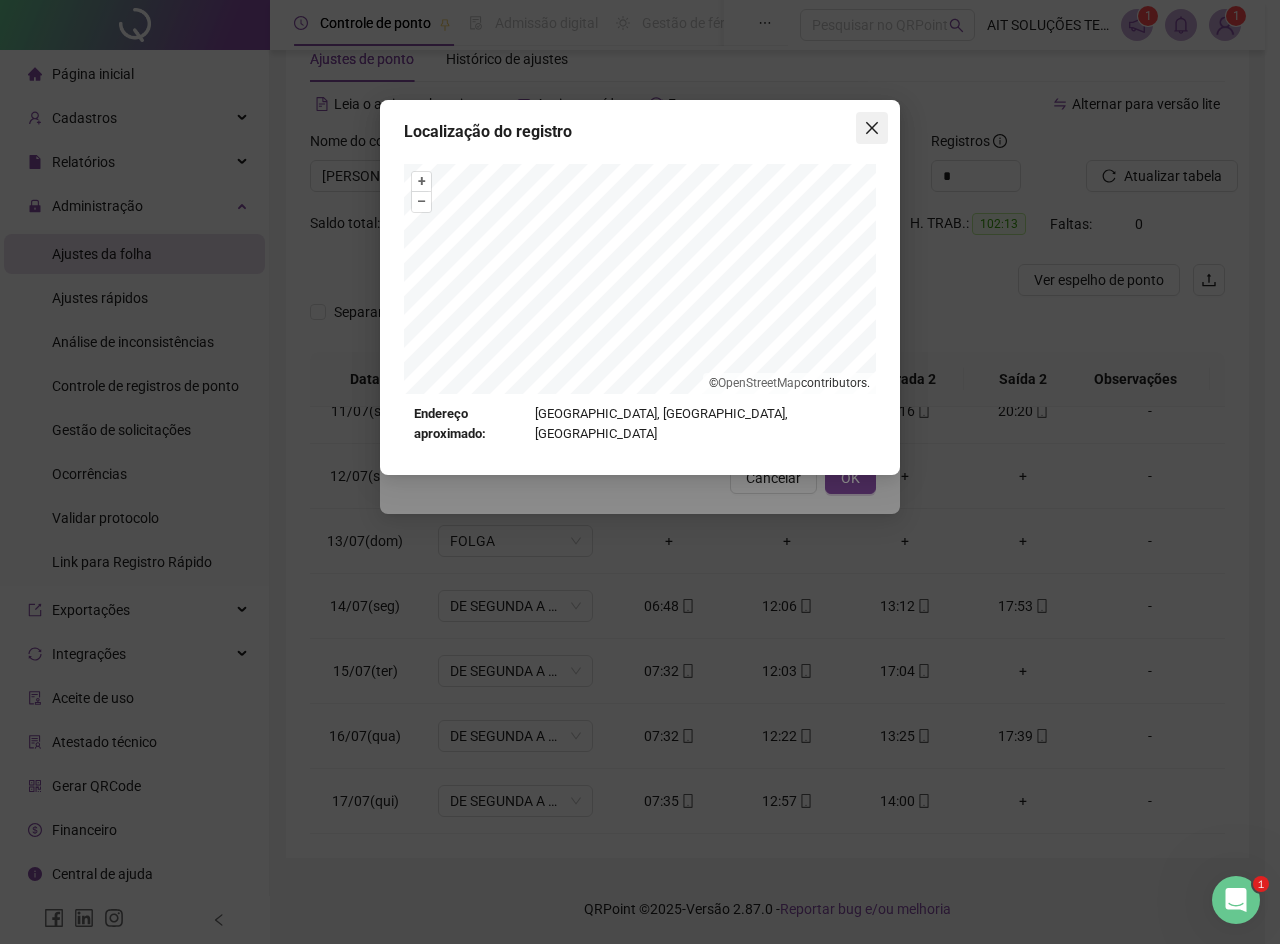 click 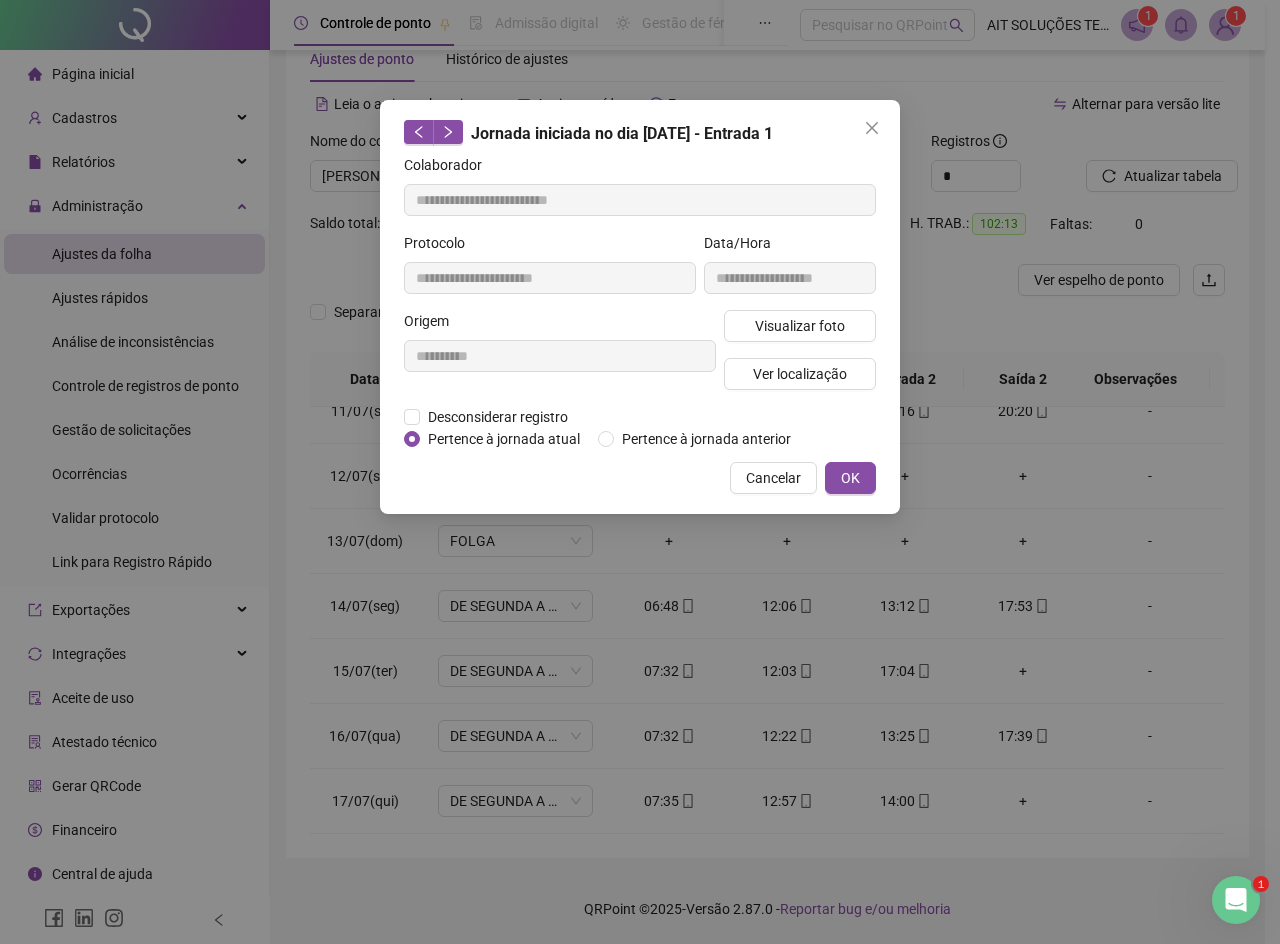 click 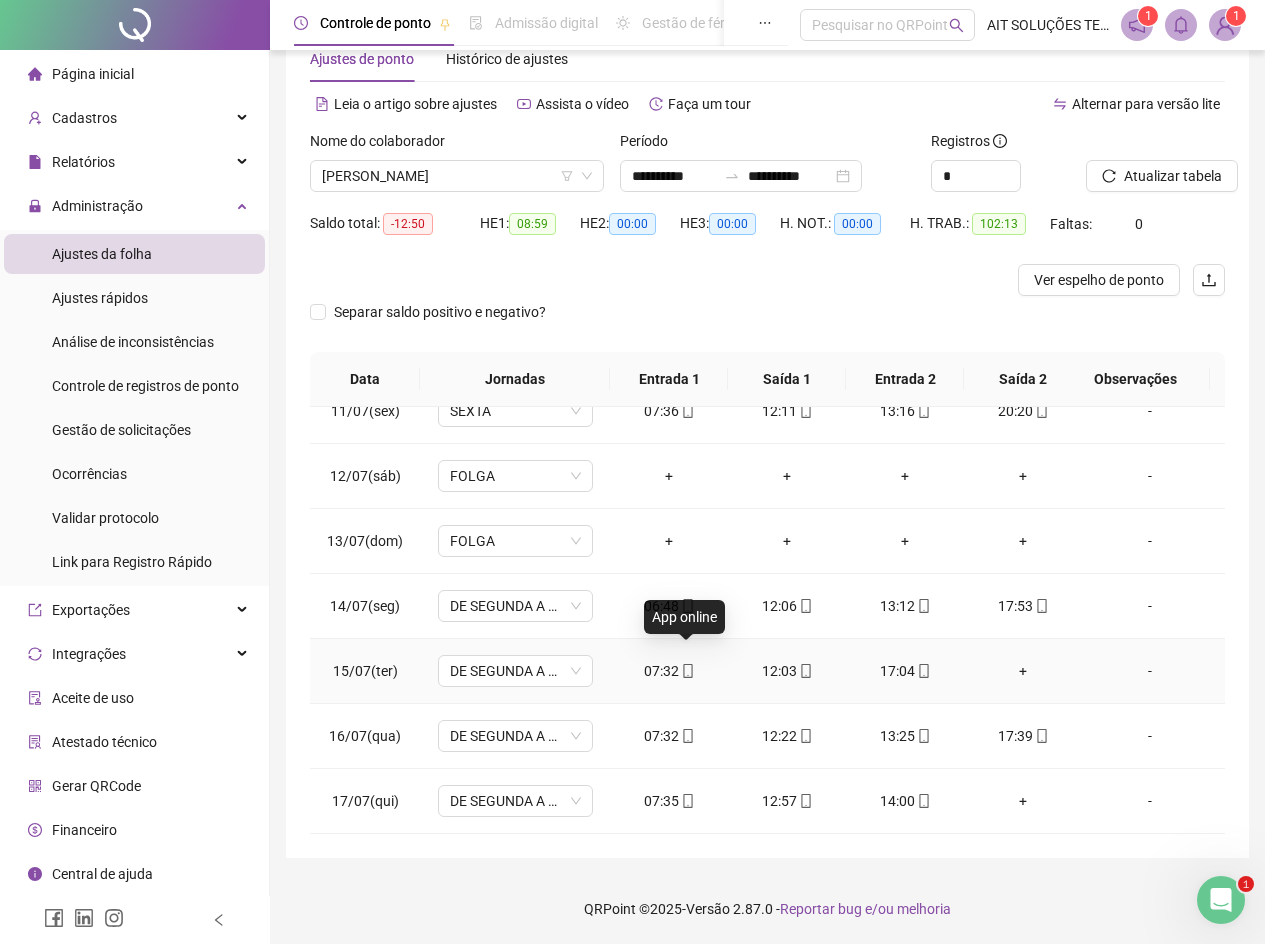 click at bounding box center [687, 671] 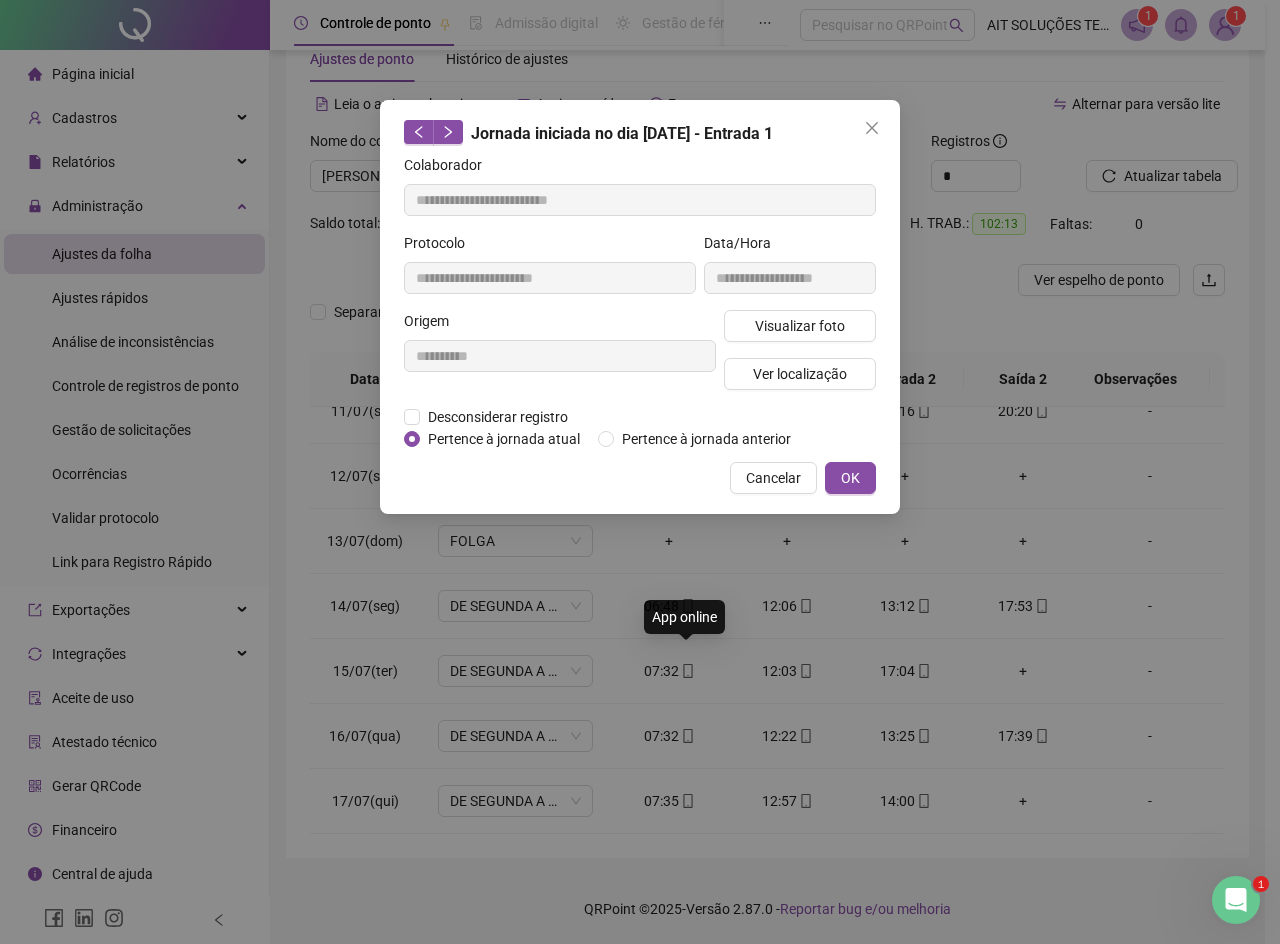 type on "**********" 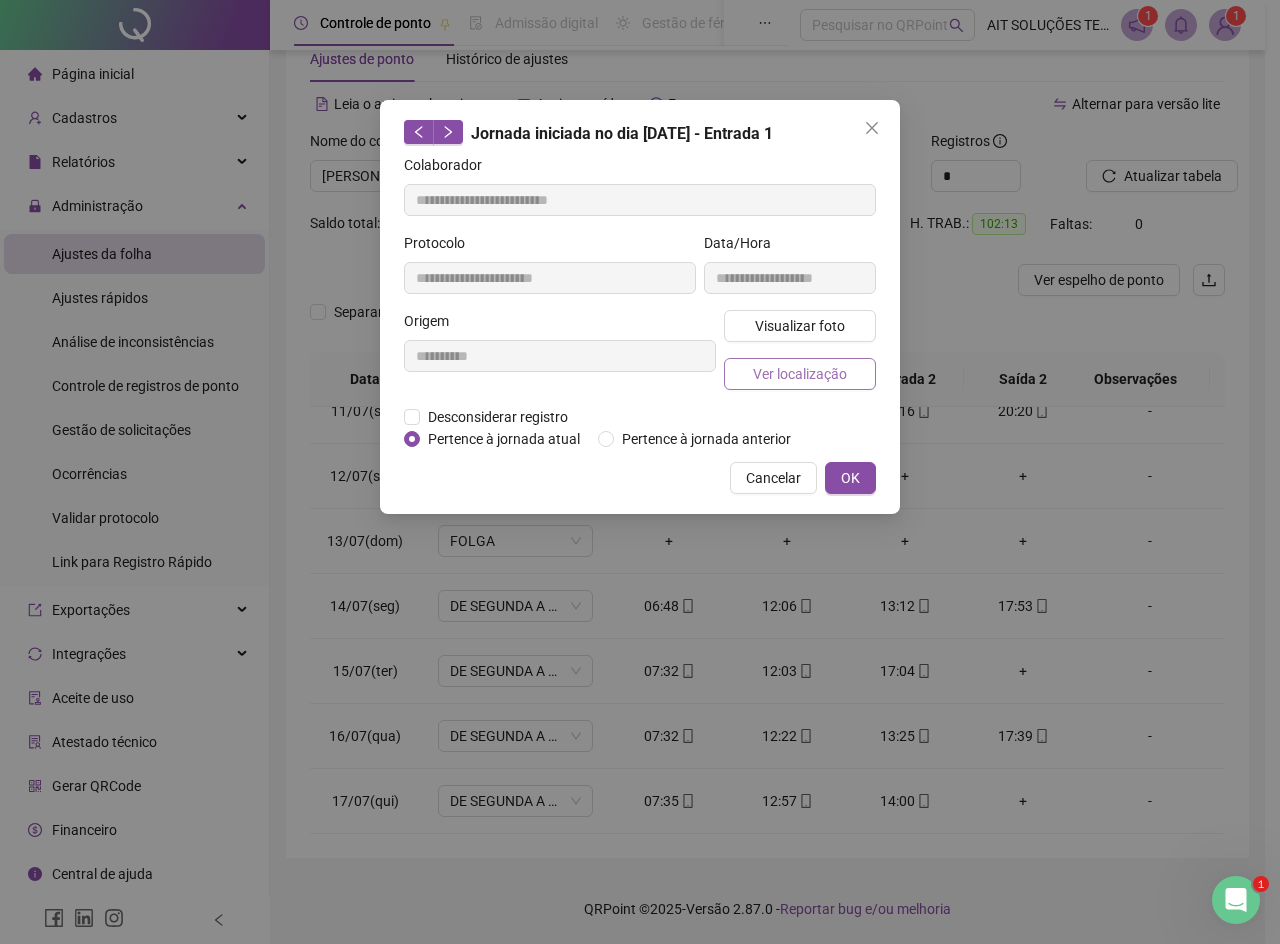 click on "Ver localização" at bounding box center [800, 374] 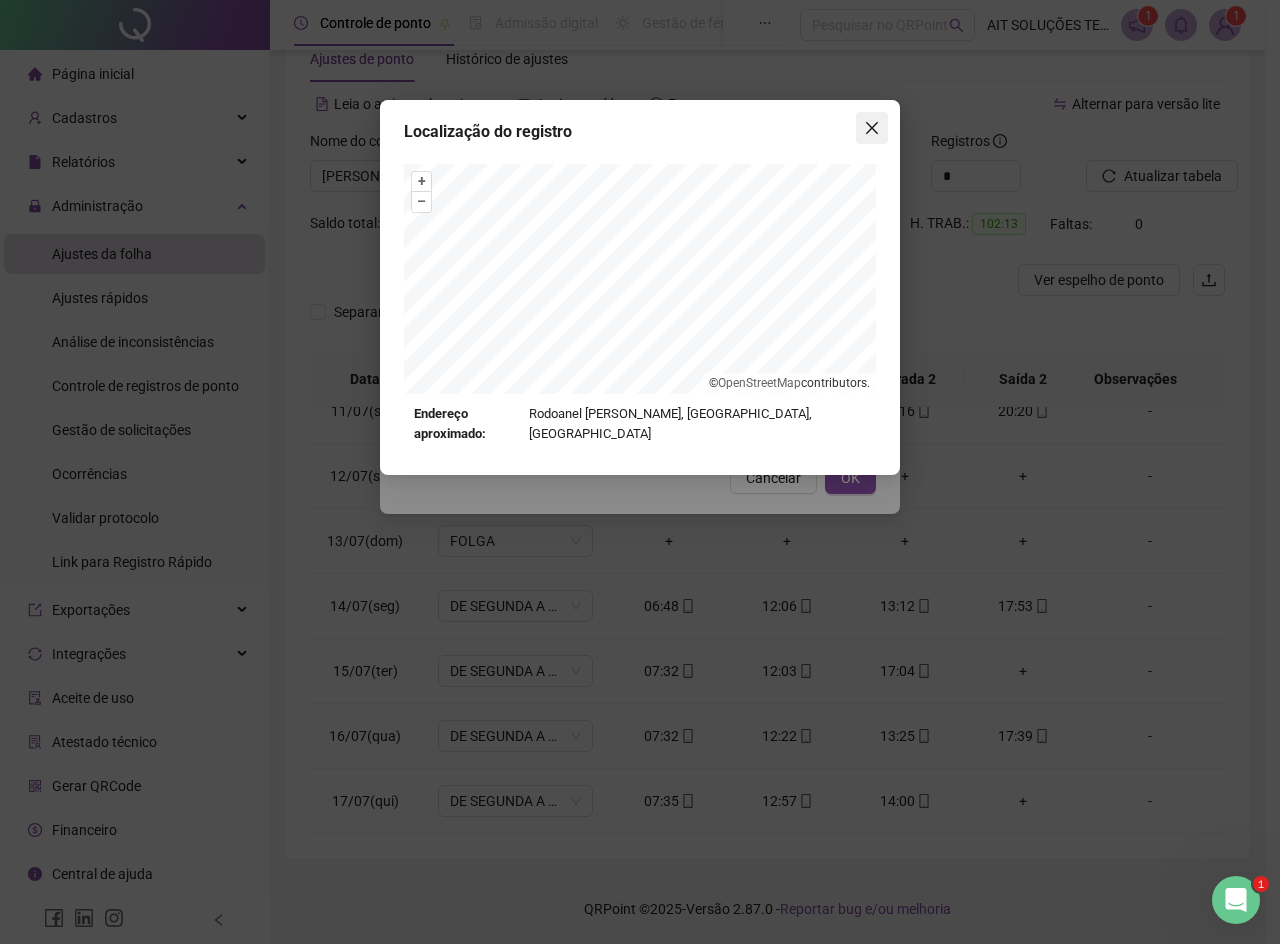 click 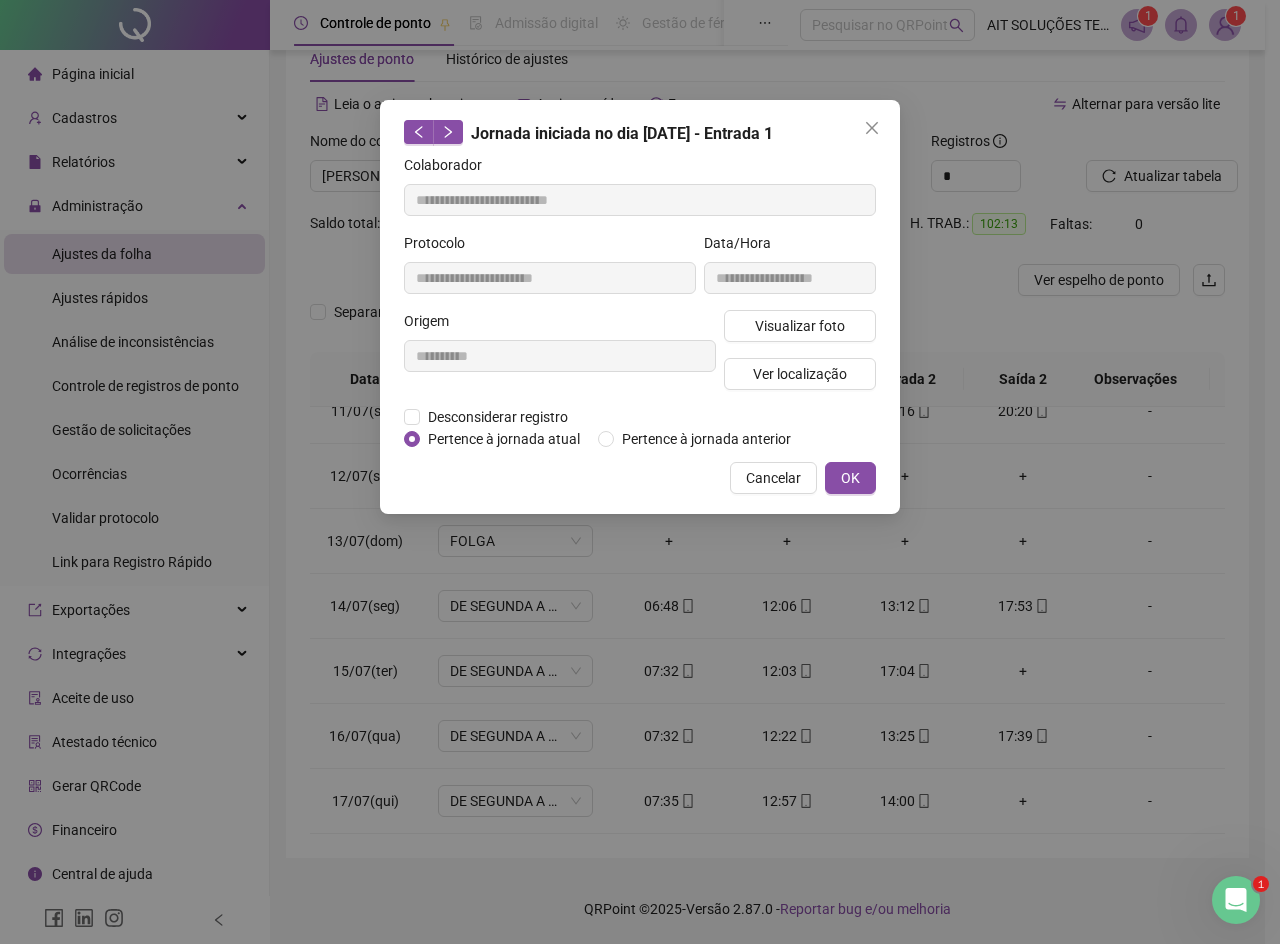 click 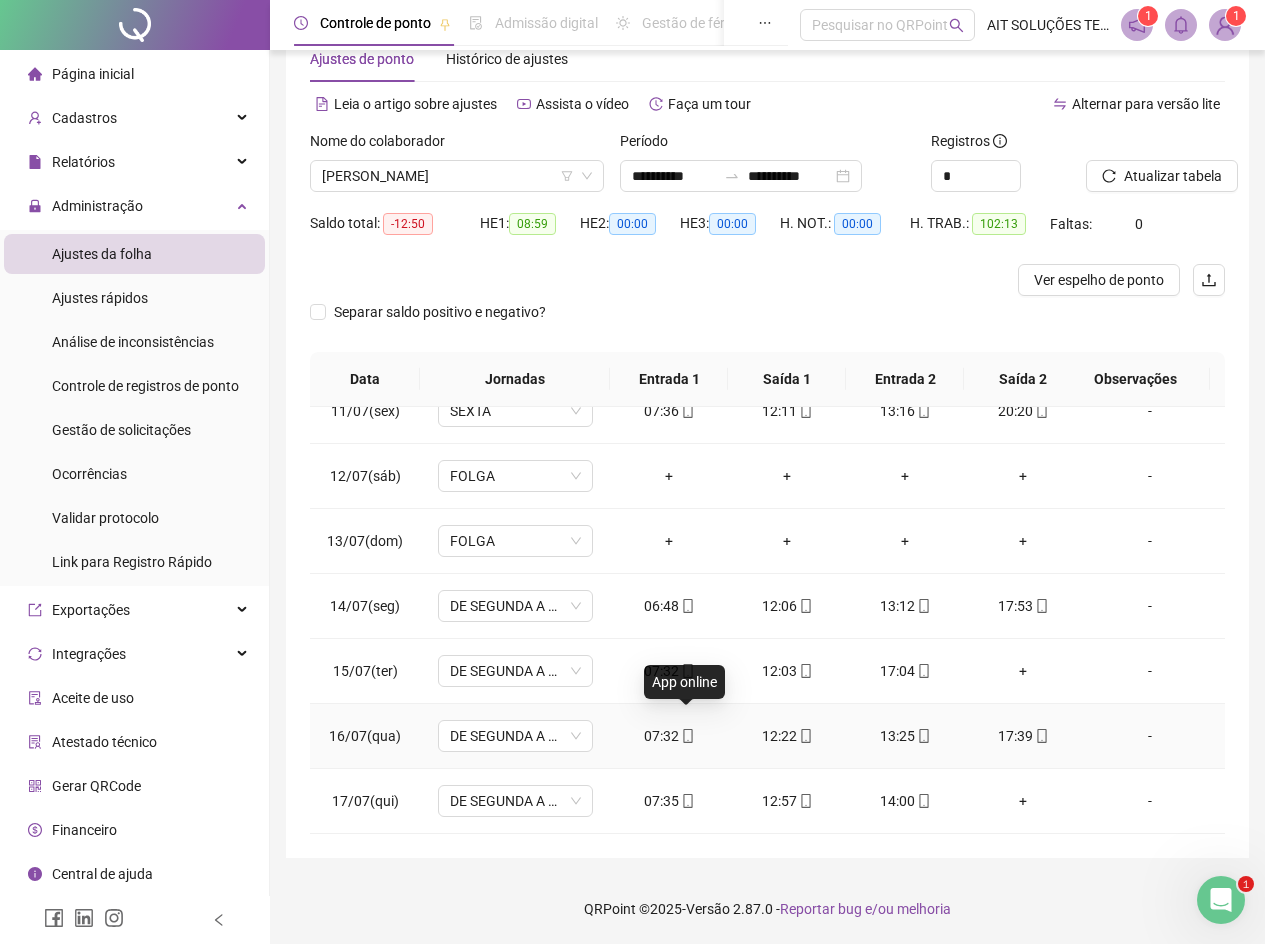 click 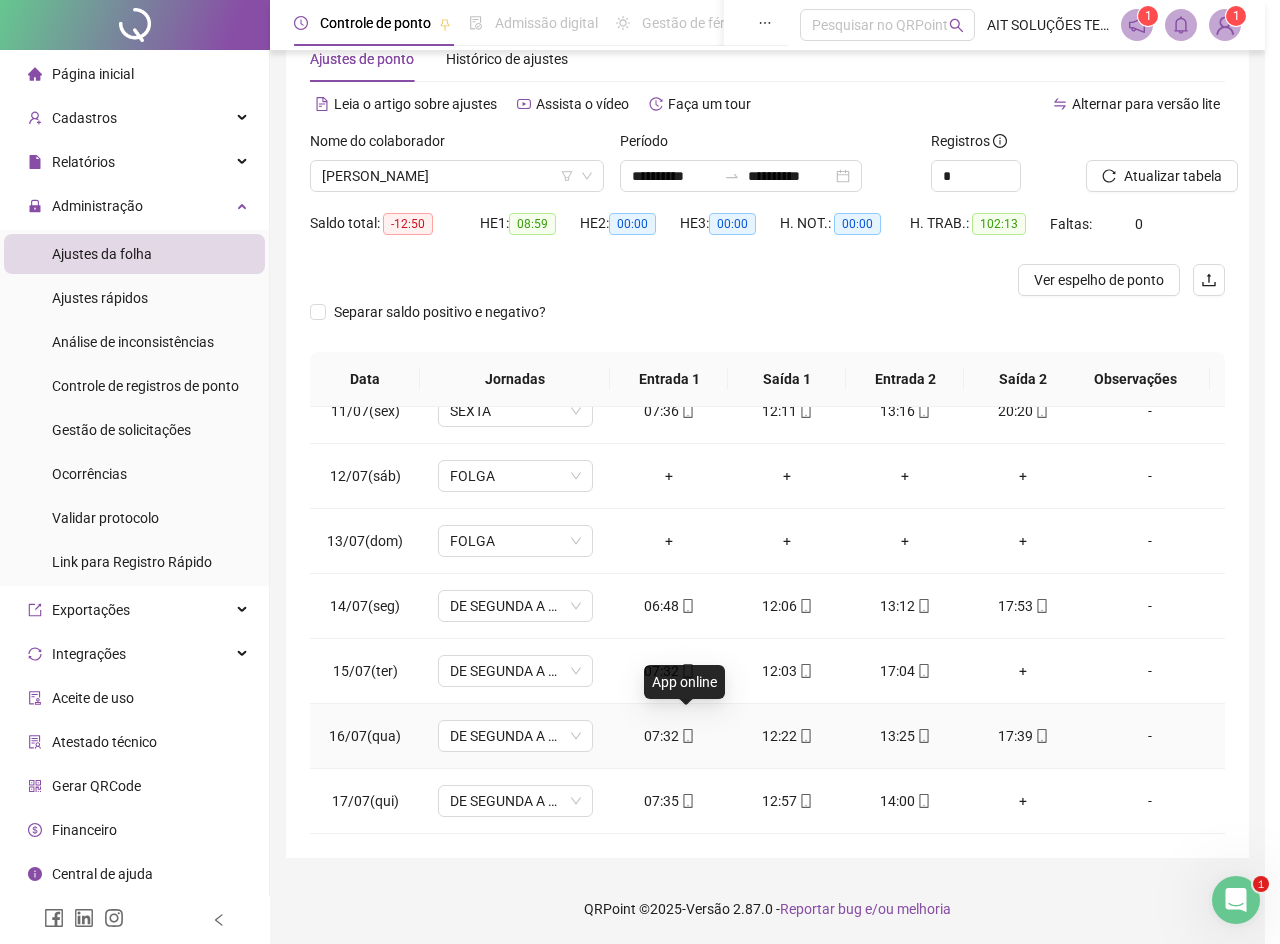 type on "**********" 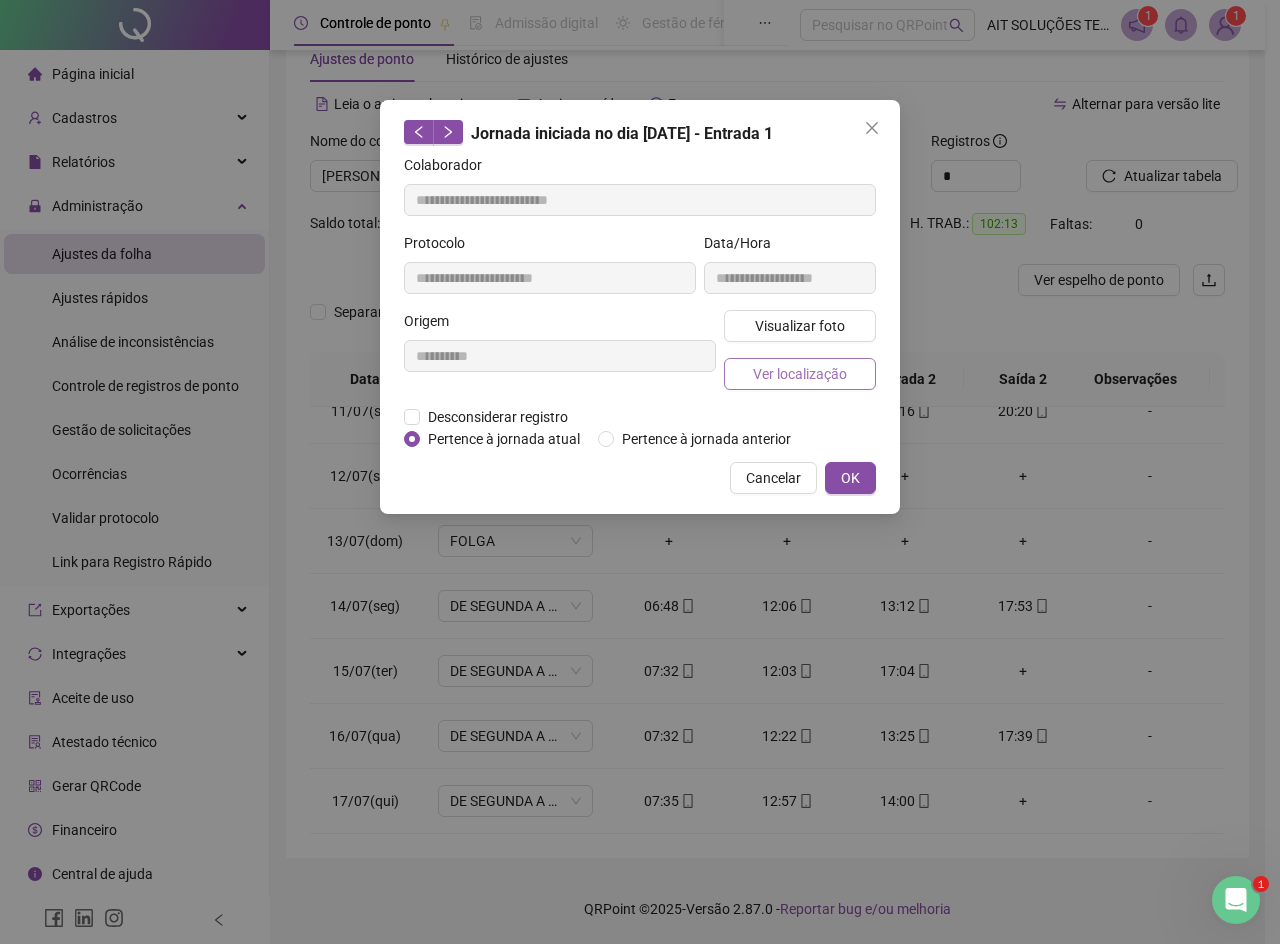 click on "Ver localização" at bounding box center [800, 374] 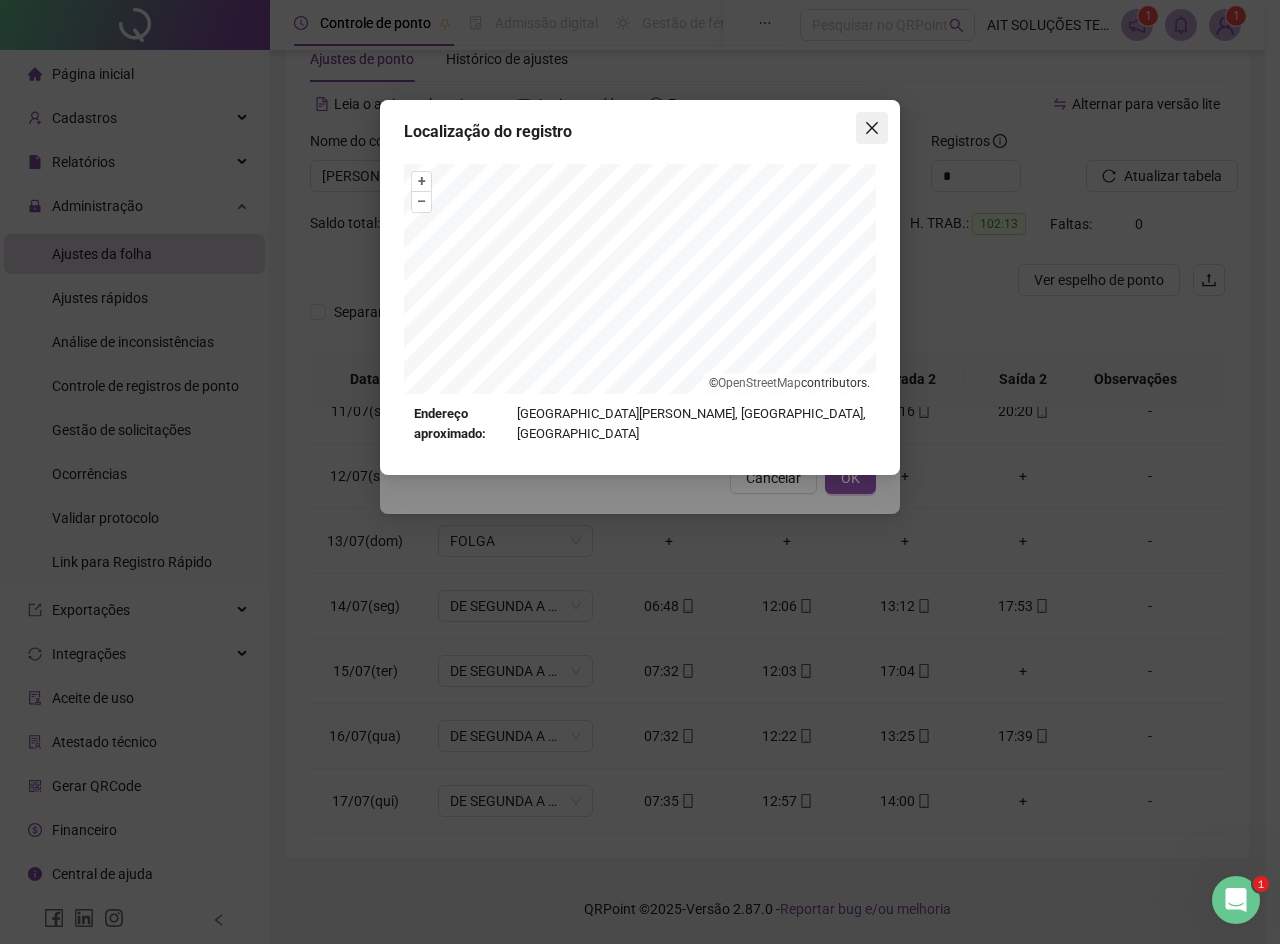 click 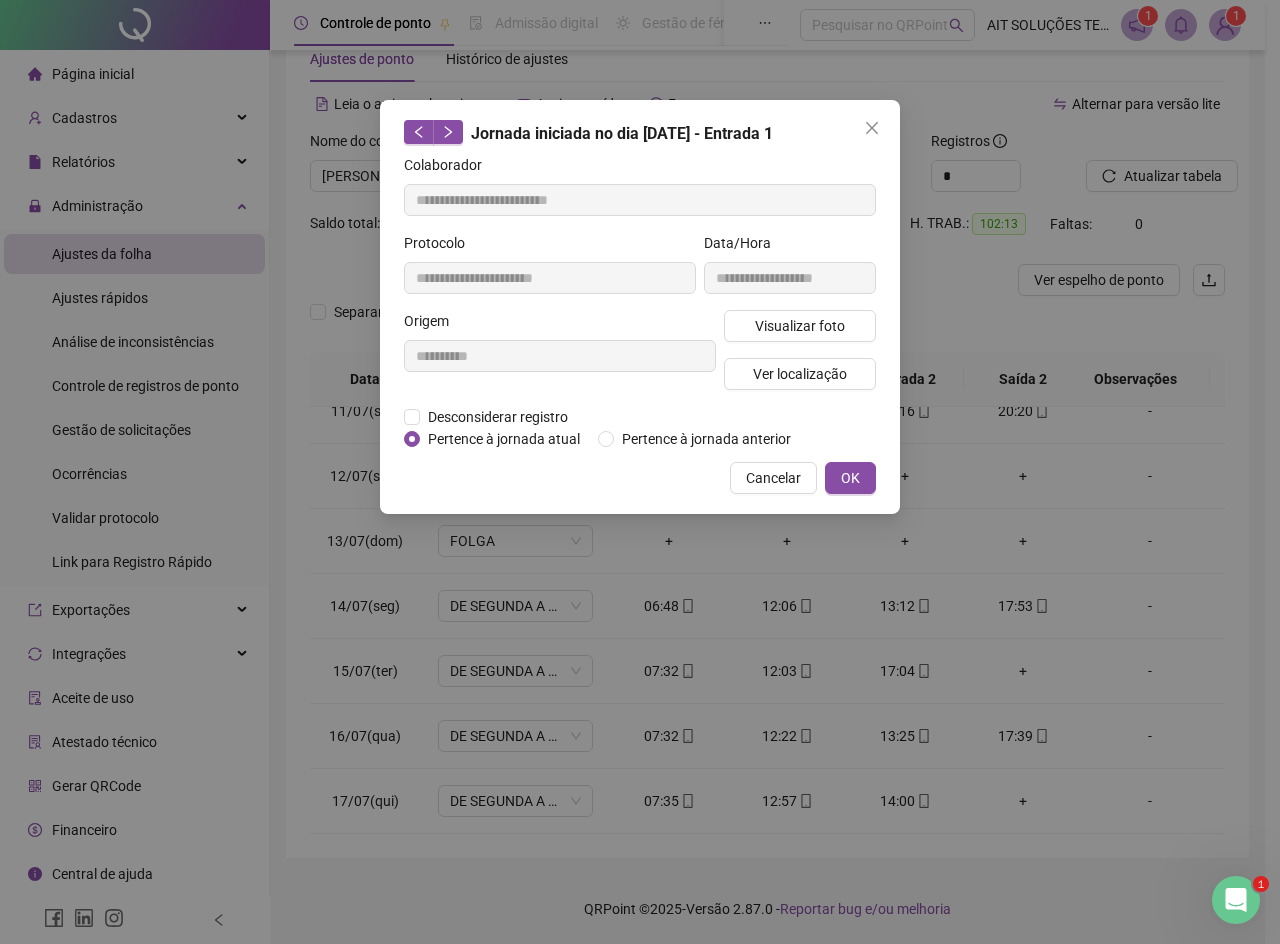 click 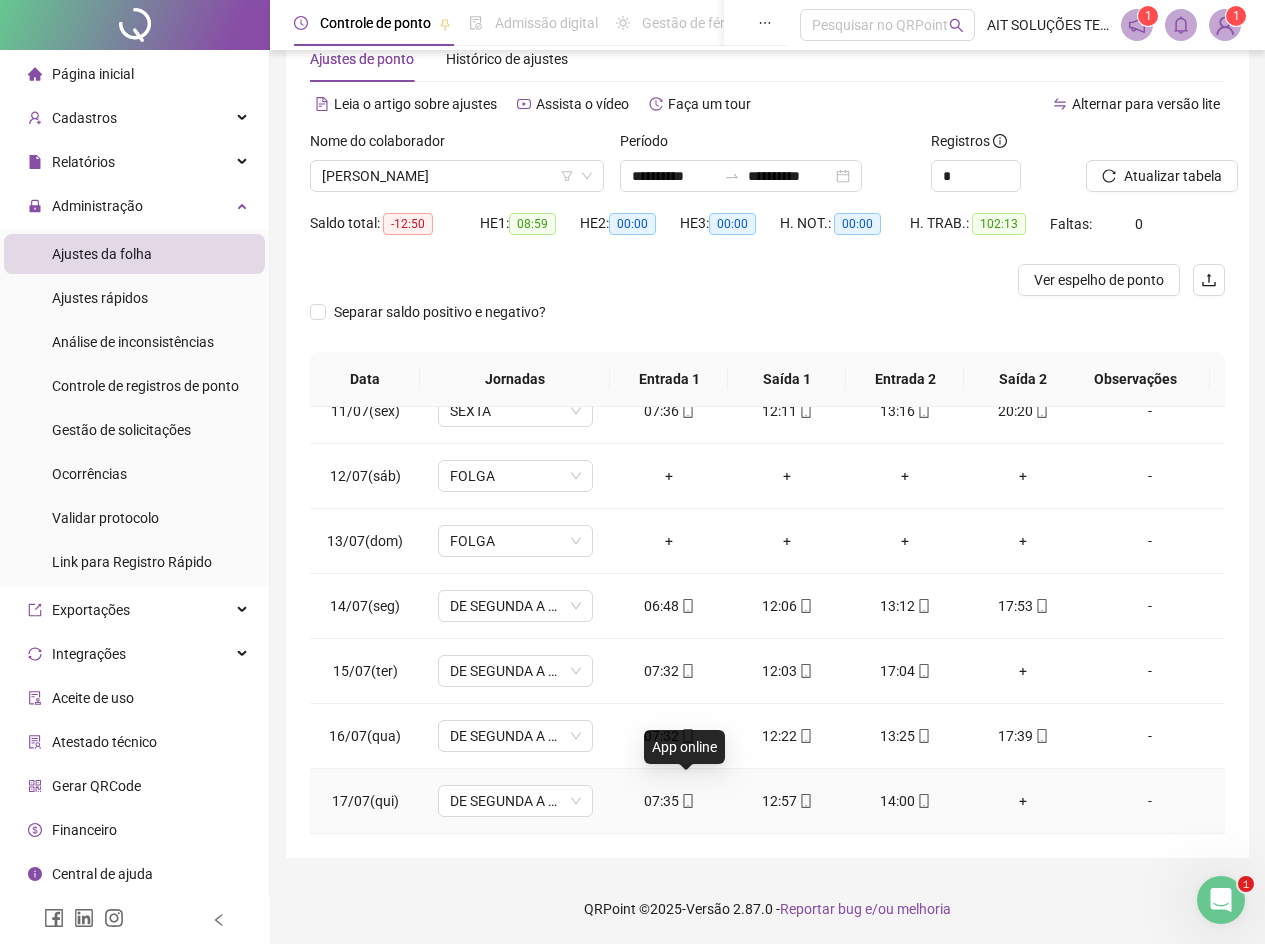 click 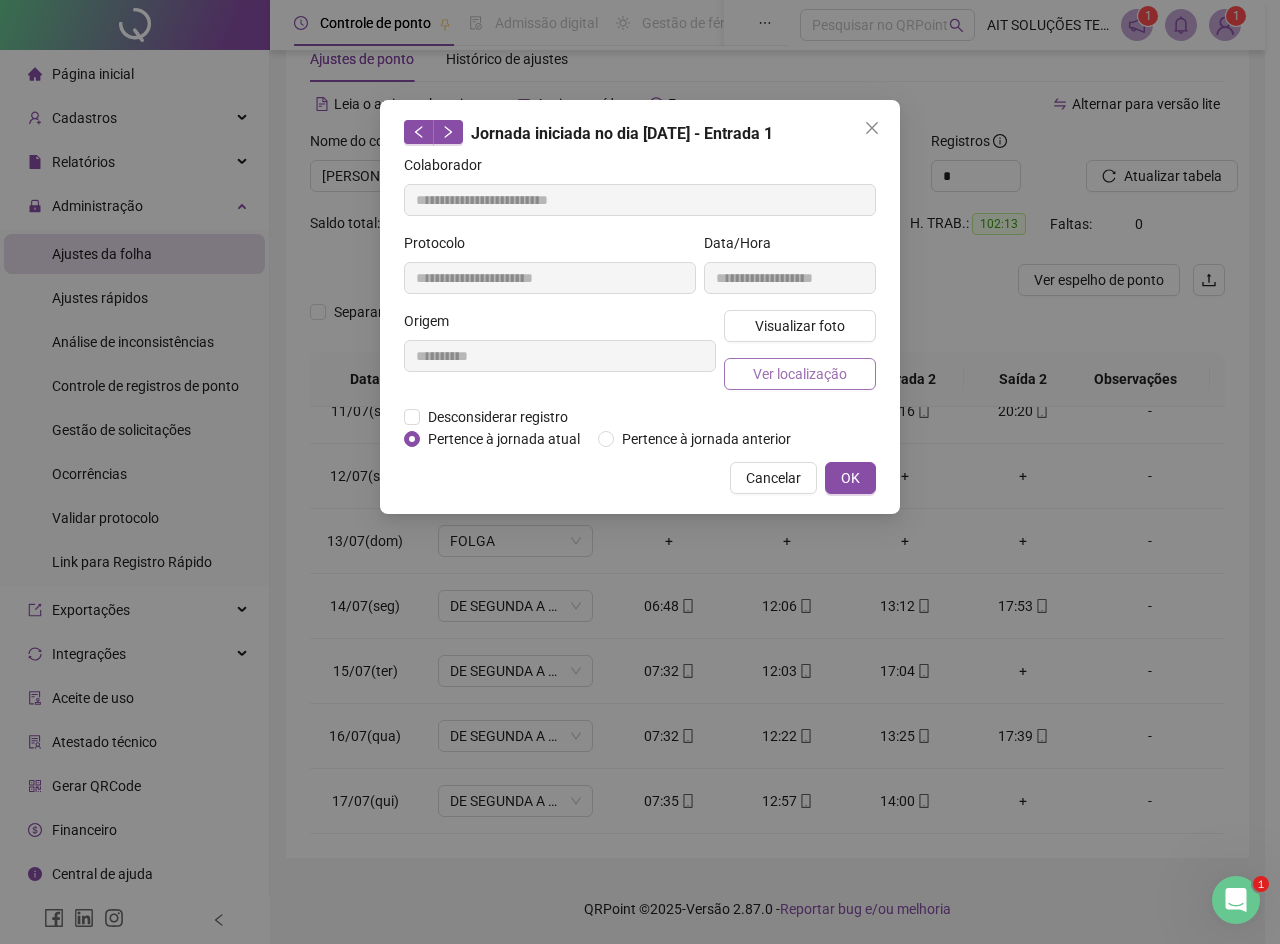 type on "**********" 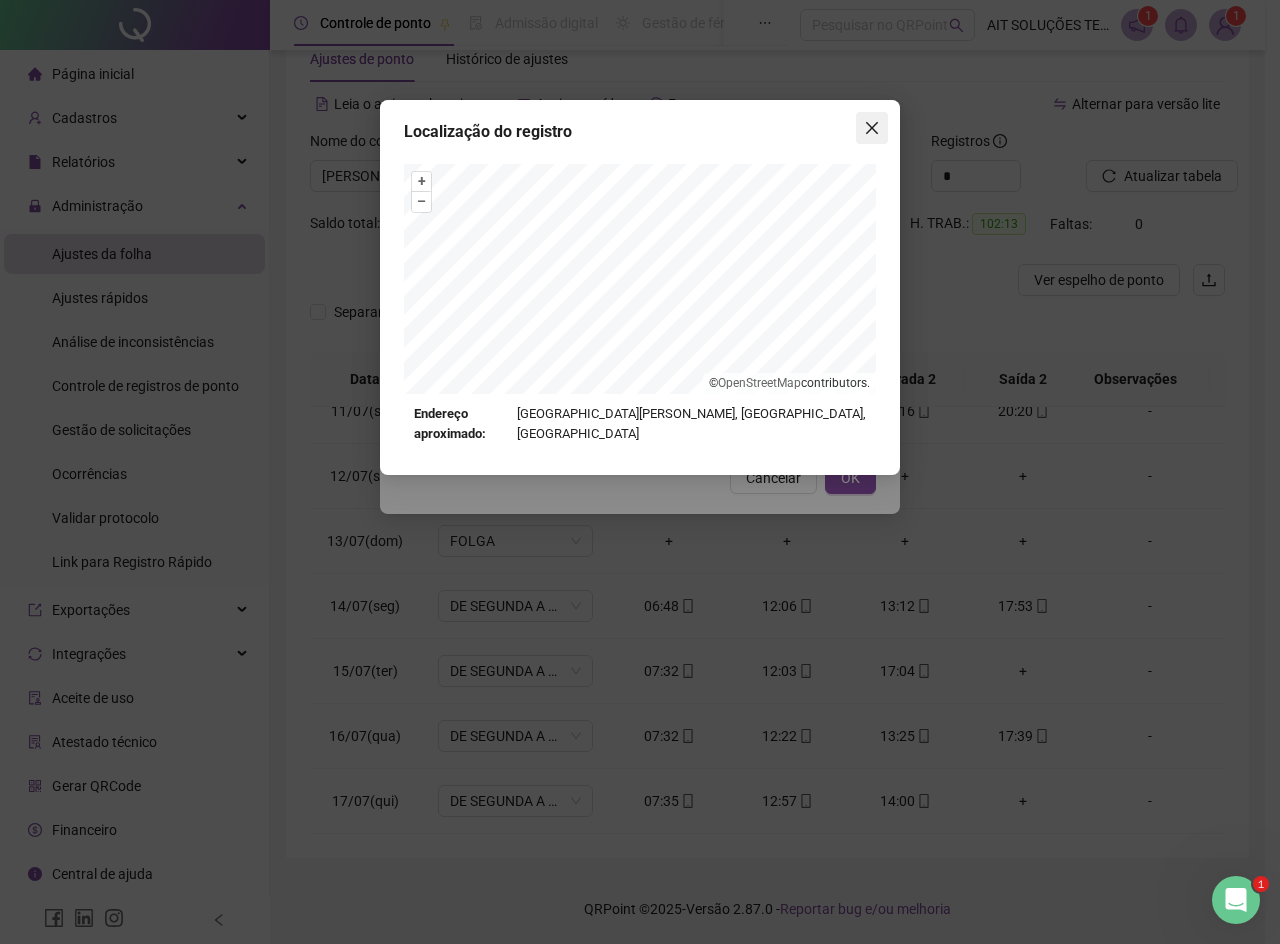 click 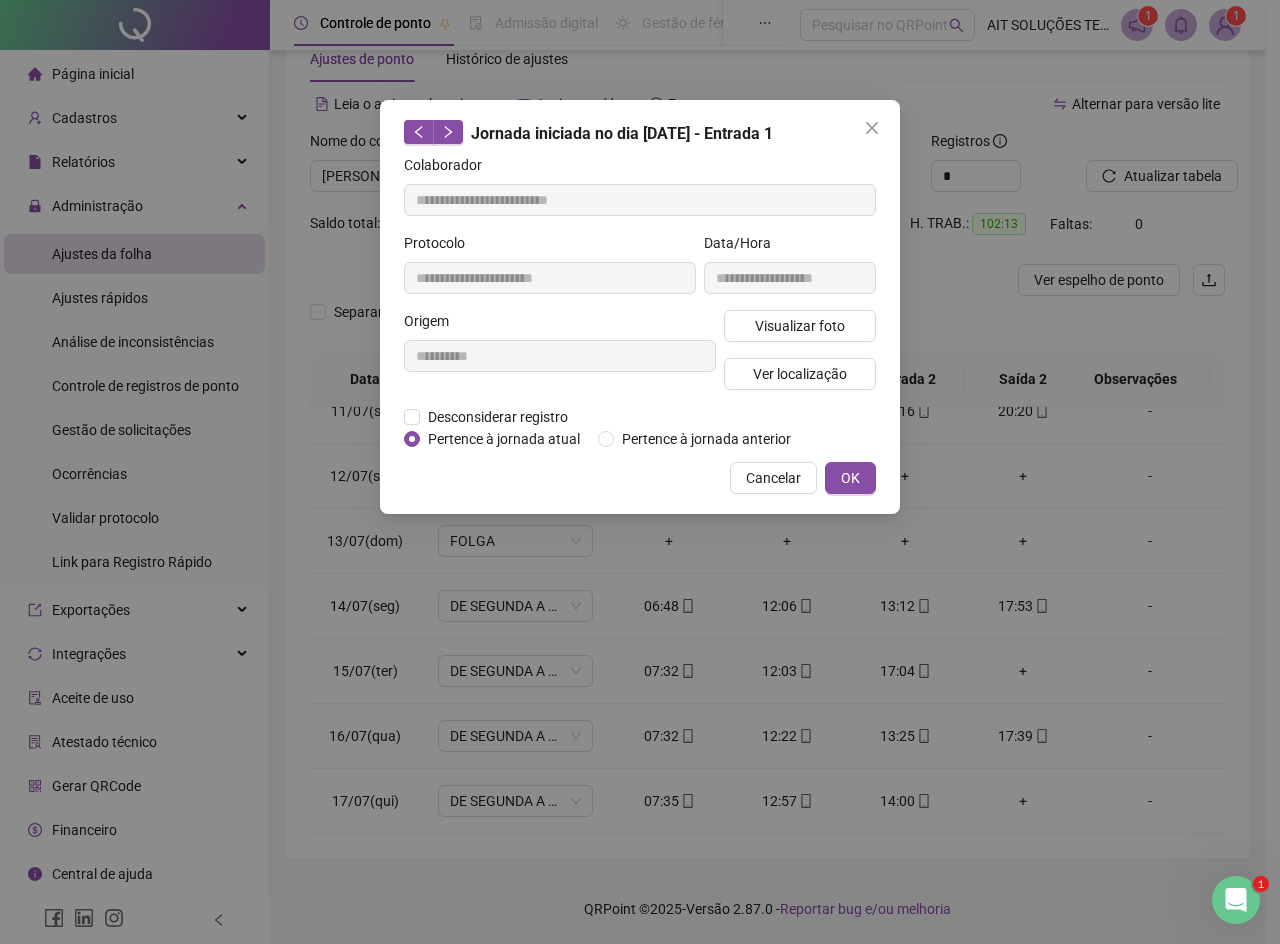 click 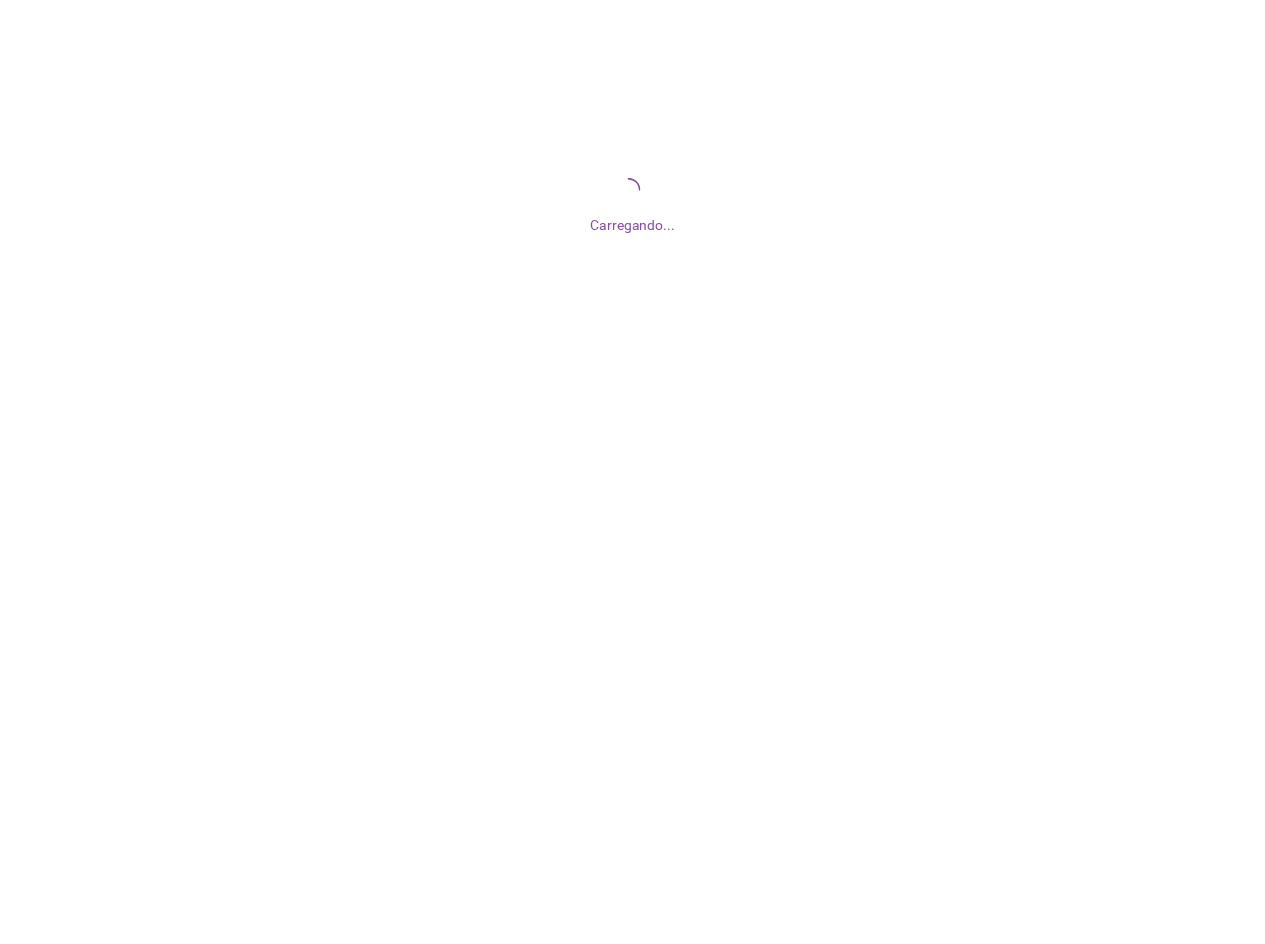 scroll, scrollTop: 0, scrollLeft: 0, axis: both 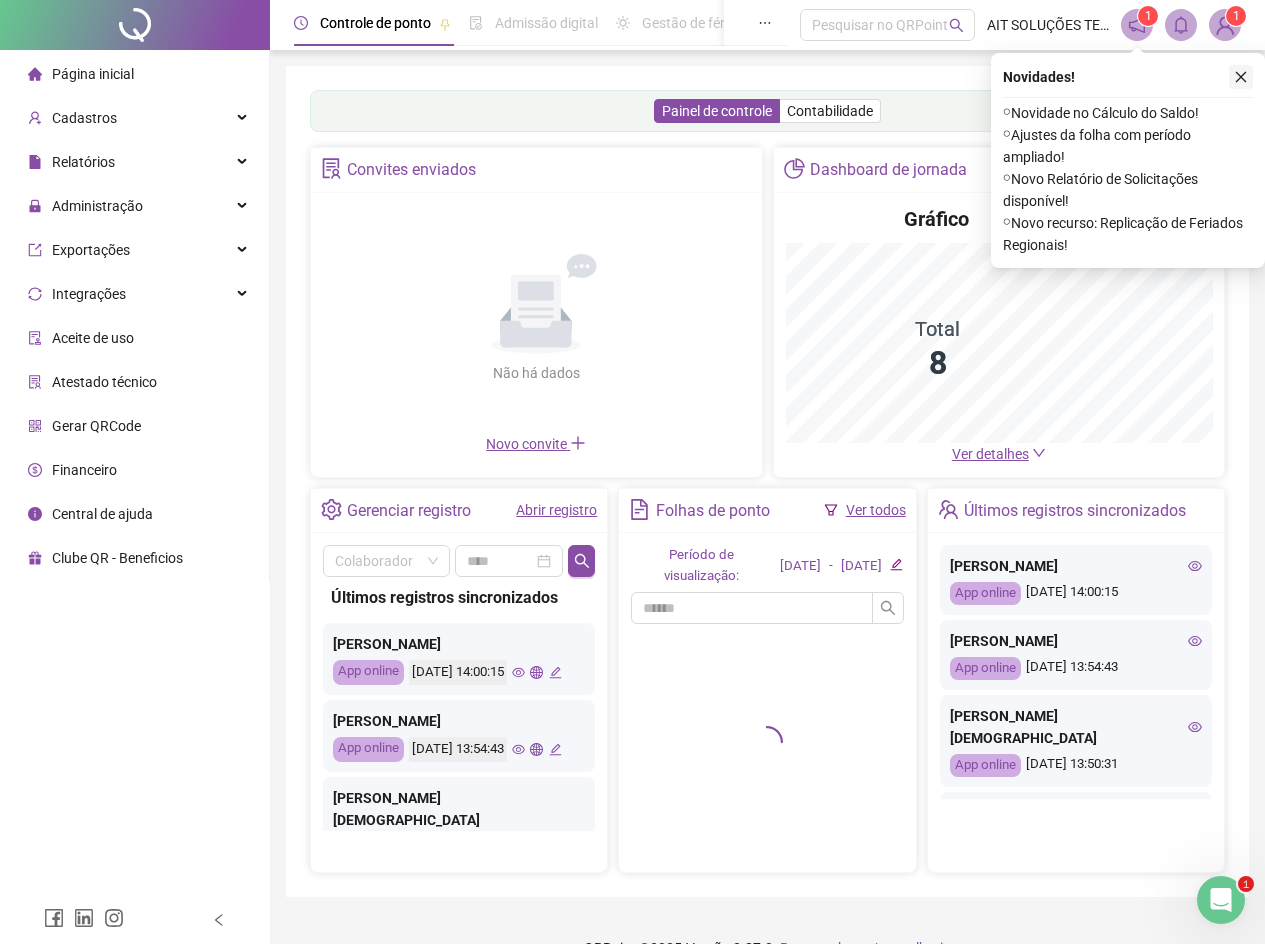 click at bounding box center [1241, 77] 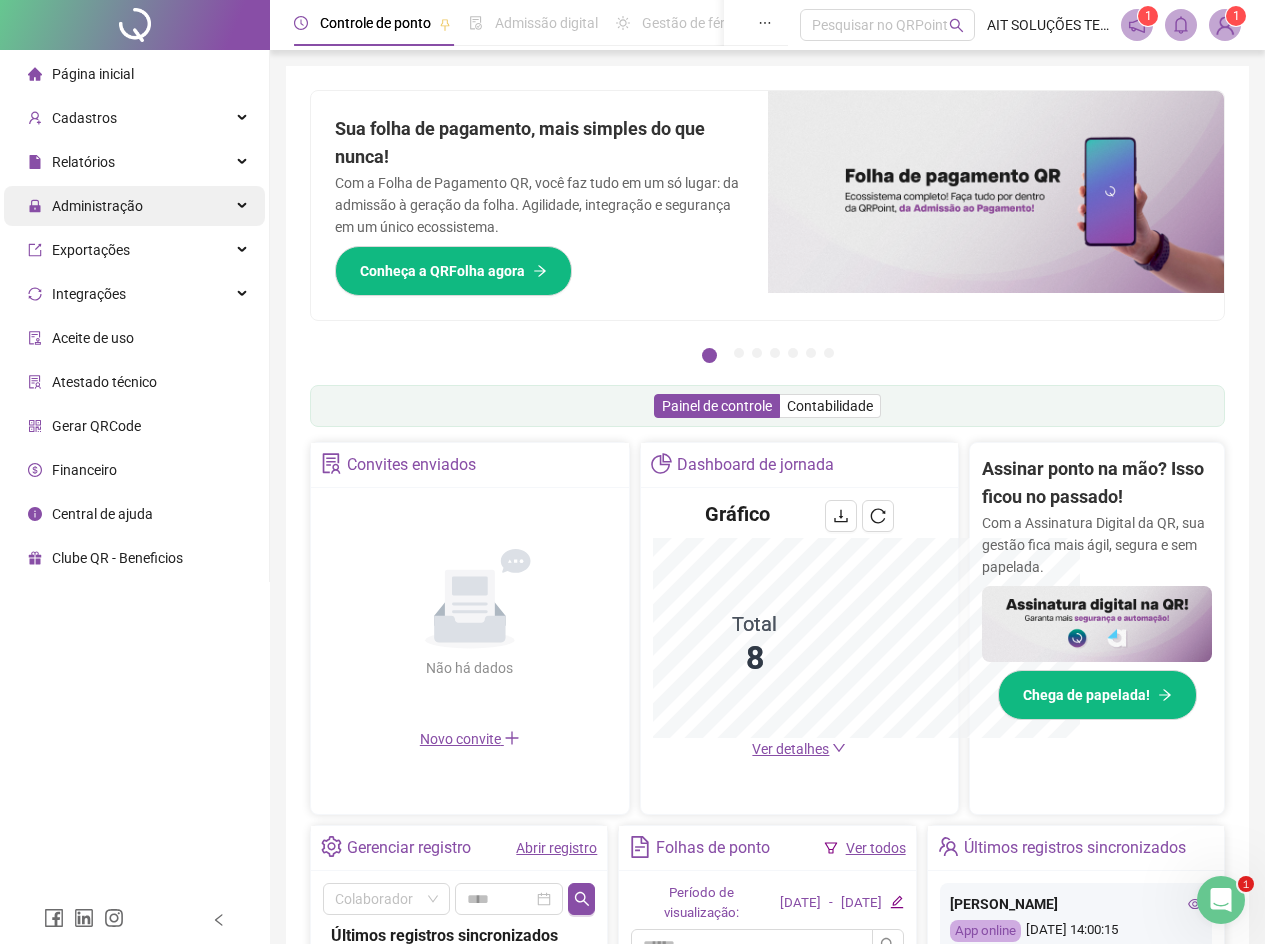 click on "Administração" at bounding box center (134, 206) 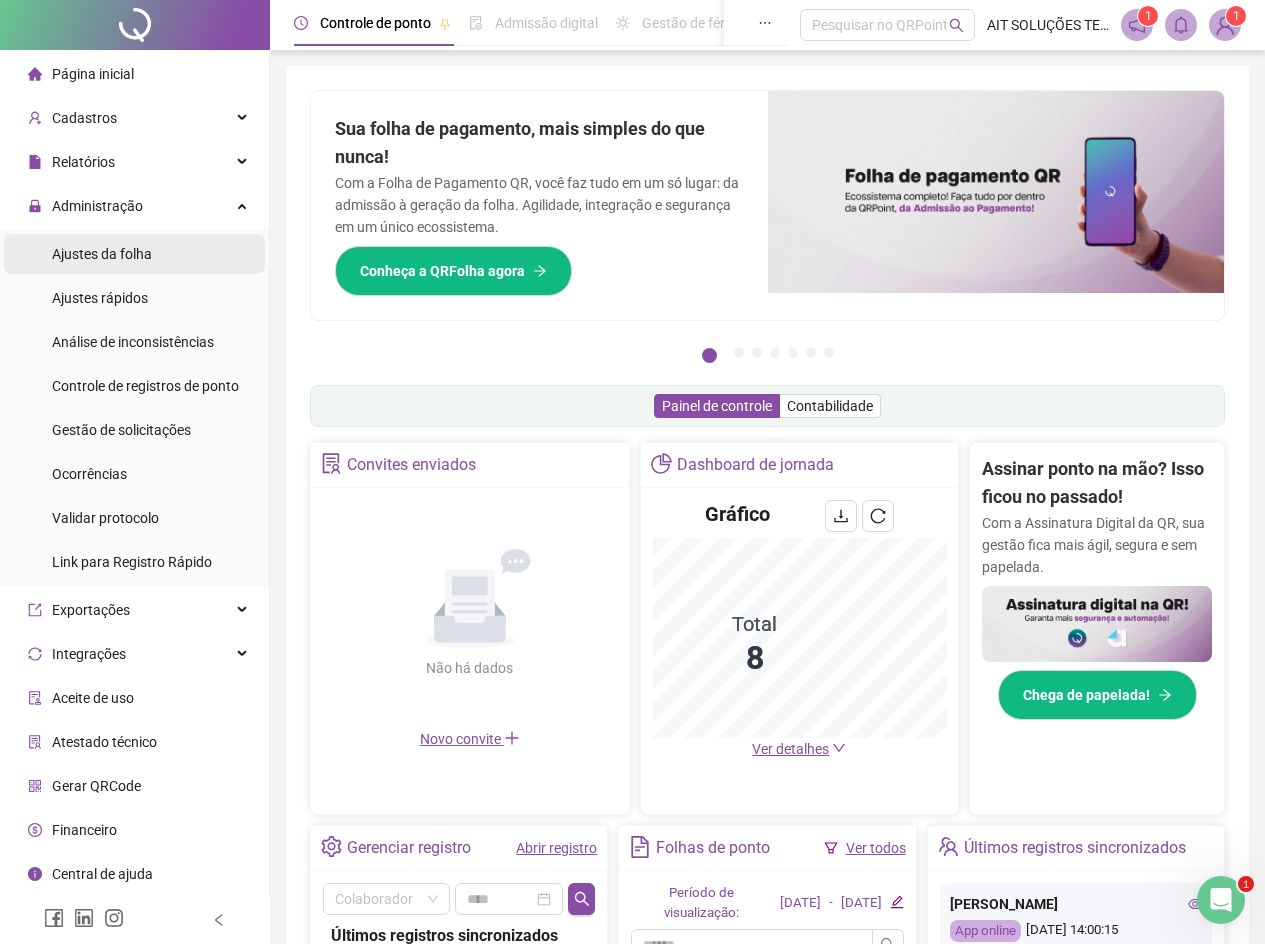 click on "Ajustes da folha" at bounding box center (134, 254) 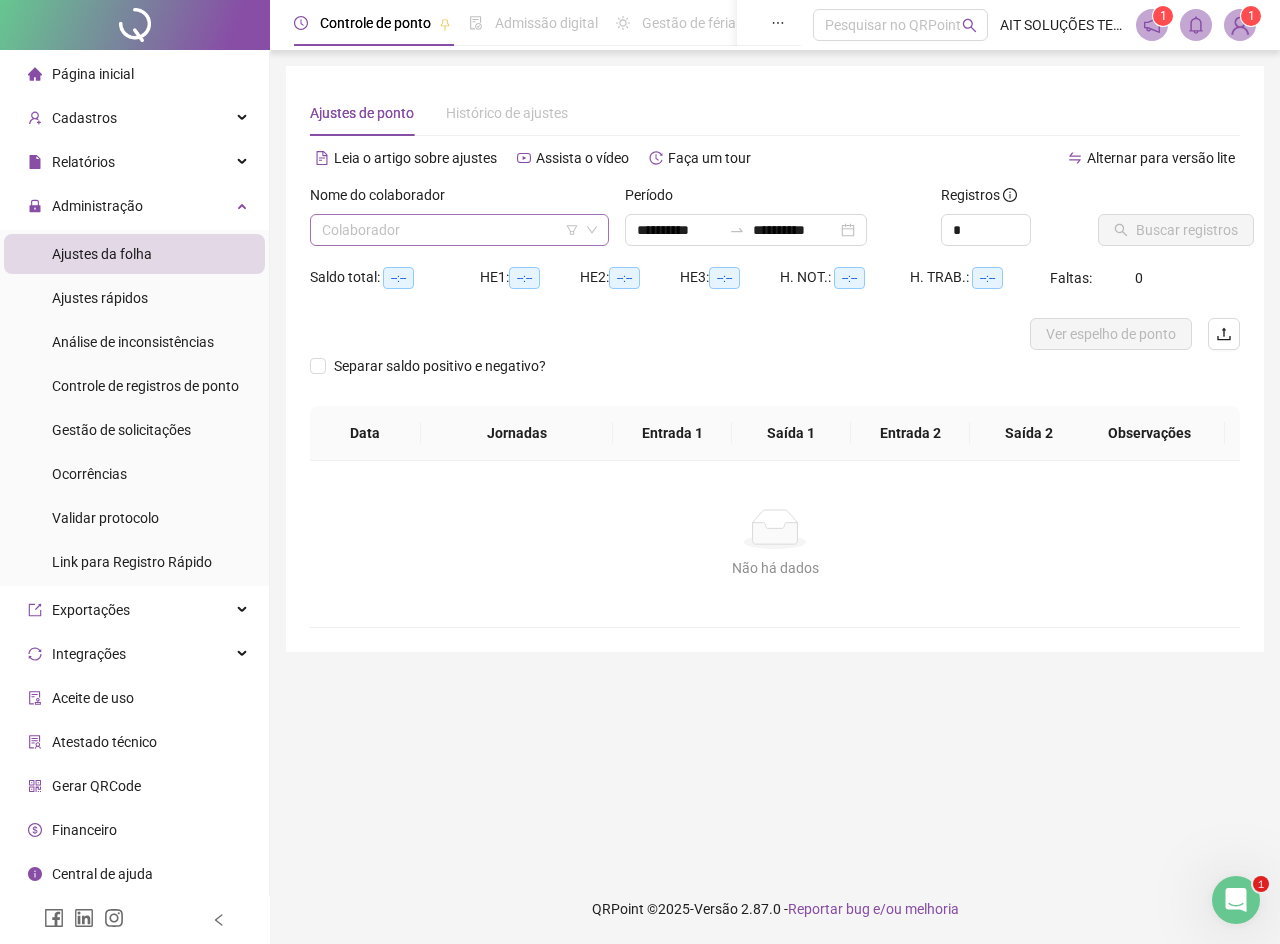 click at bounding box center [453, 230] 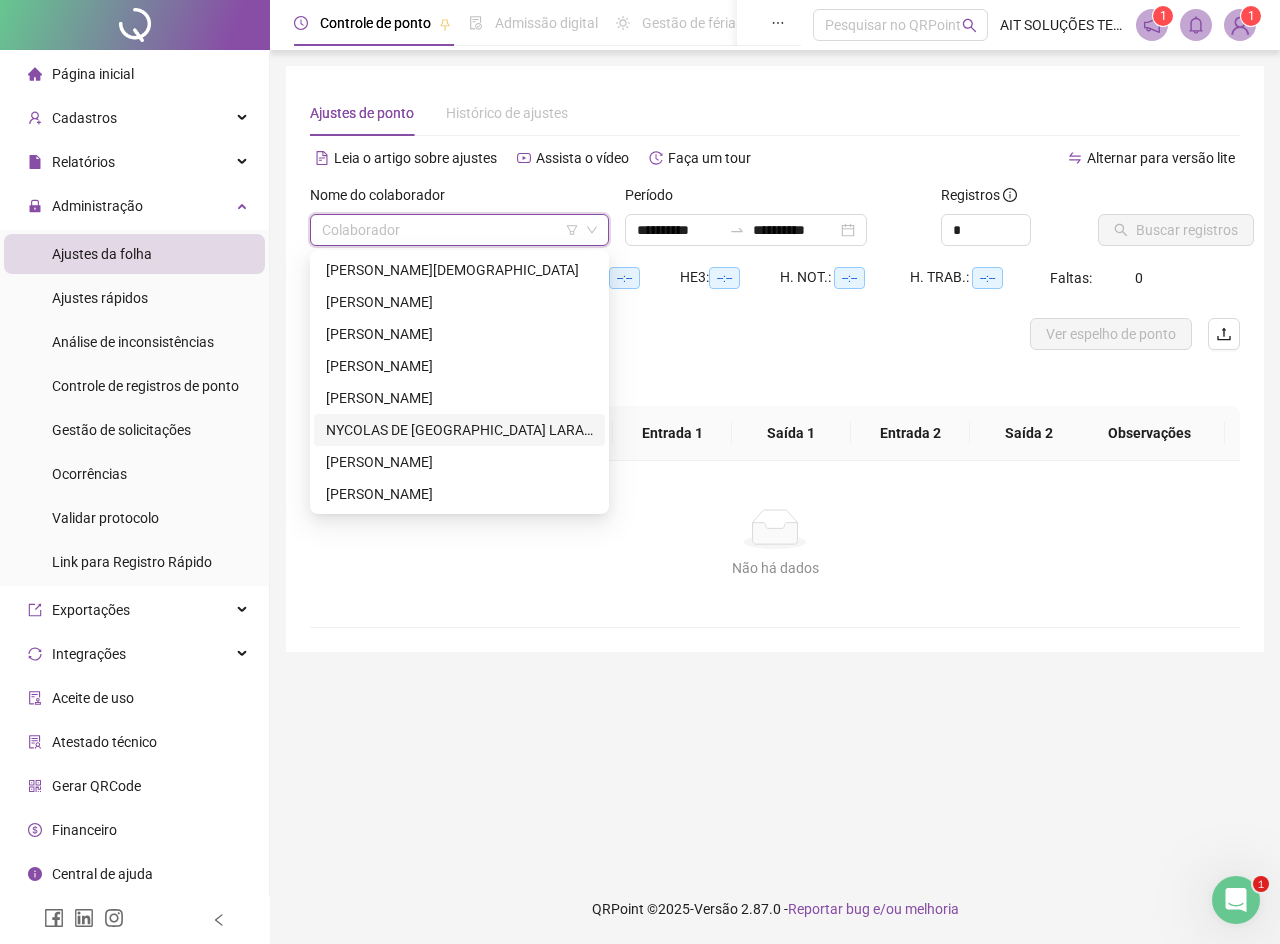 click on "NYCOLAS DE [GEOGRAPHIC_DATA] LARANJEIRA" at bounding box center [459, 430] 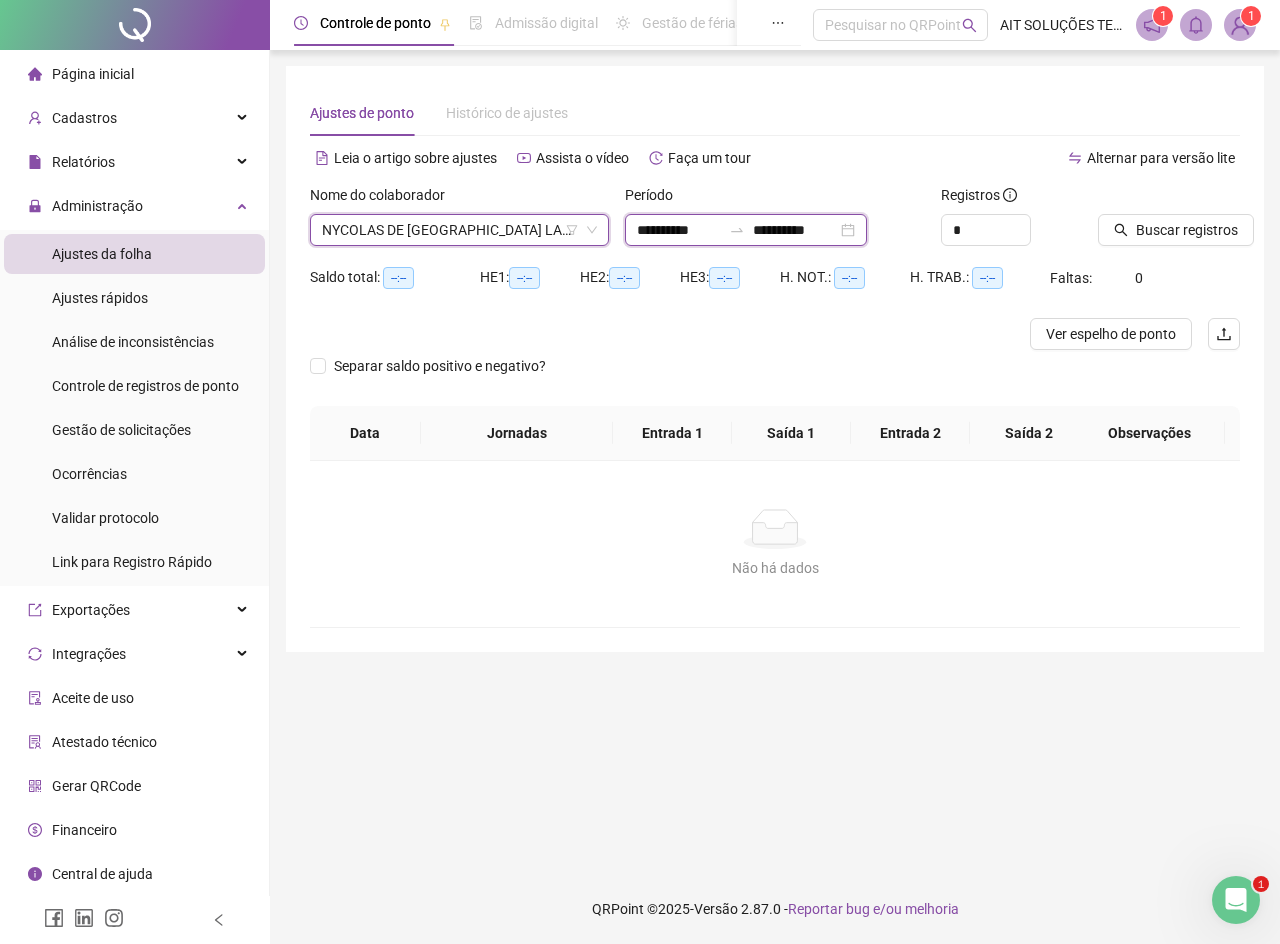 click on "**********" at bounding box center (795, 230) 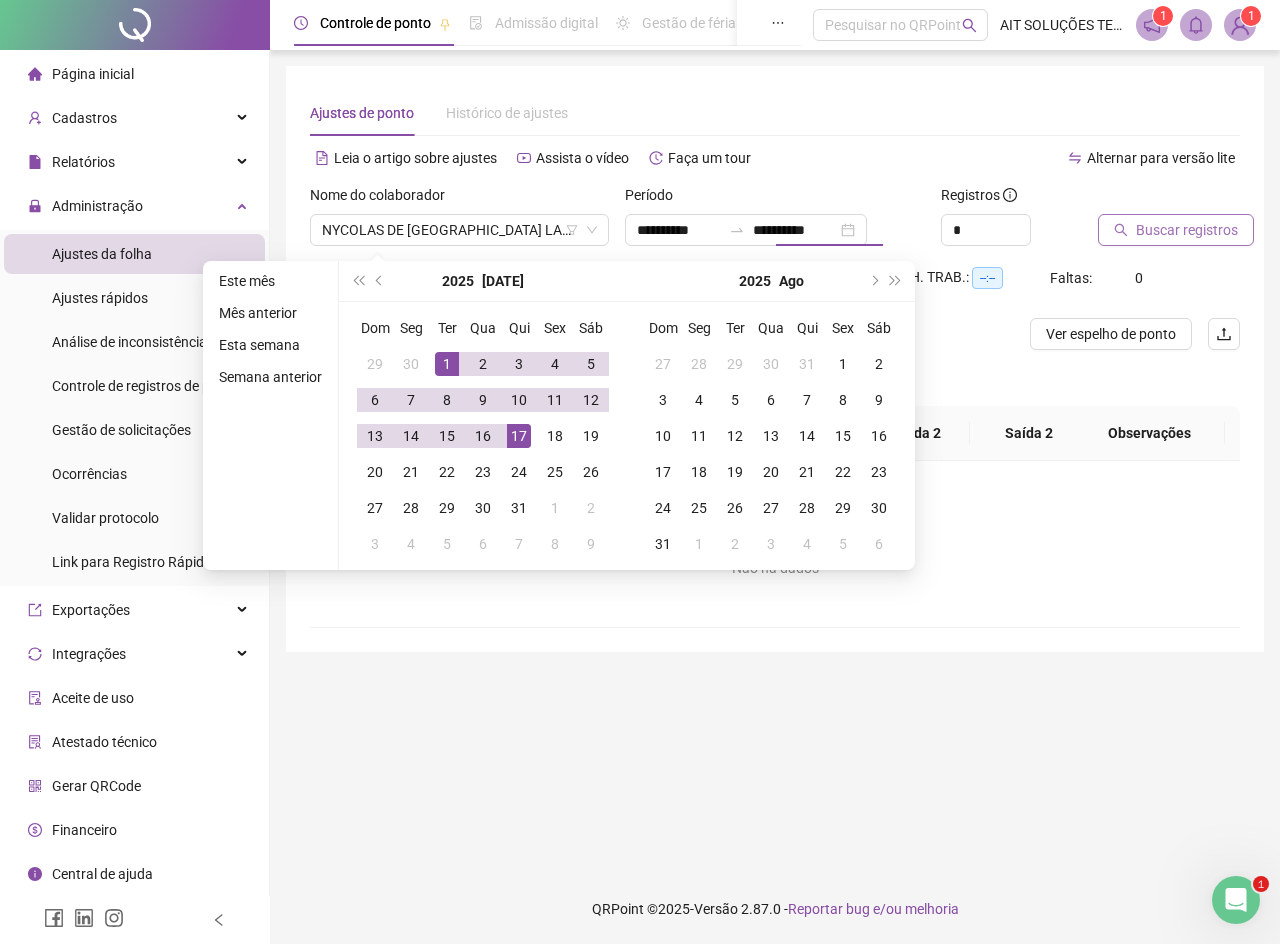 type on "**********" 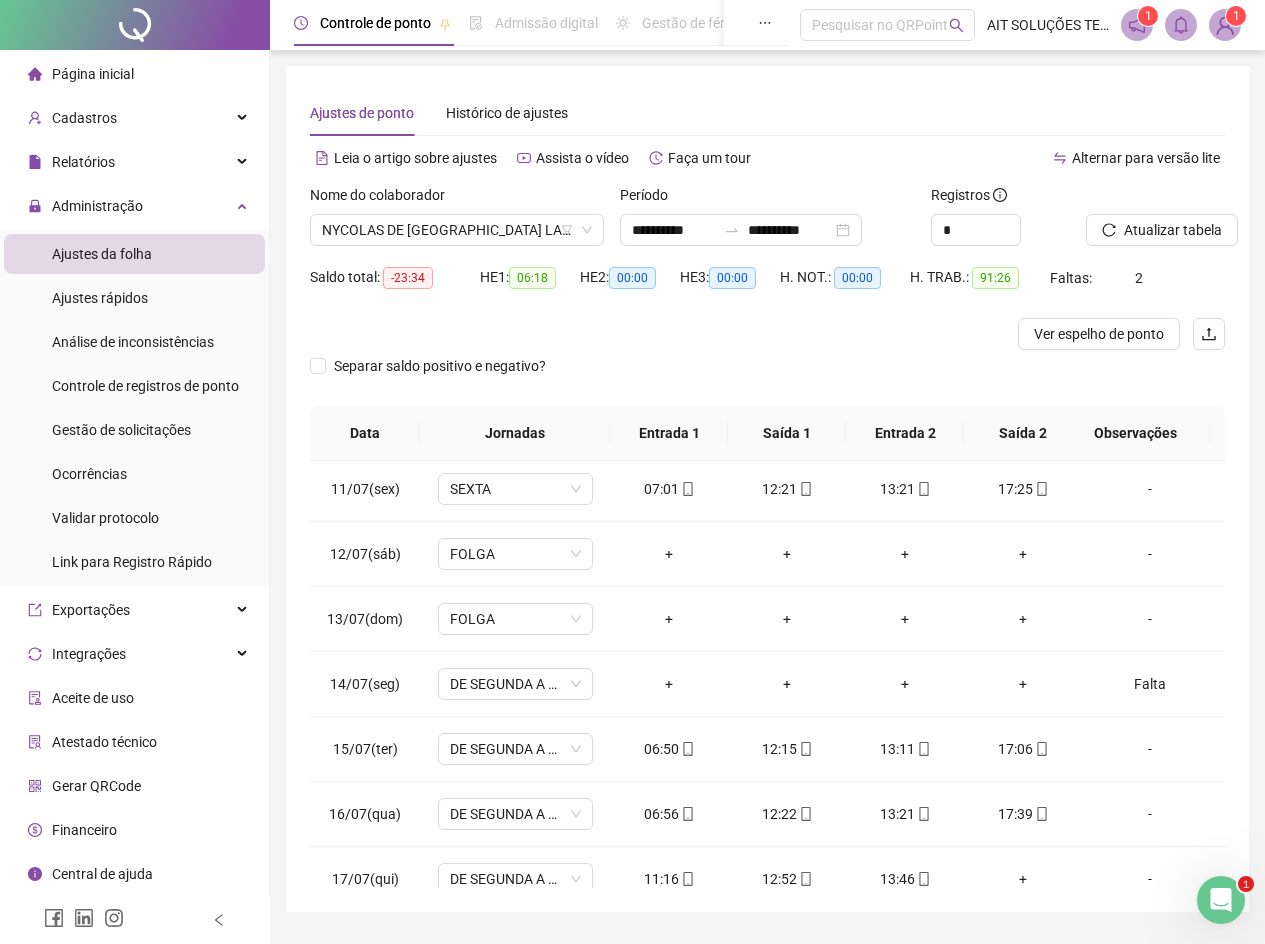 scroll, scrollTop: 693, scrollLeft: 0, axis: vertical 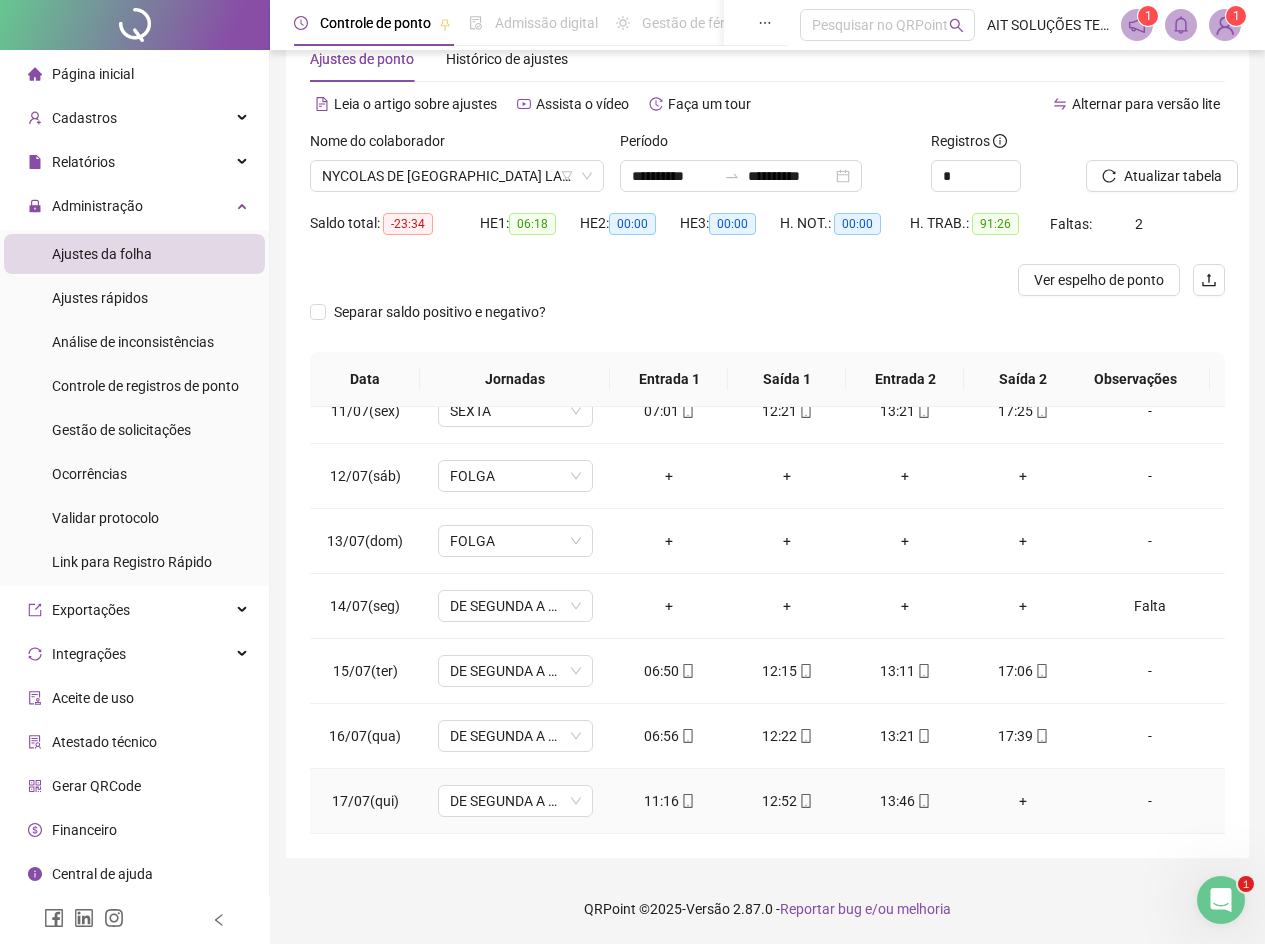click 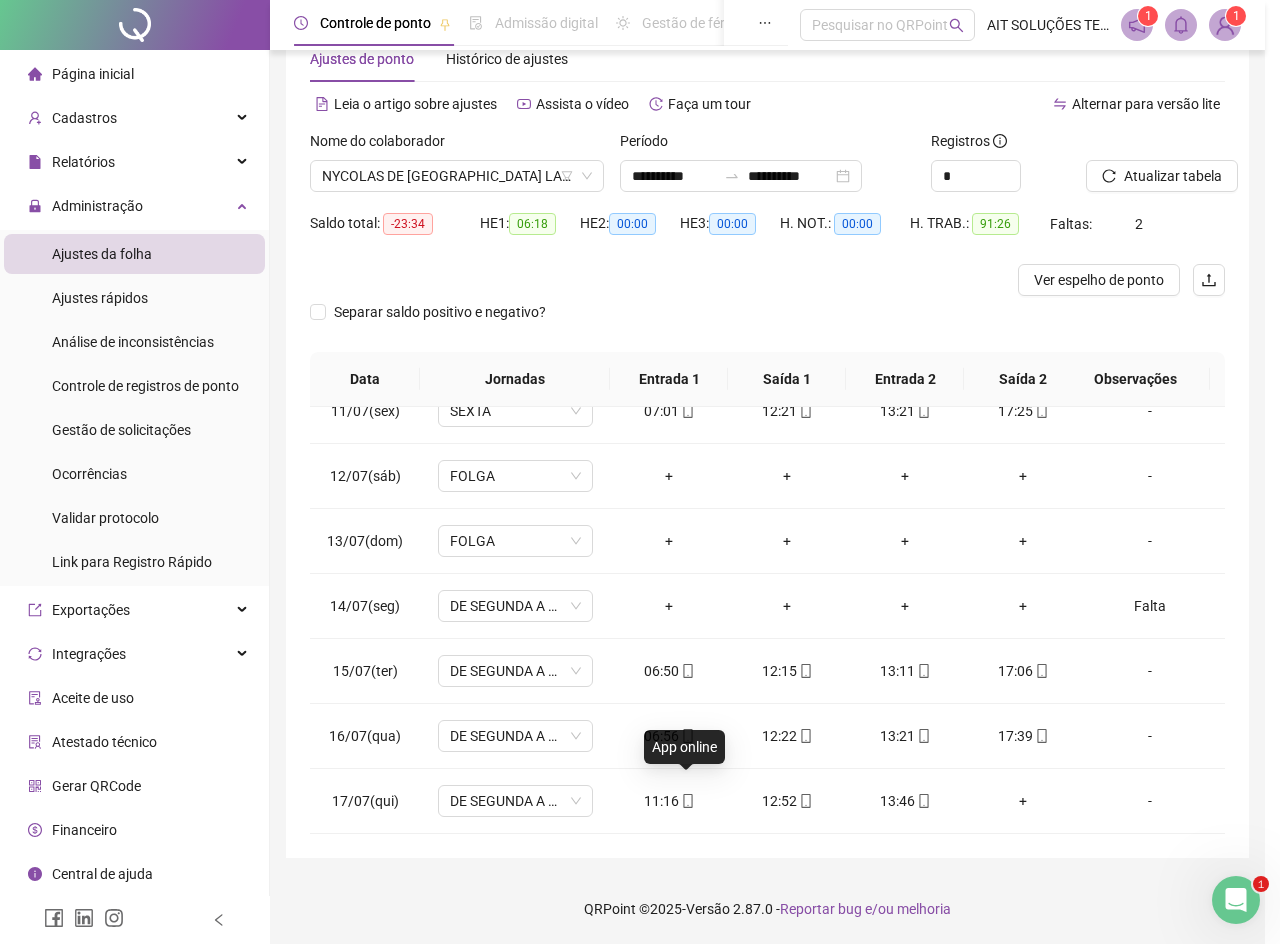 type on "**********" 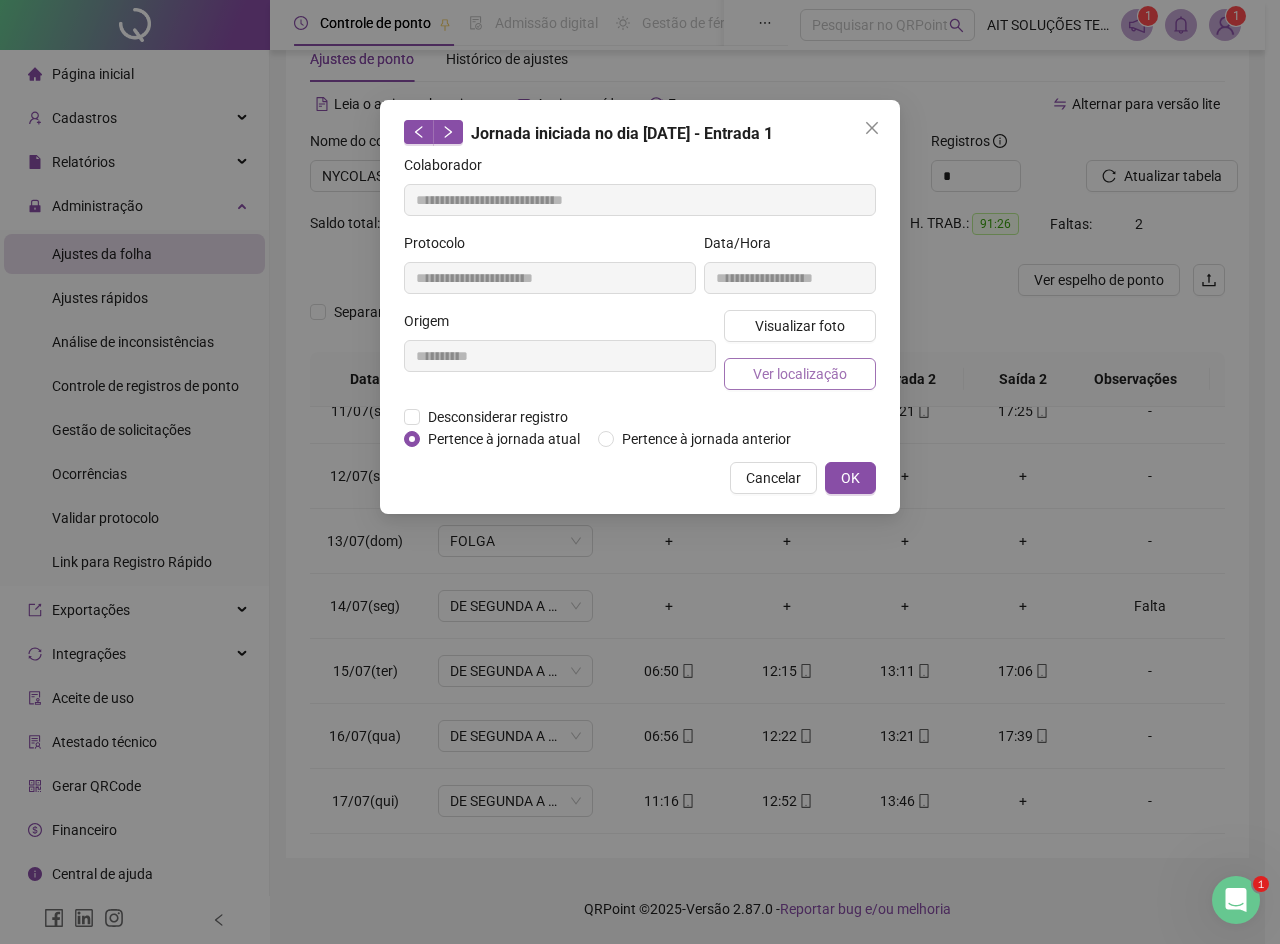 click on "Ver localização" at bounding box center (800, 374) 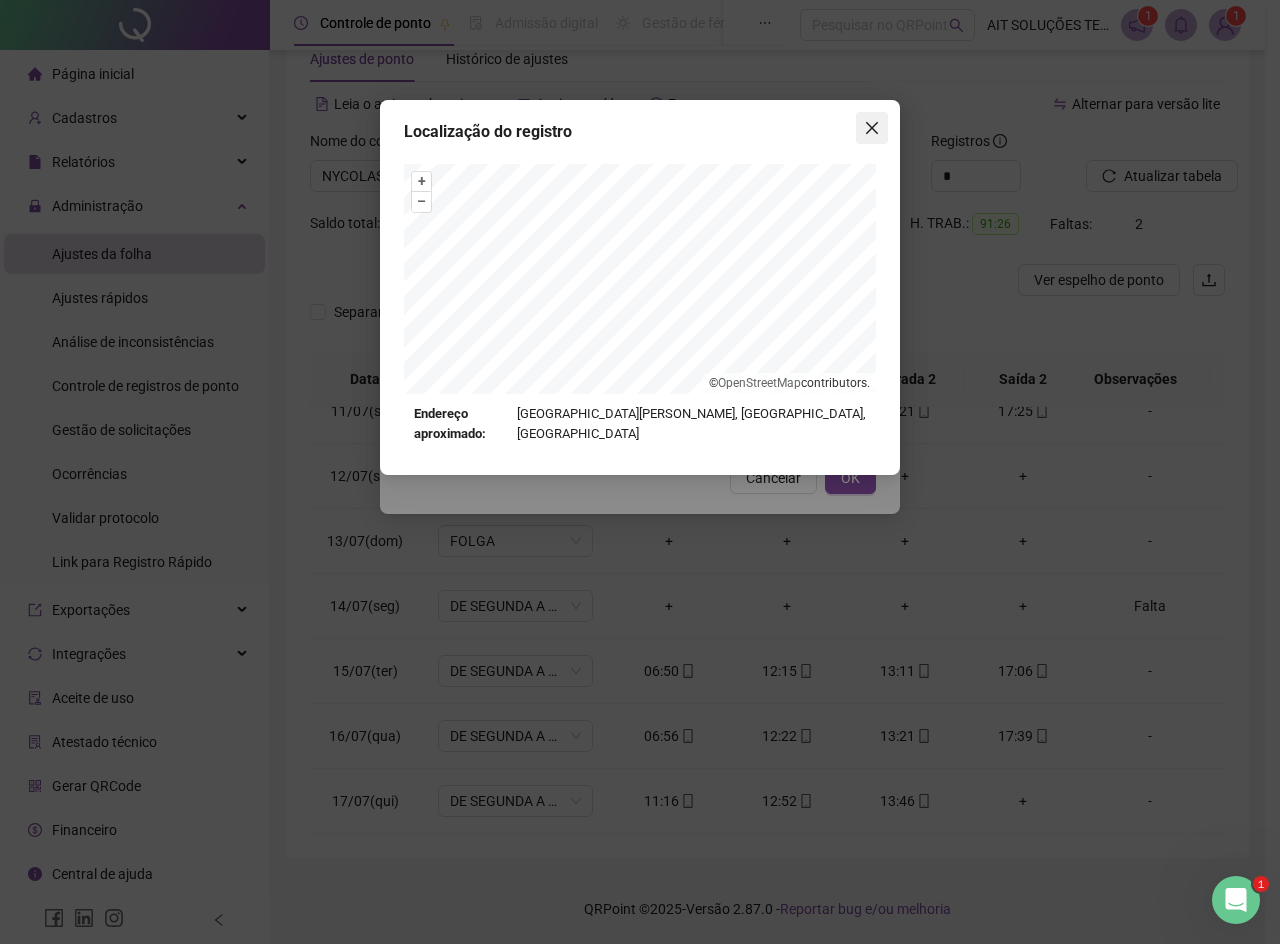 click 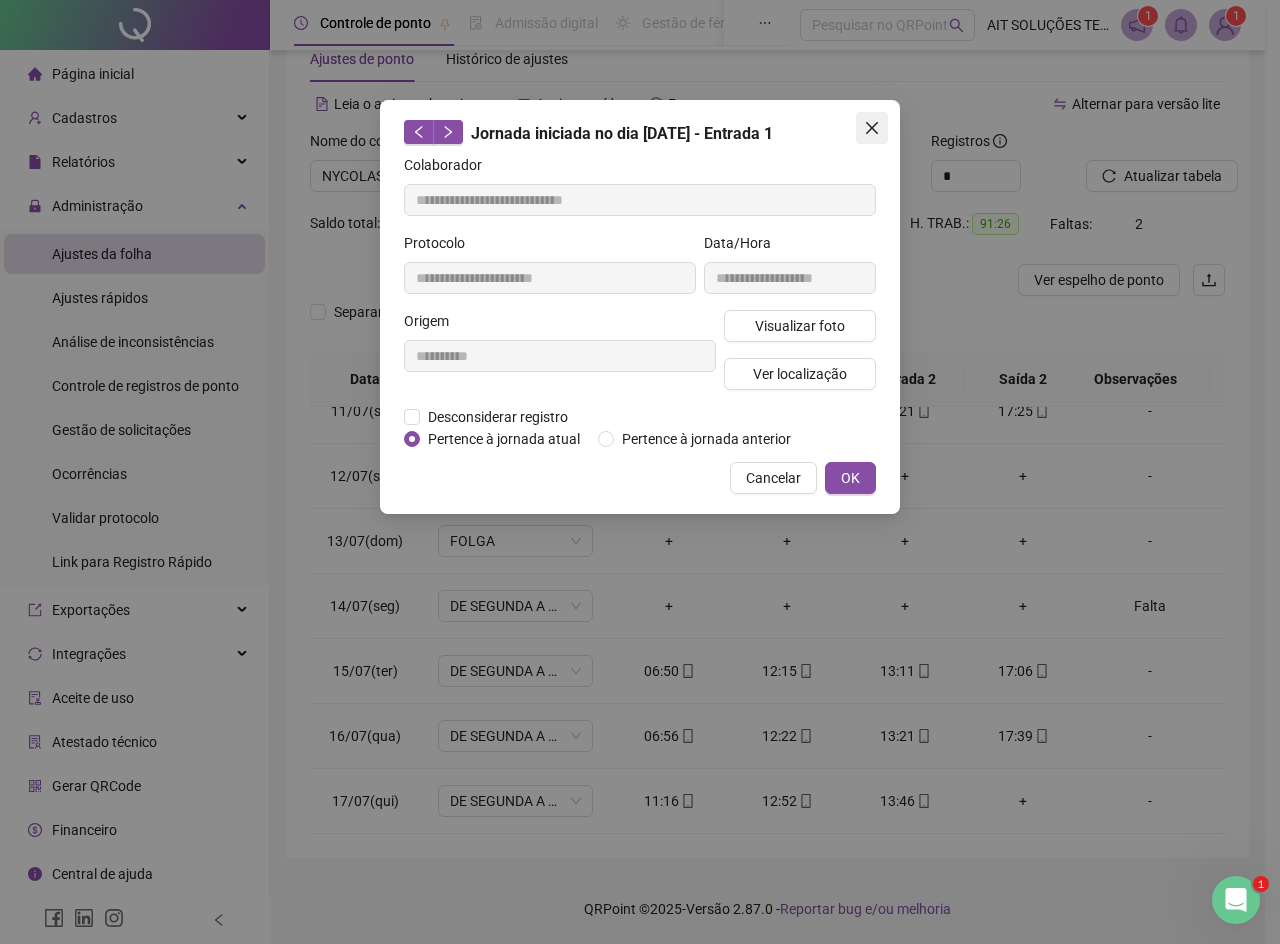 click 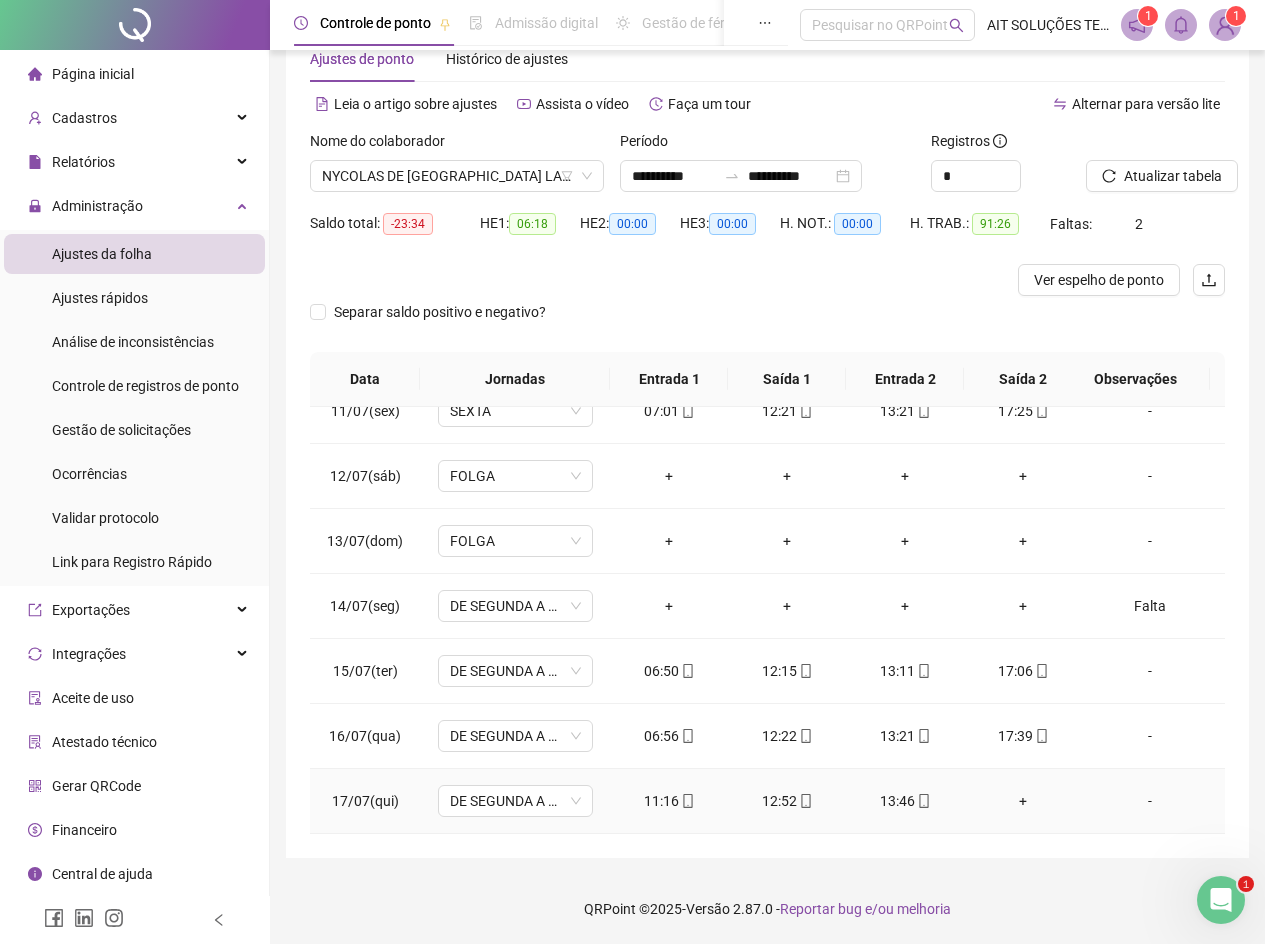 click on "11:16" at bounding box center [669, 801] 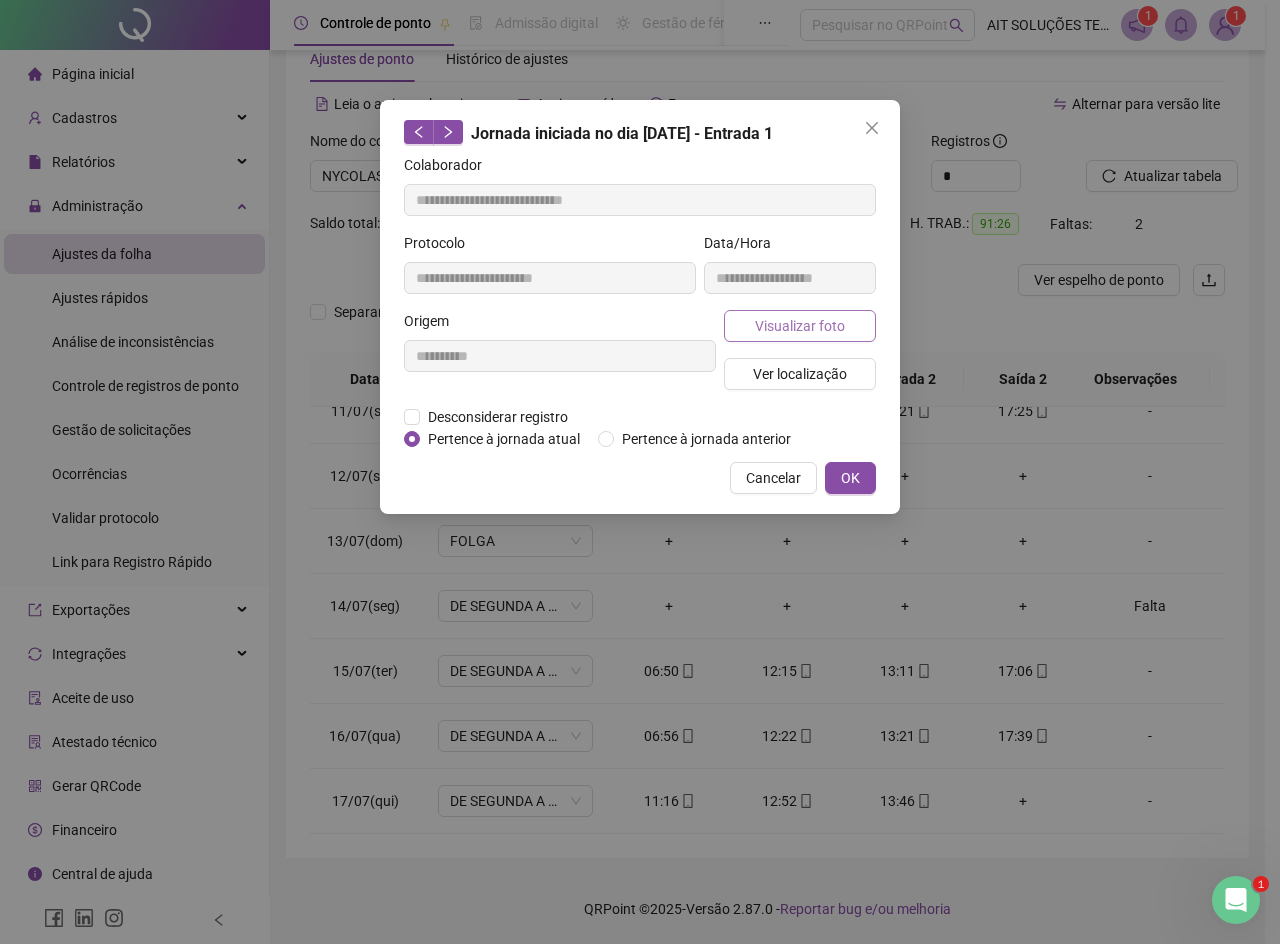 click on "Visualizar foto" at bounding box center (800, 326) 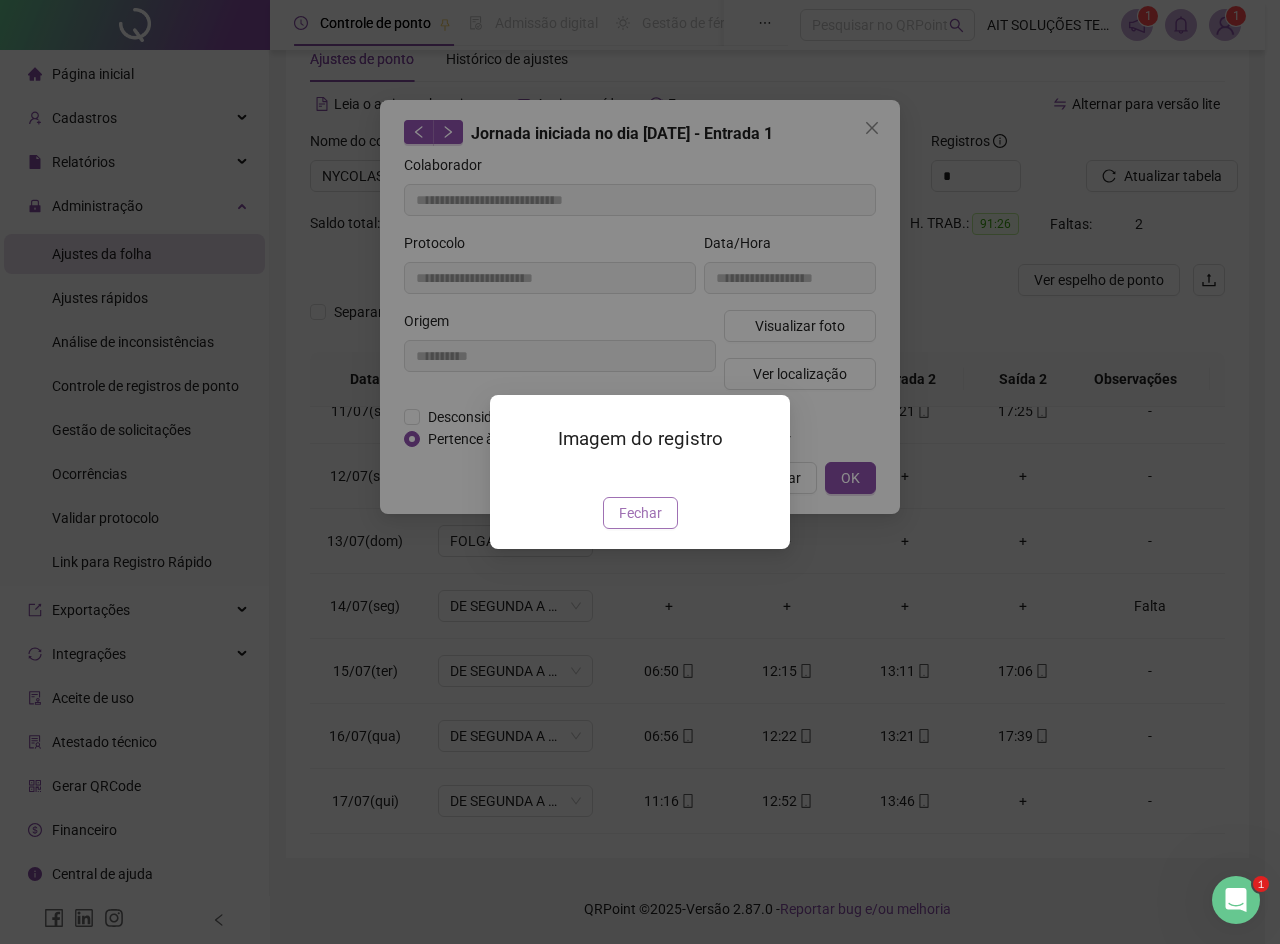 click on "Fechar" at bounding box center (640, 513) 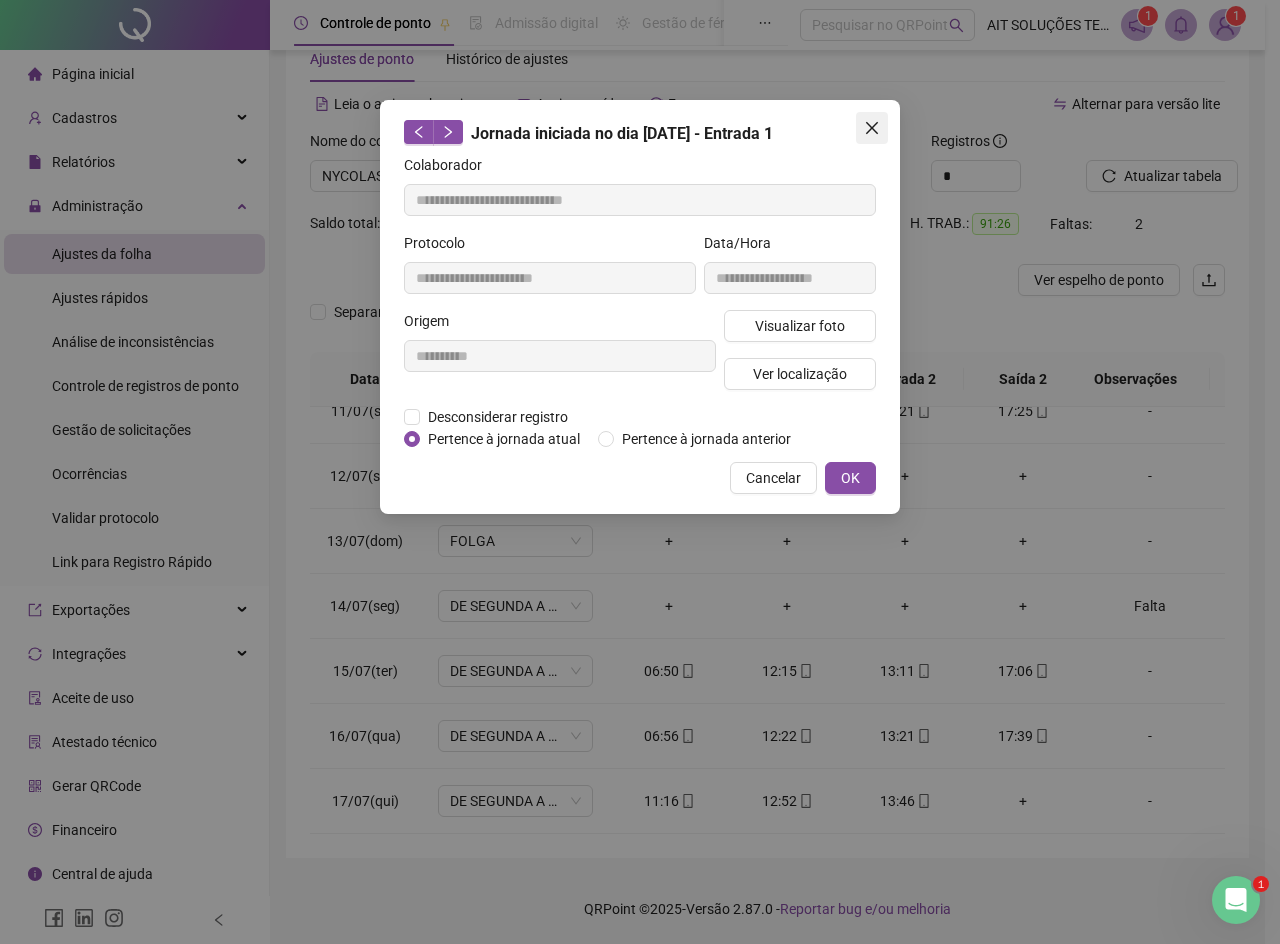 click at bounding box center [872, 128] 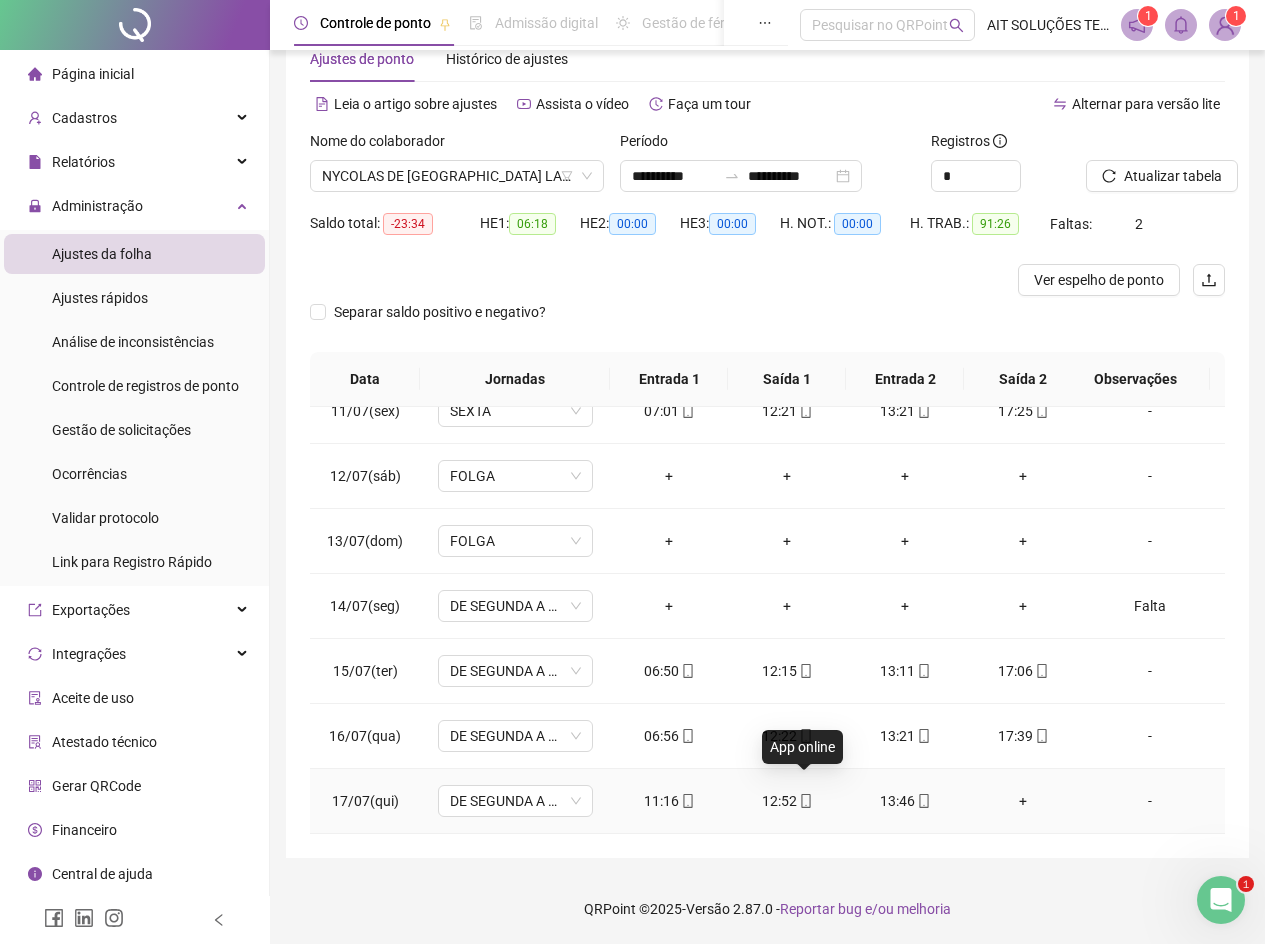 click 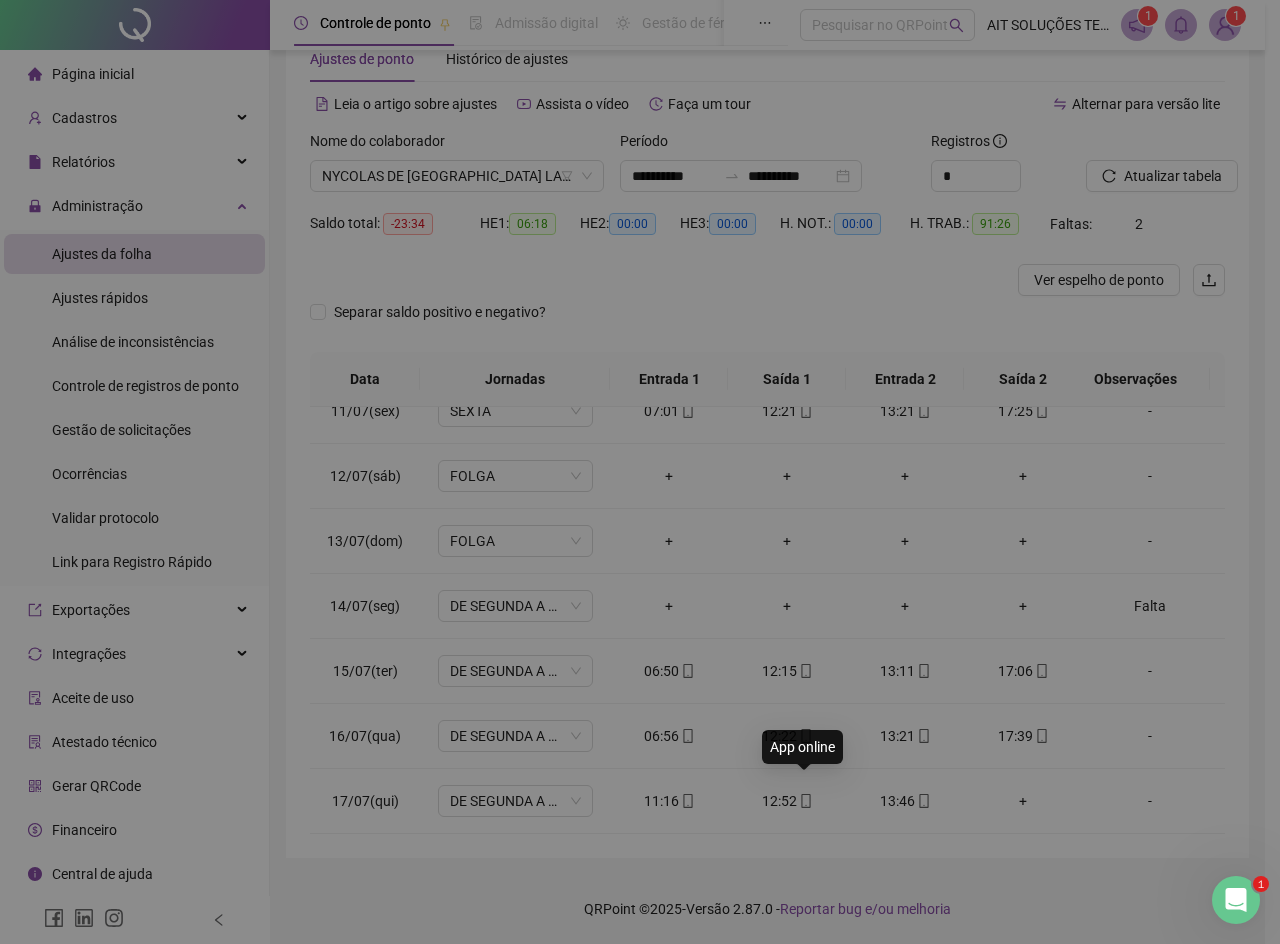 type on "**********" 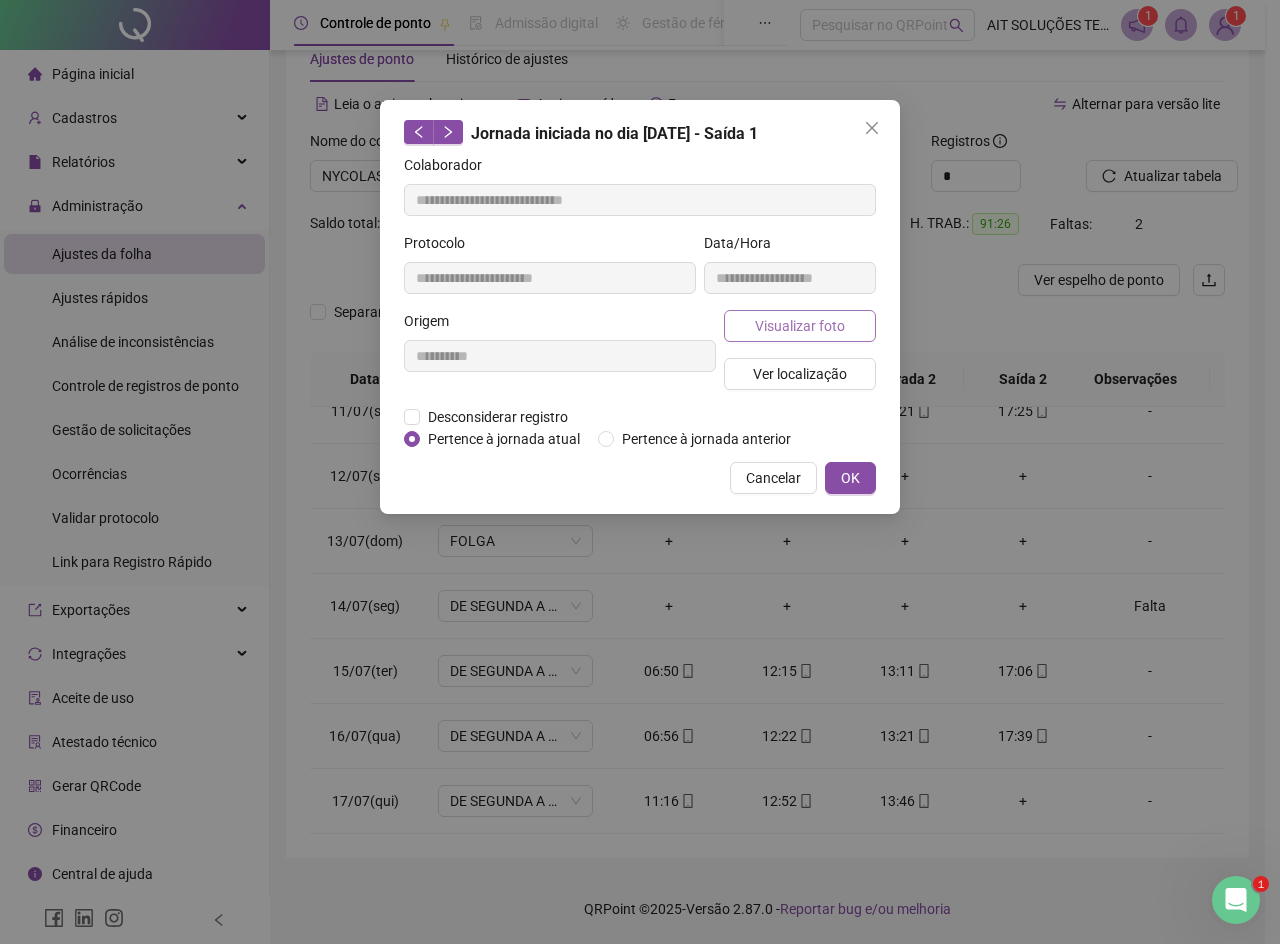 click on "Visualizar foto" at bounding box center (800, 326) 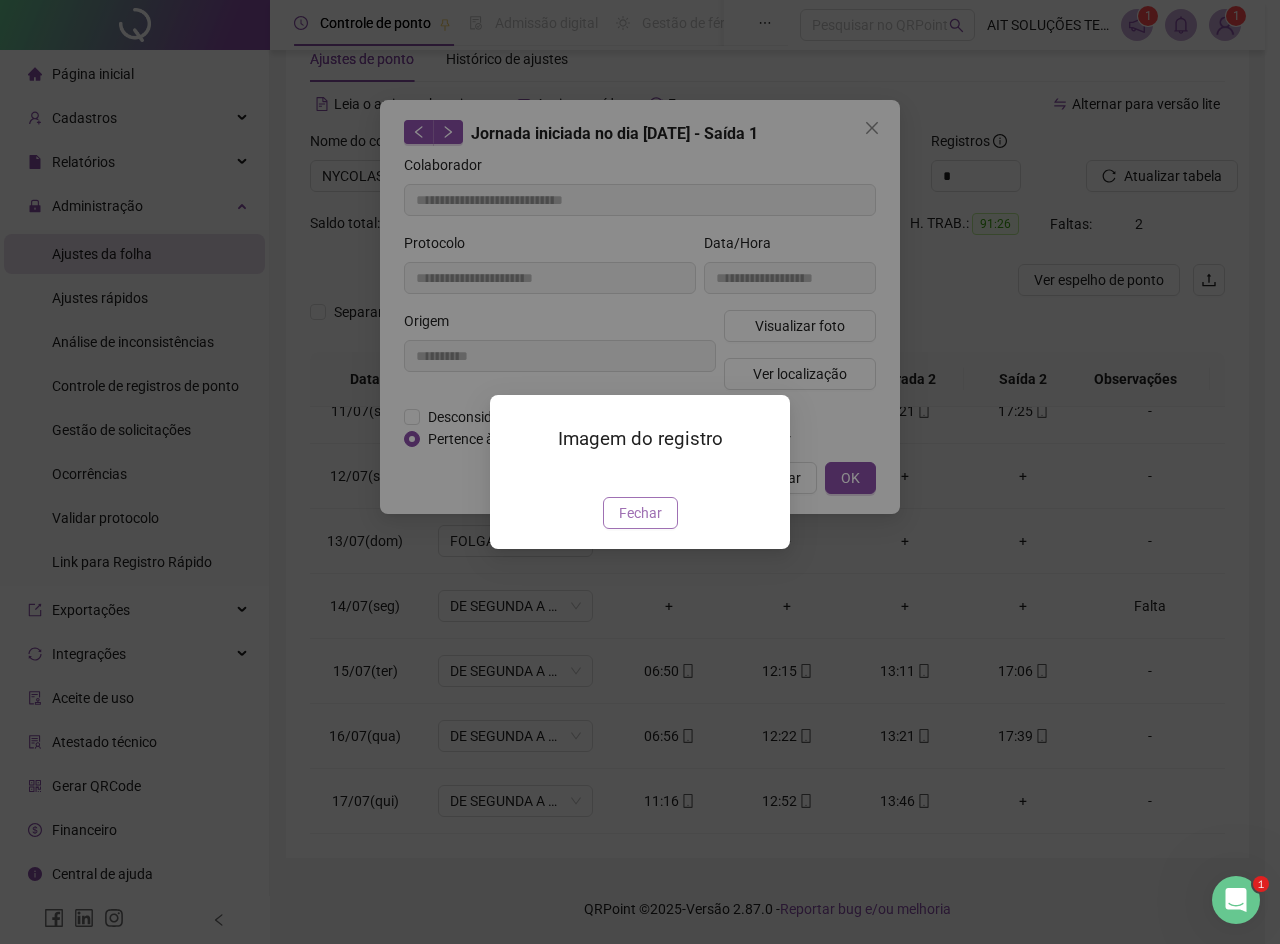 click on "Fechar" at bounding box center [640, 513] 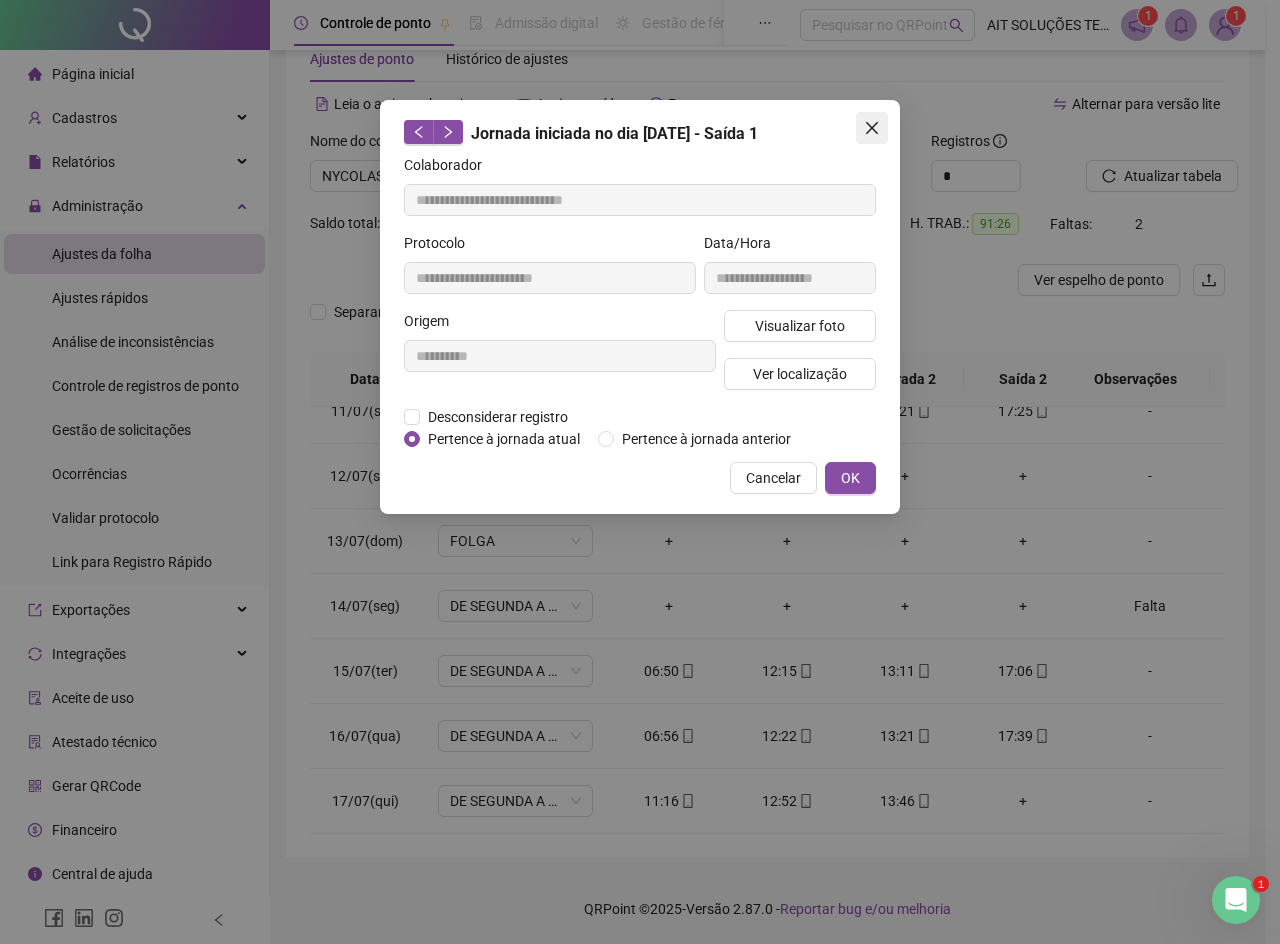 click at bounding box center [872, 128] 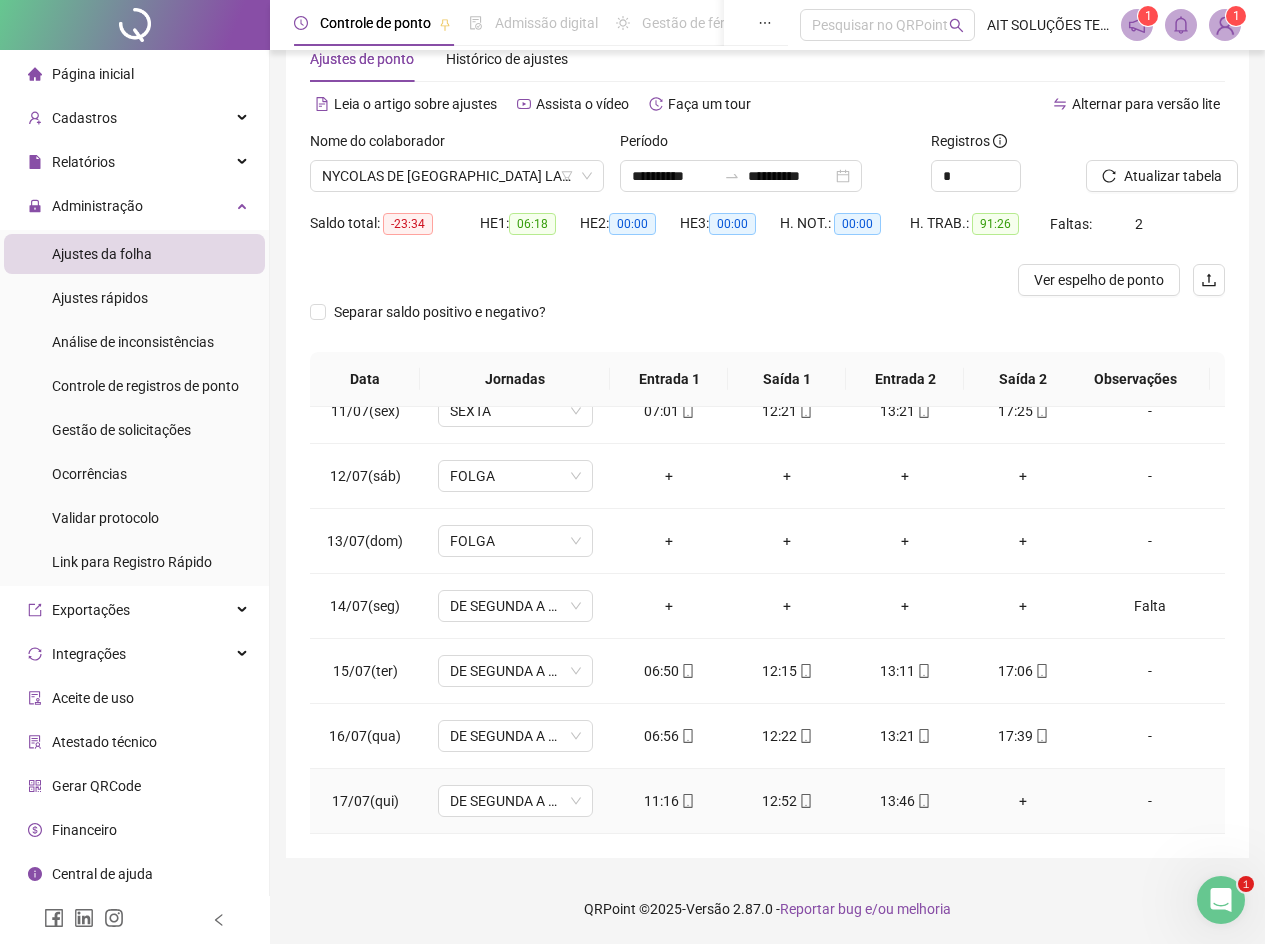 click 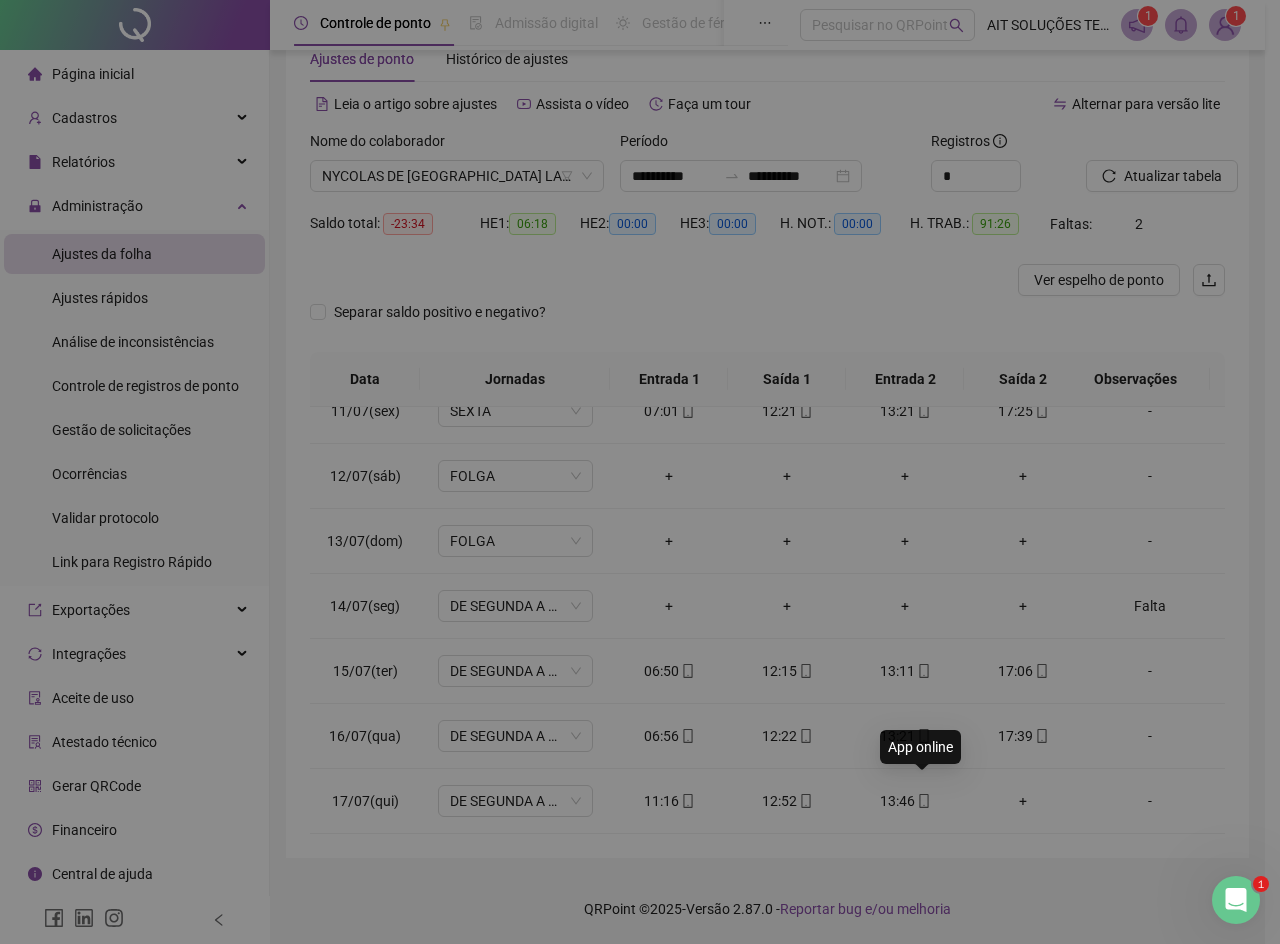 type on "**********" 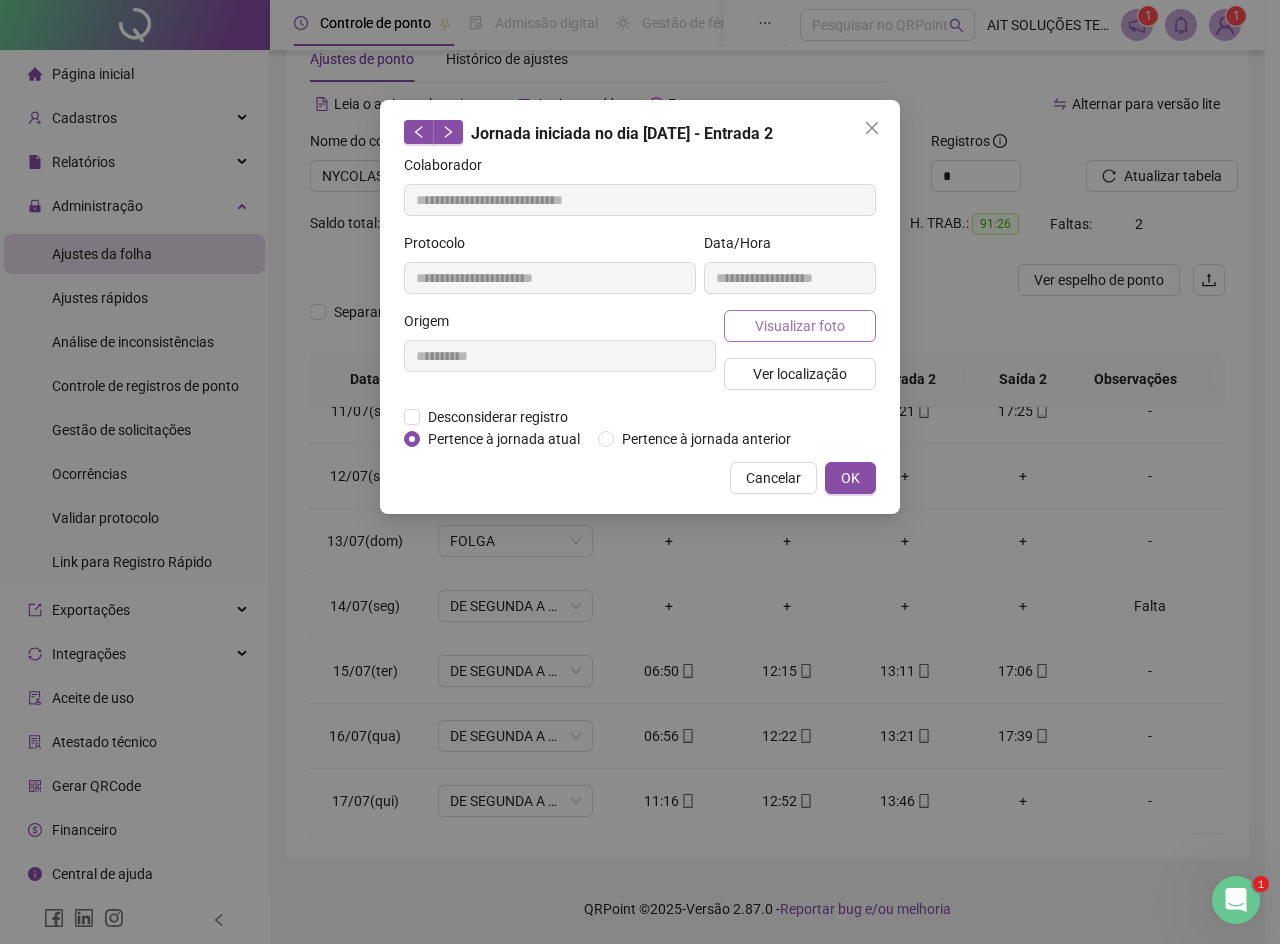 click on "Visualizar foto" at bounding box center (800, 326) 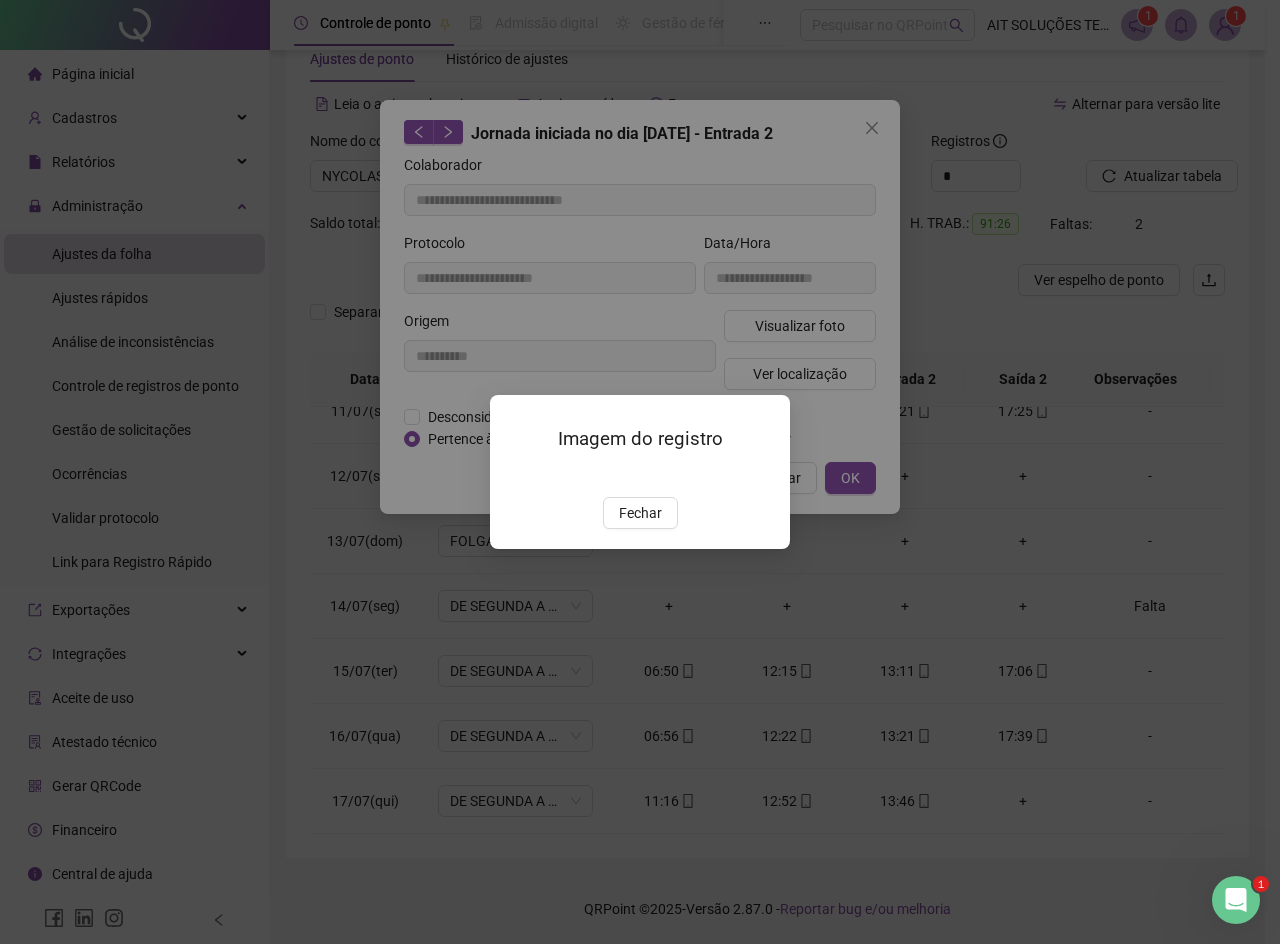 click on "Imagem do registro Fechar" at bounding box center (640, 471) 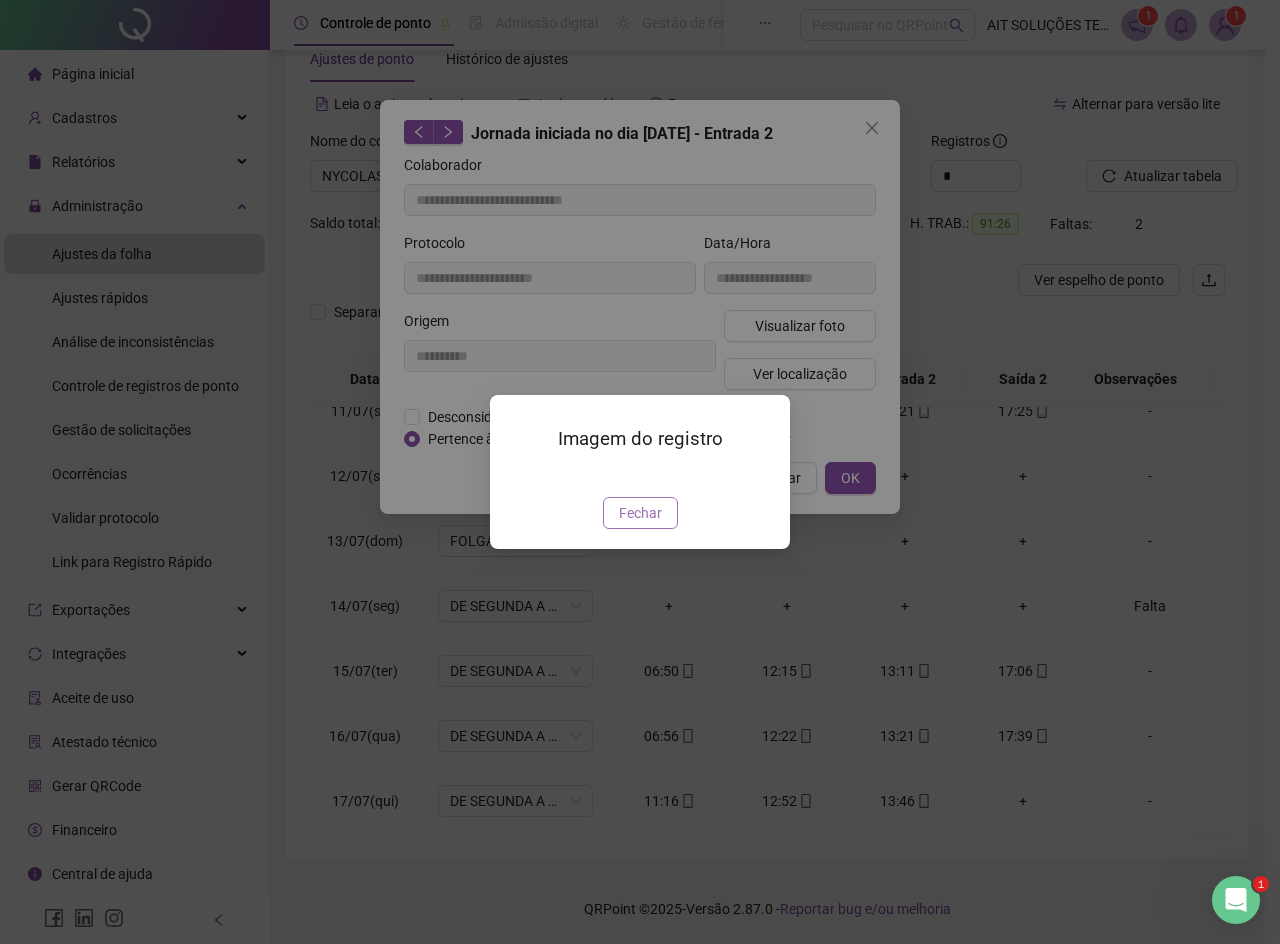 click on "Fechar" at bounding box center [640, 513] 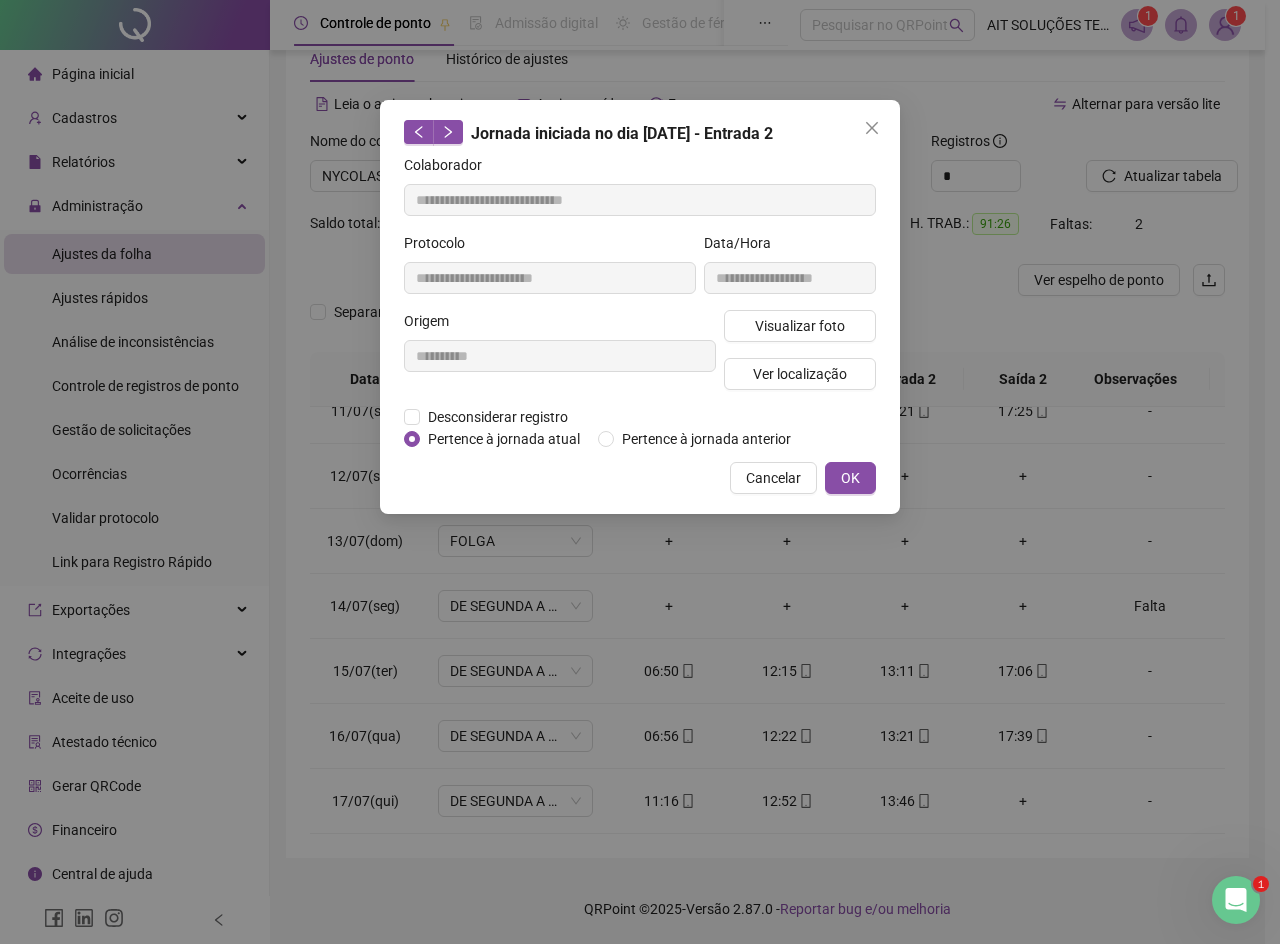 click at bounding box center (872, 128) 